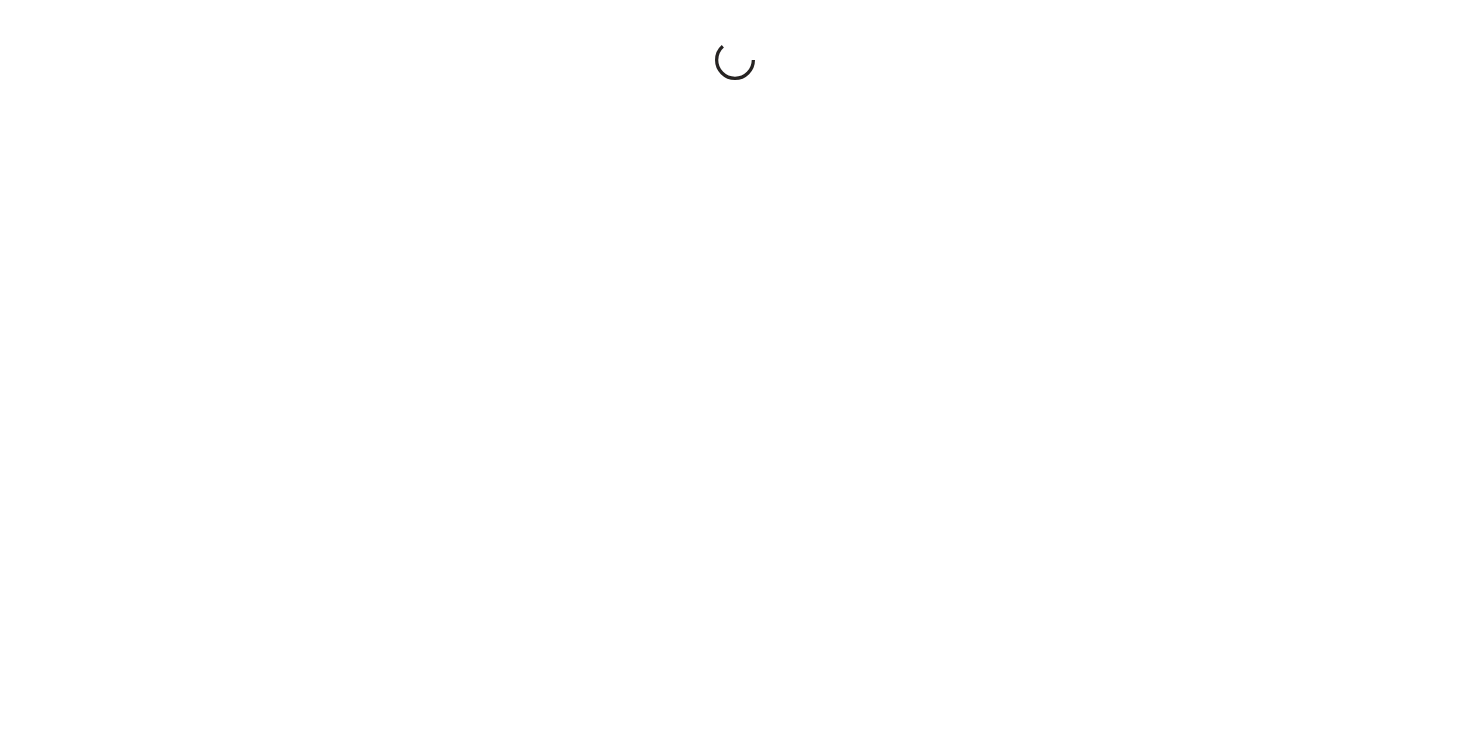 scroll, scrollTop: 0, scrollLeft: 0, axis: both 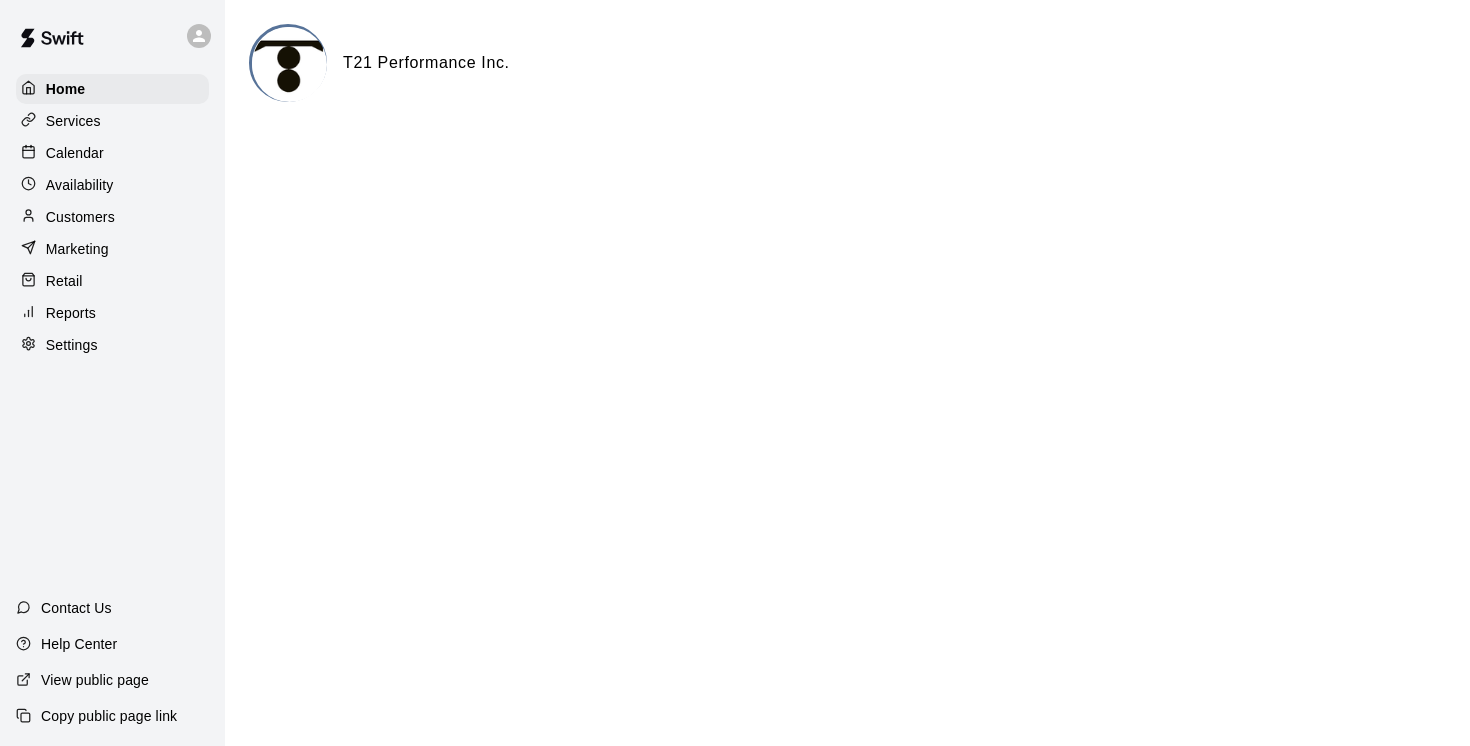 click on "Calendar" at bounding box center (75, 153) 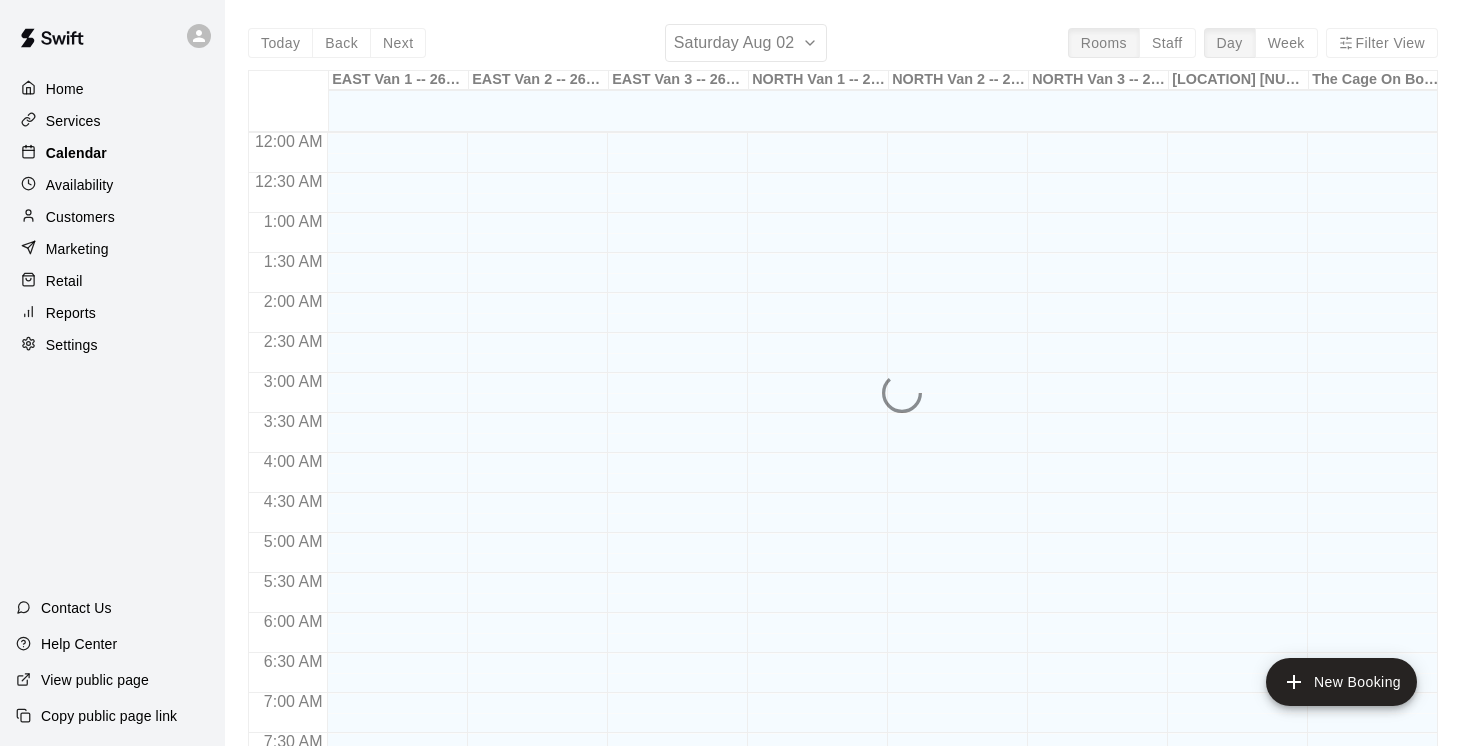 scroll, scrollTop: 1077, scrollLeft: 0, axis: vertical 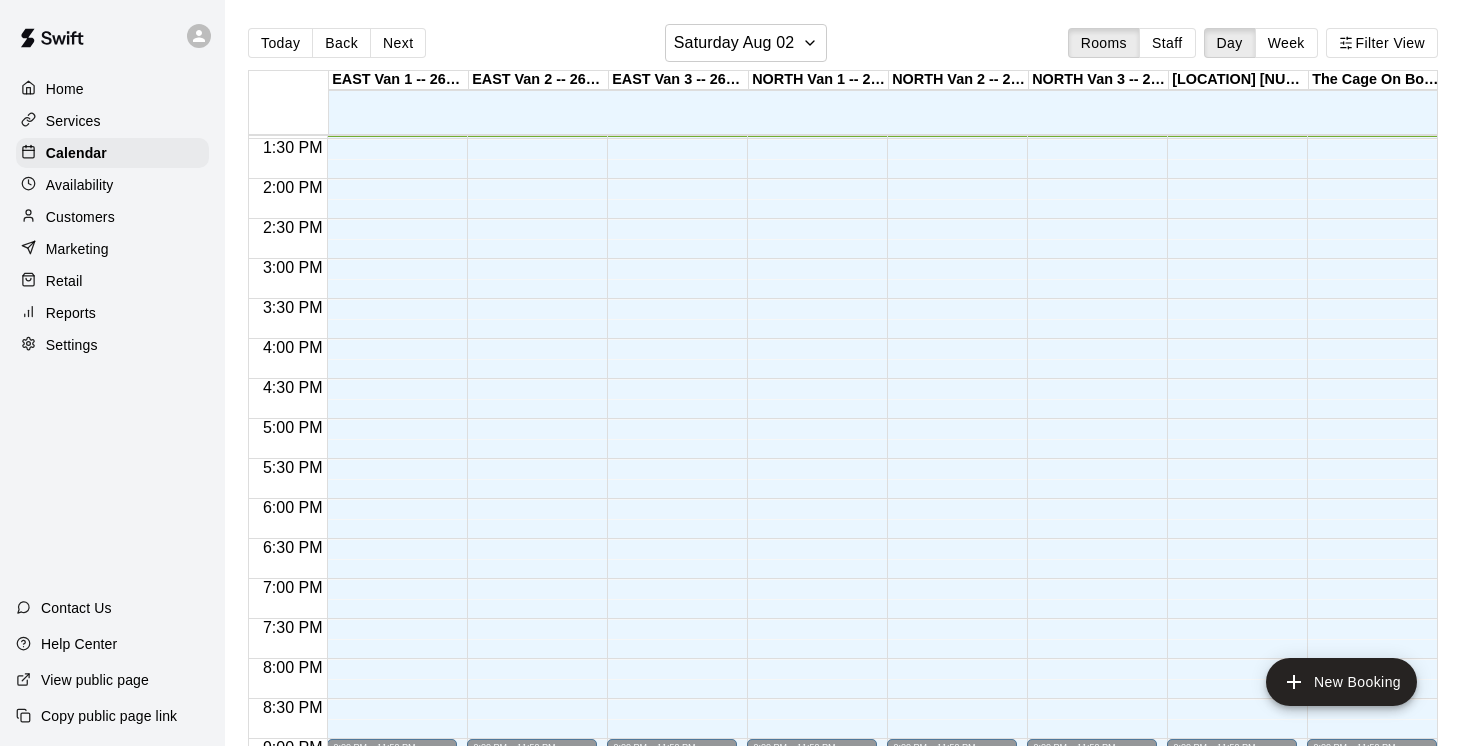 click on "Customers" at bounding box center (80, 217) 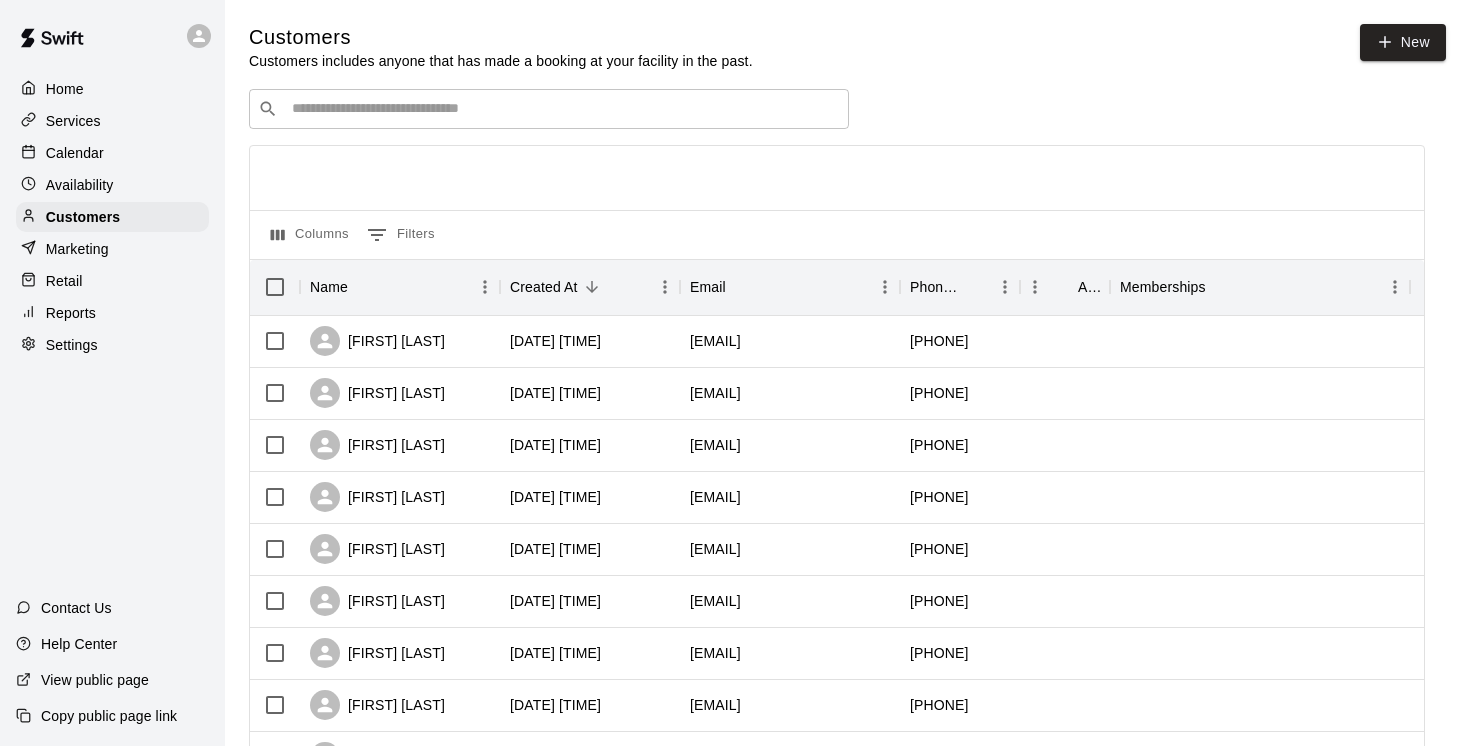 click at bounding box center (563, 109) 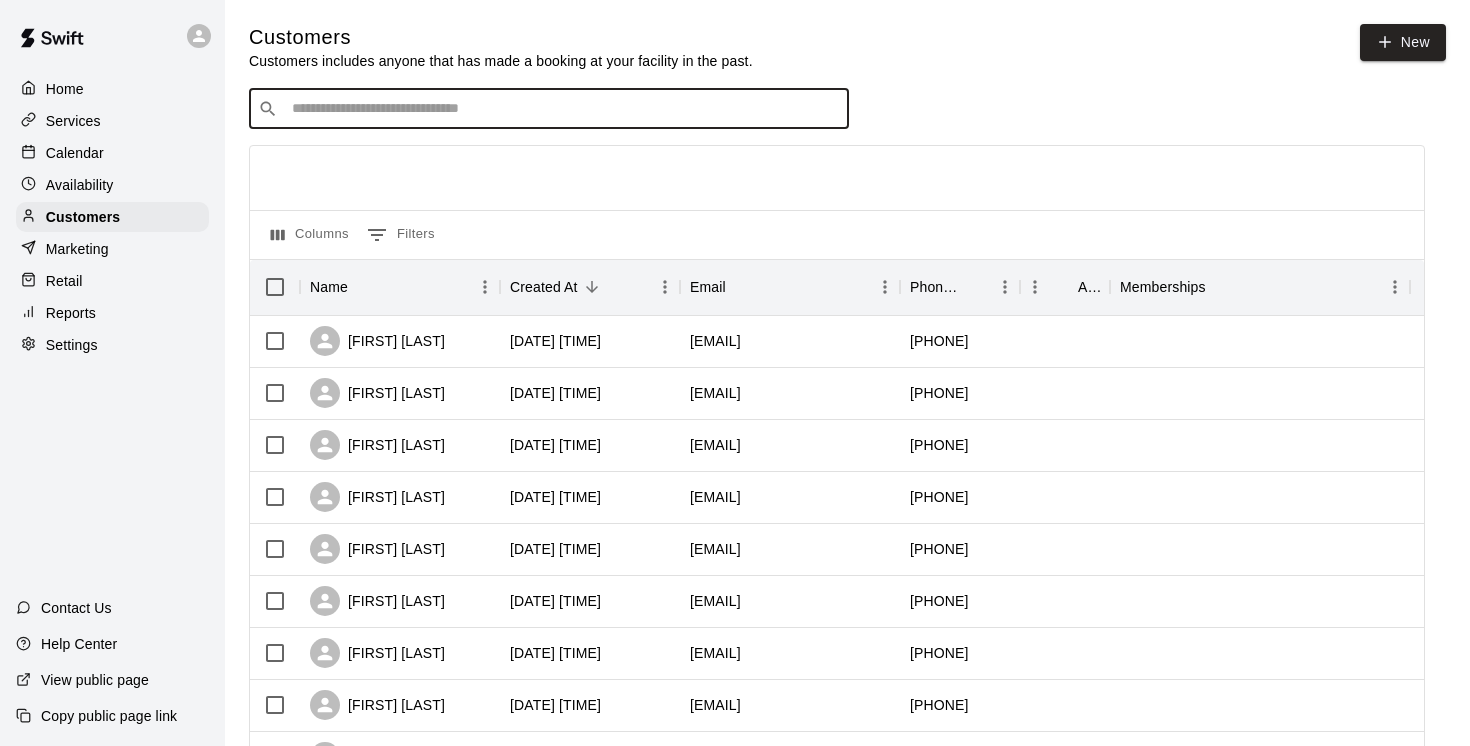 paste on "**********" 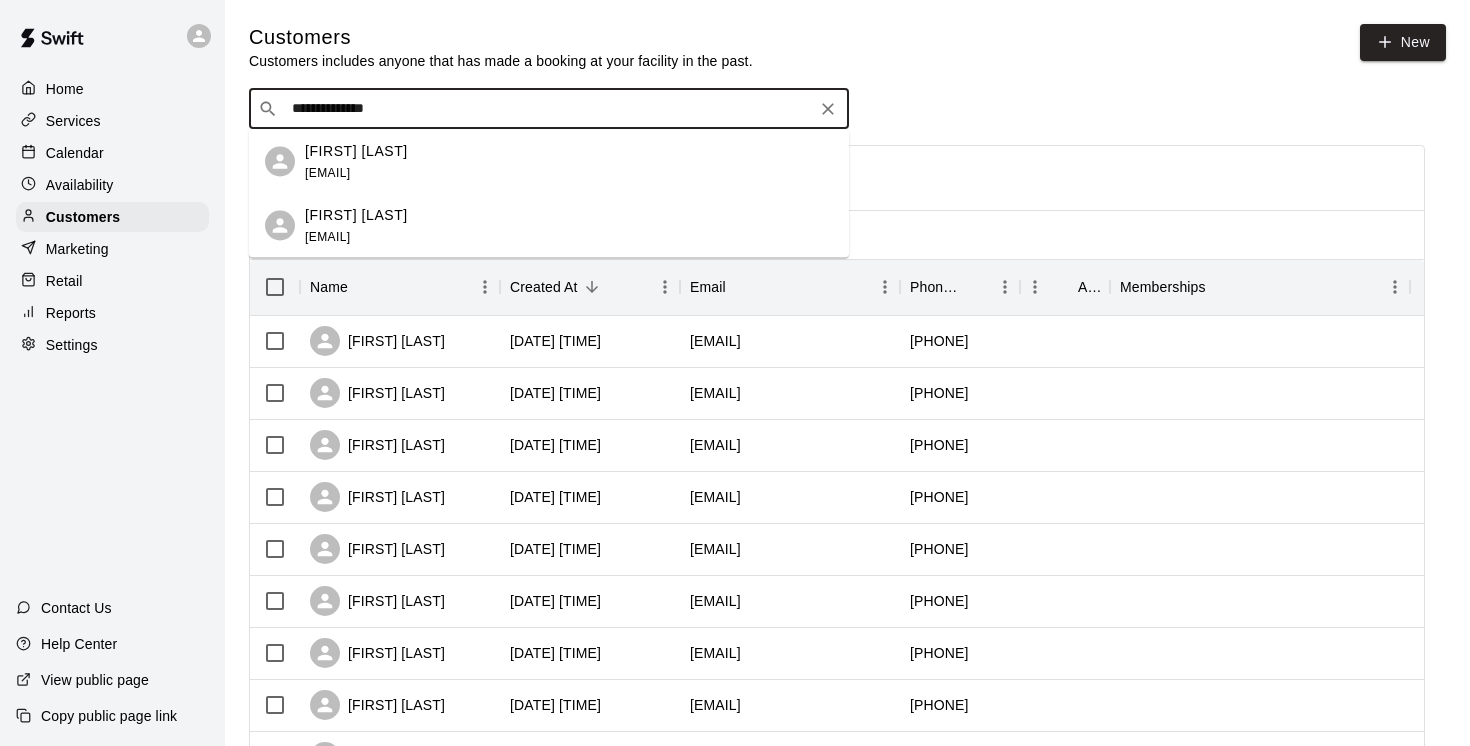 click on "Simon  Jottey" at bounding box center (356, 150) 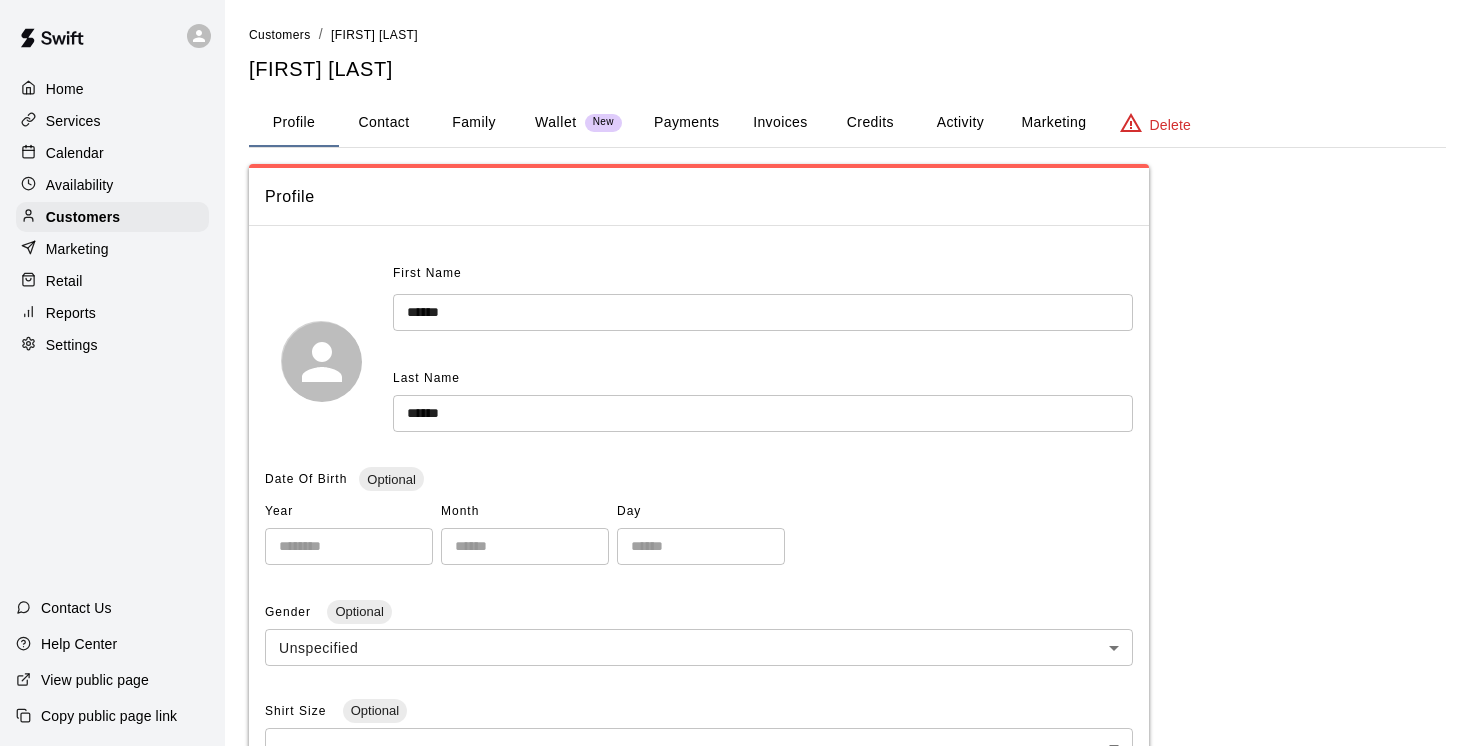 click on "Family" at bounding box center (474, 123) 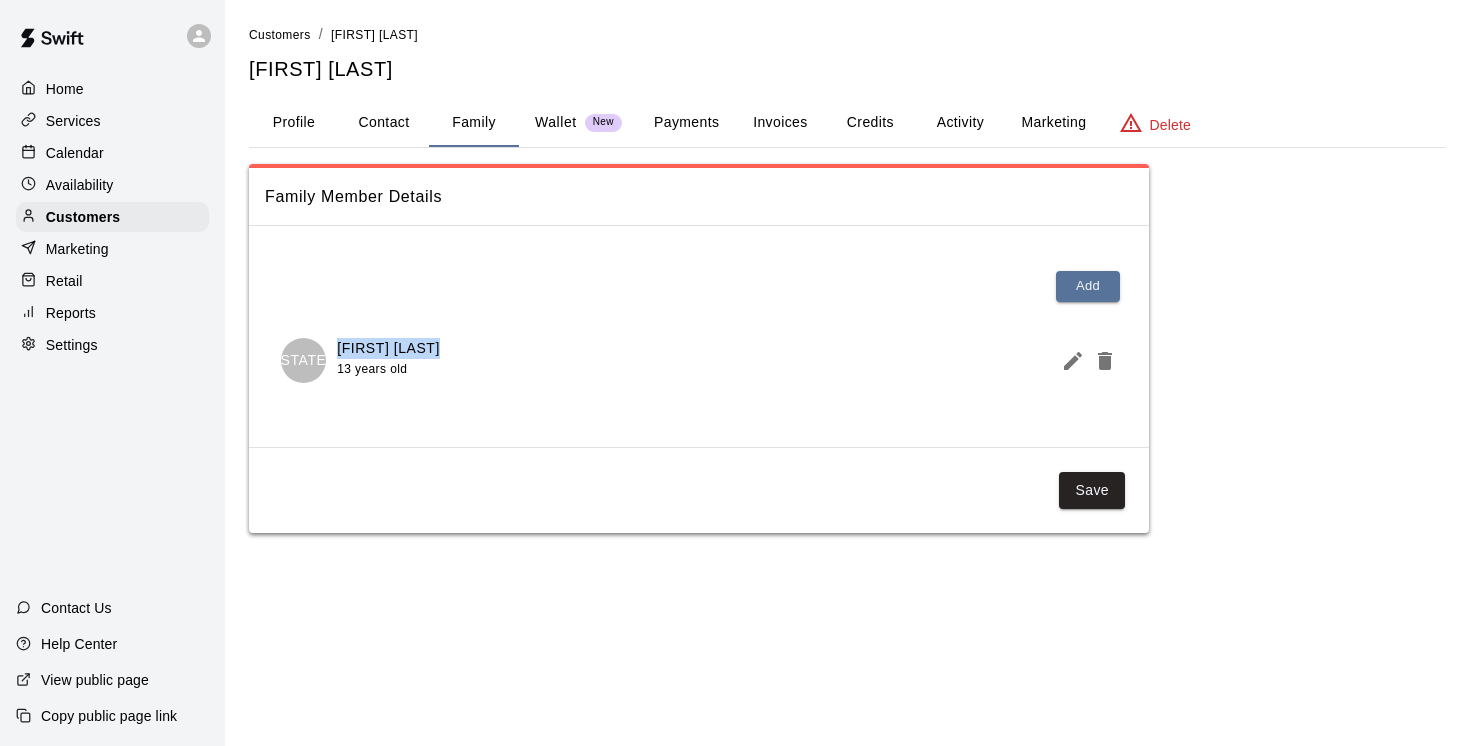 drag, startPoint x: 428, startPoint y: 351, endPoint x: 338, endPoint y: 355, distance: 90.088844 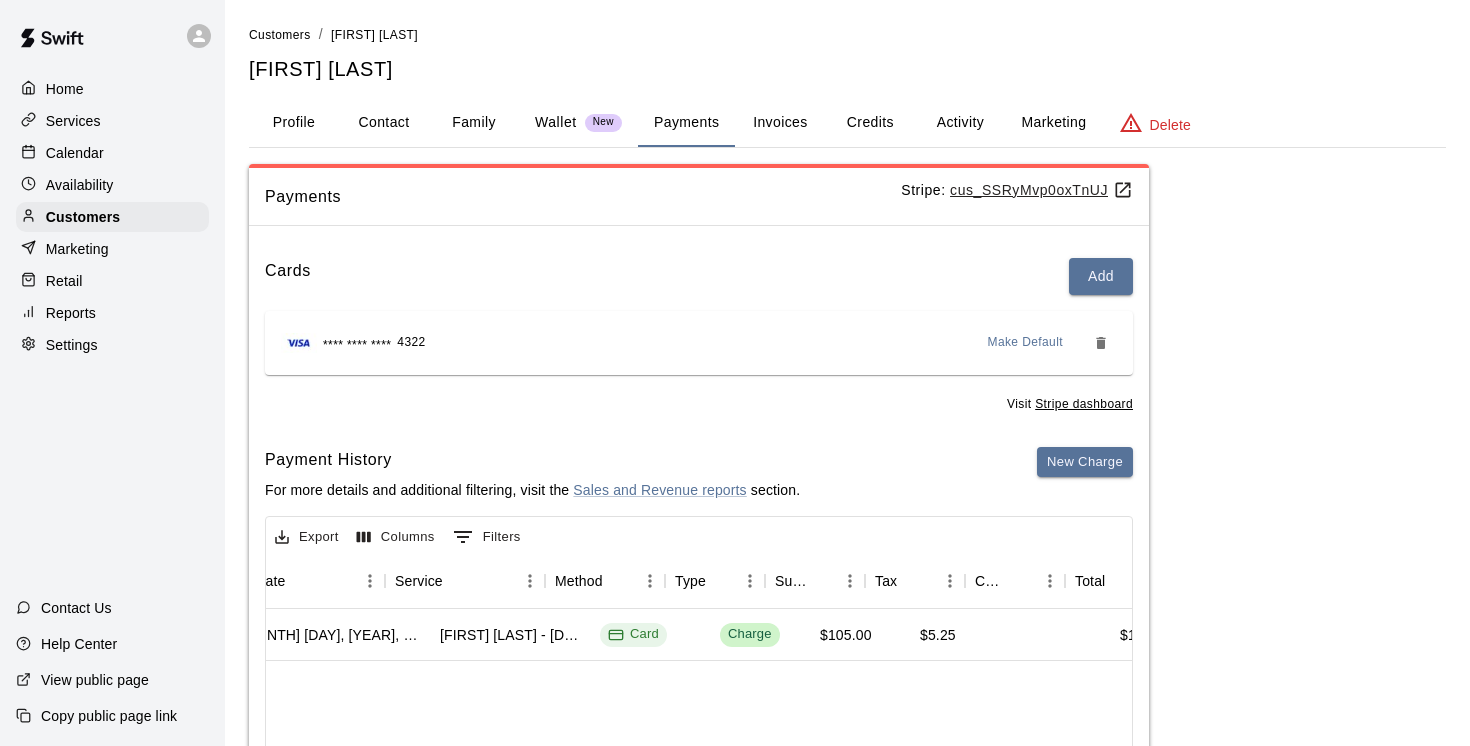 scroll, scrollTop: 0, scrollLeft: 0, axis: both 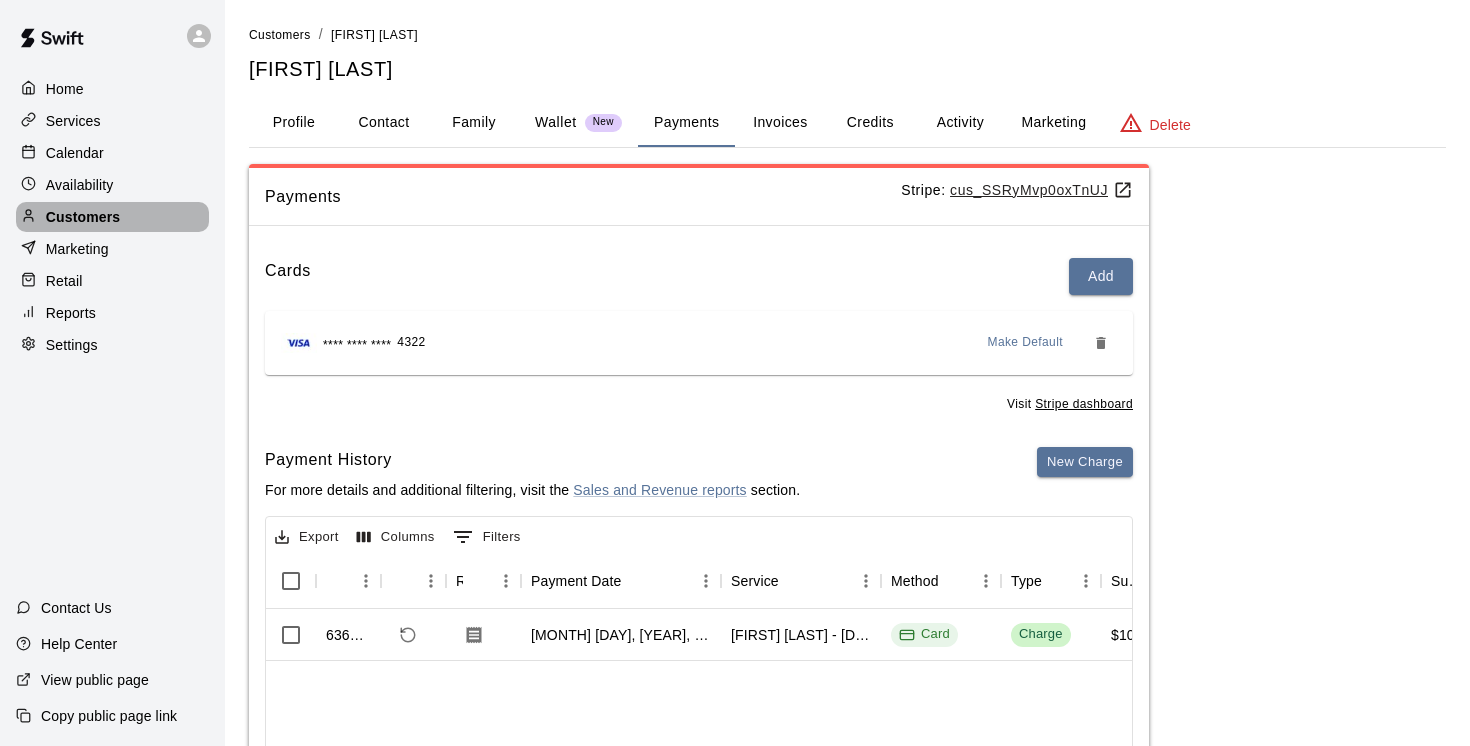 click on "Customers" at bounding box center (83, 217) 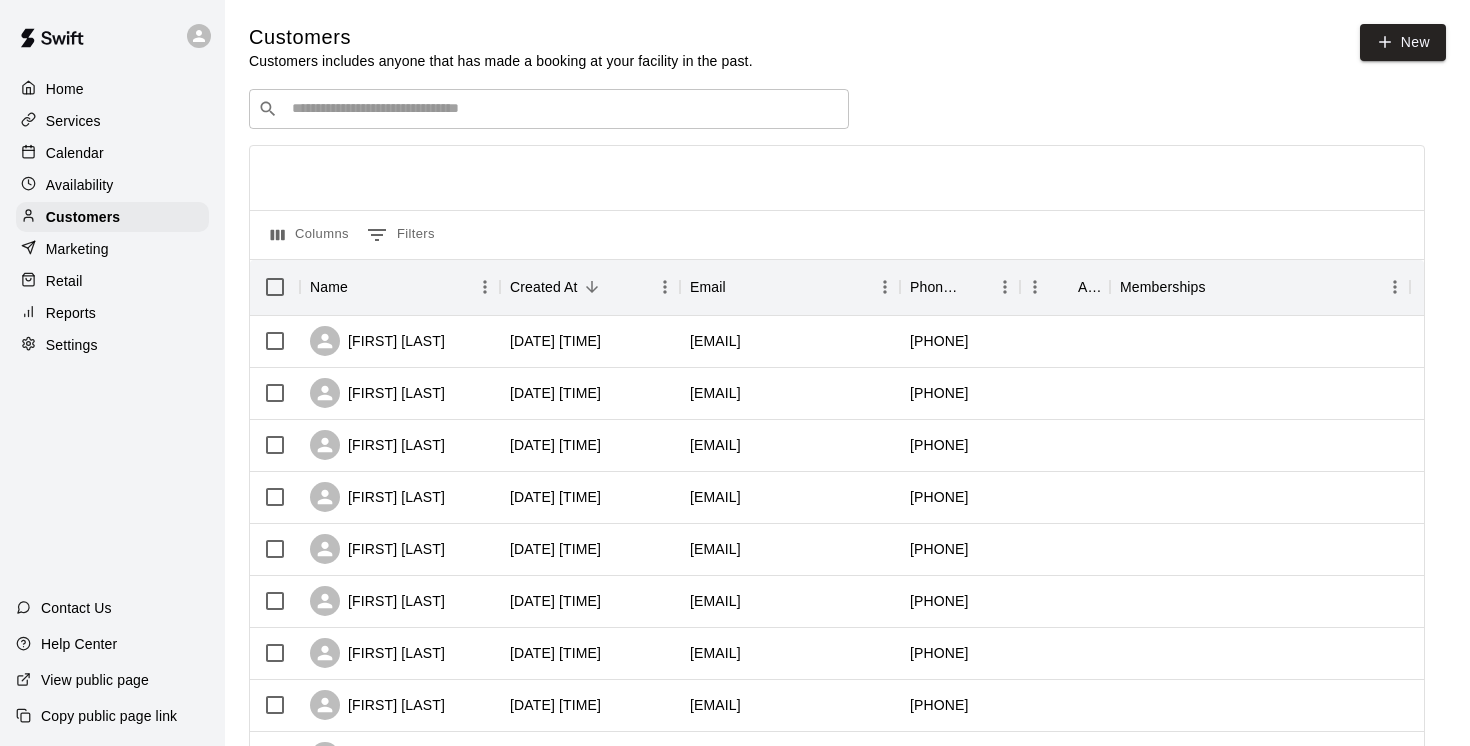 click at bounding box center (563, 109) 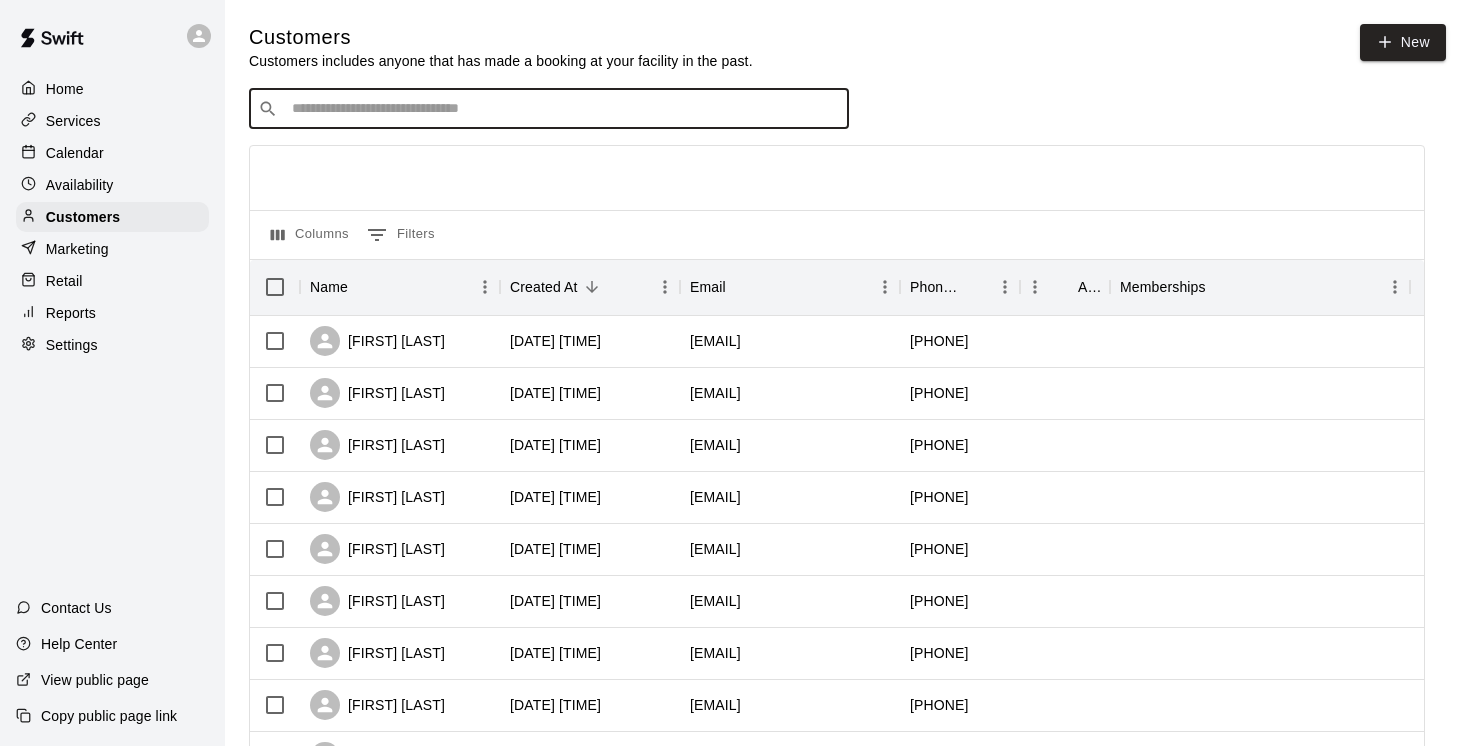 paste on "**********" 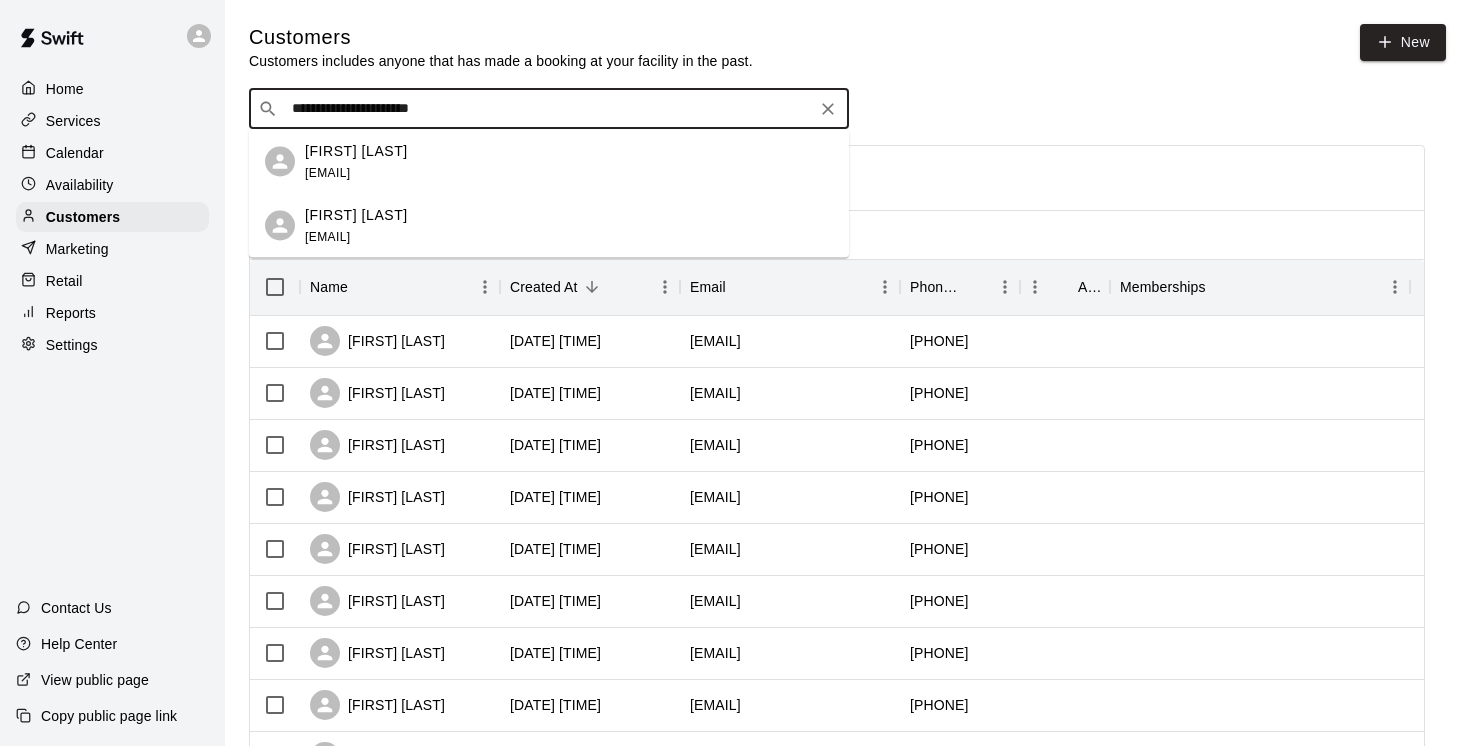 click on "Tiffany Tillman" at bounding box center (356, 150) 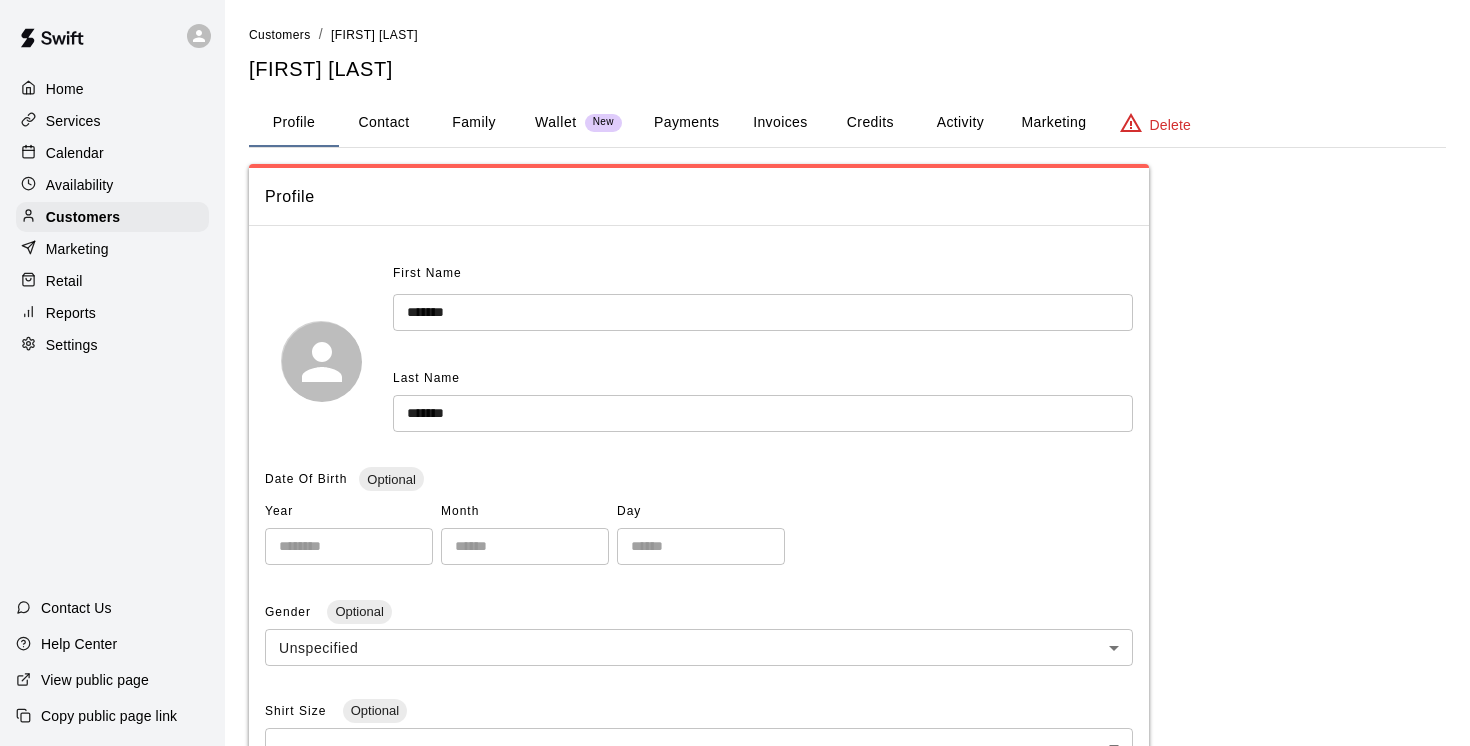 click on "Family" at bounding box center (474, 123) 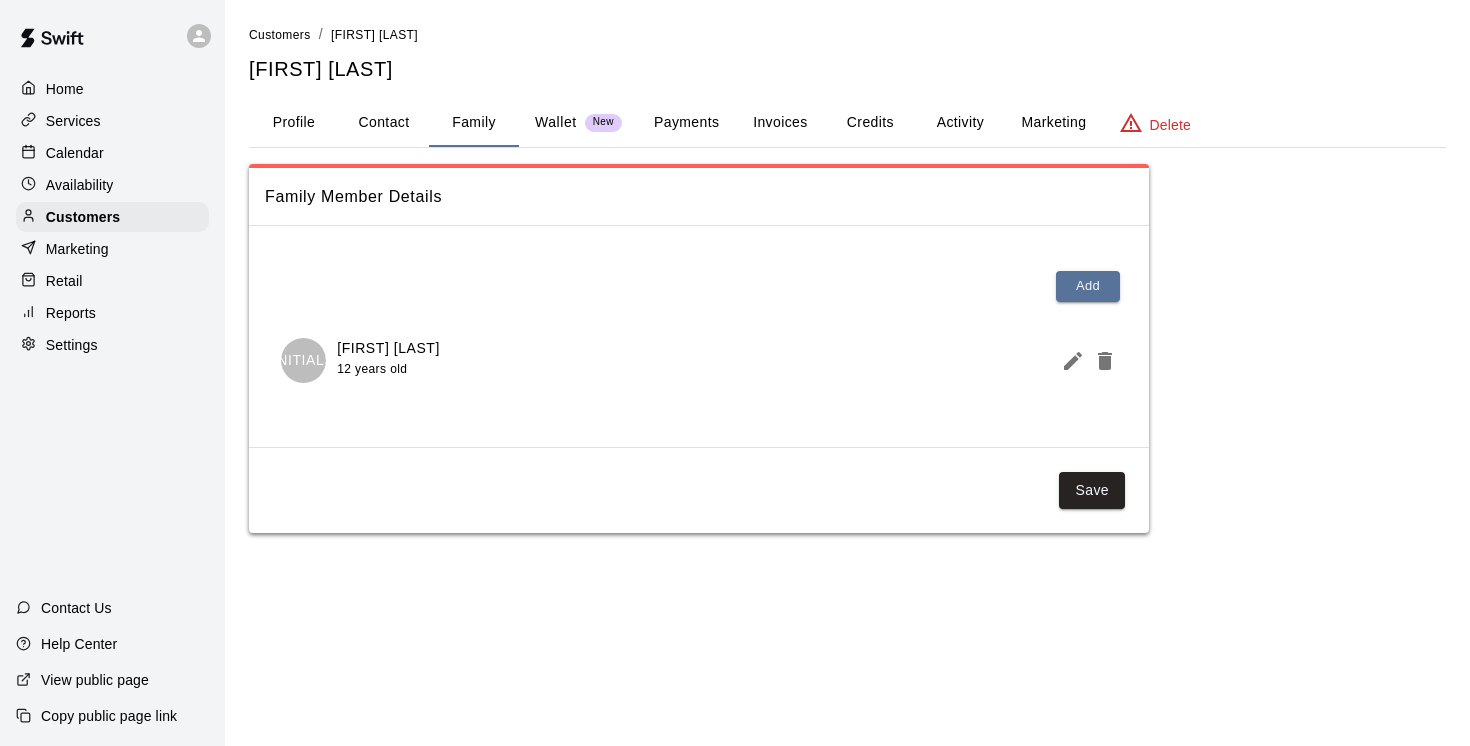 click on "Payments" at bounding box center [686, 123] 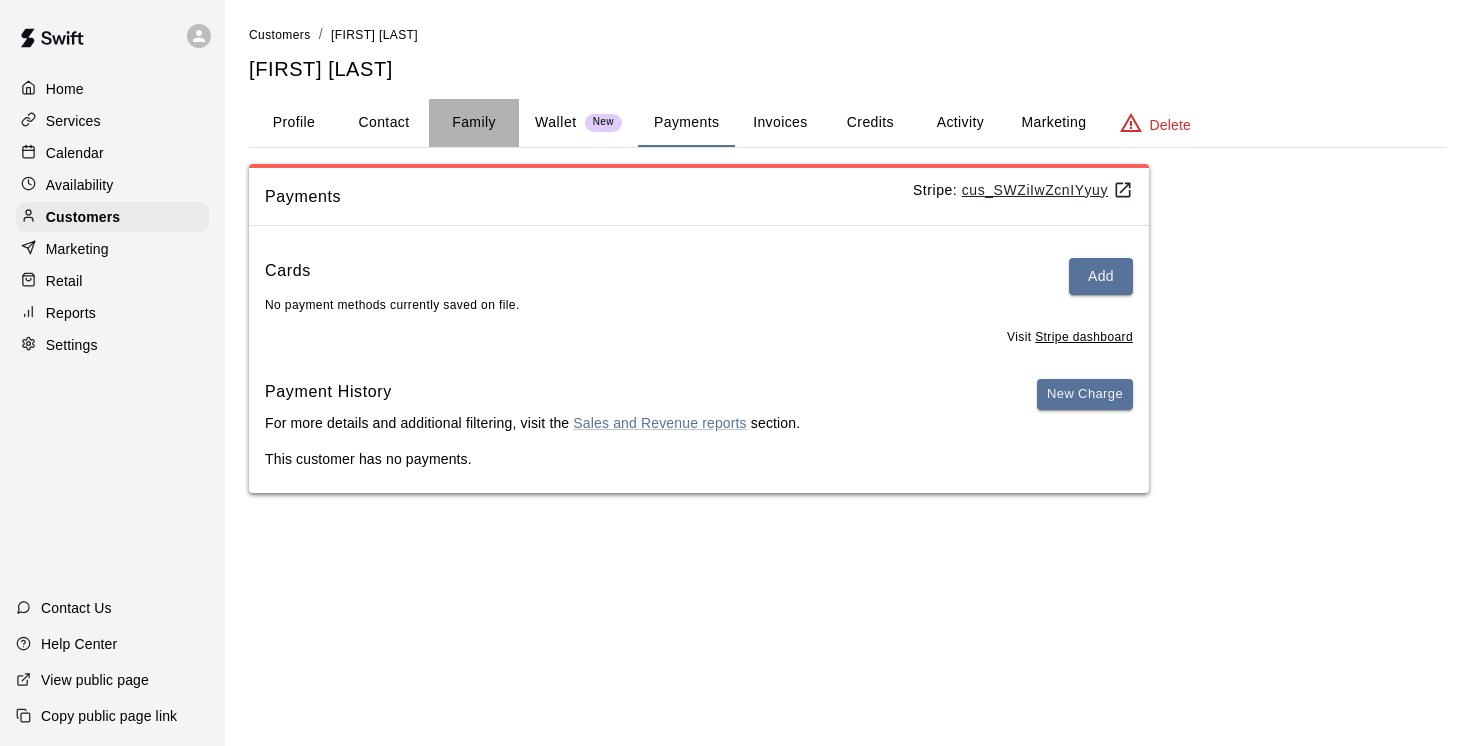 click on "Family" at bounding box center (474, 123) 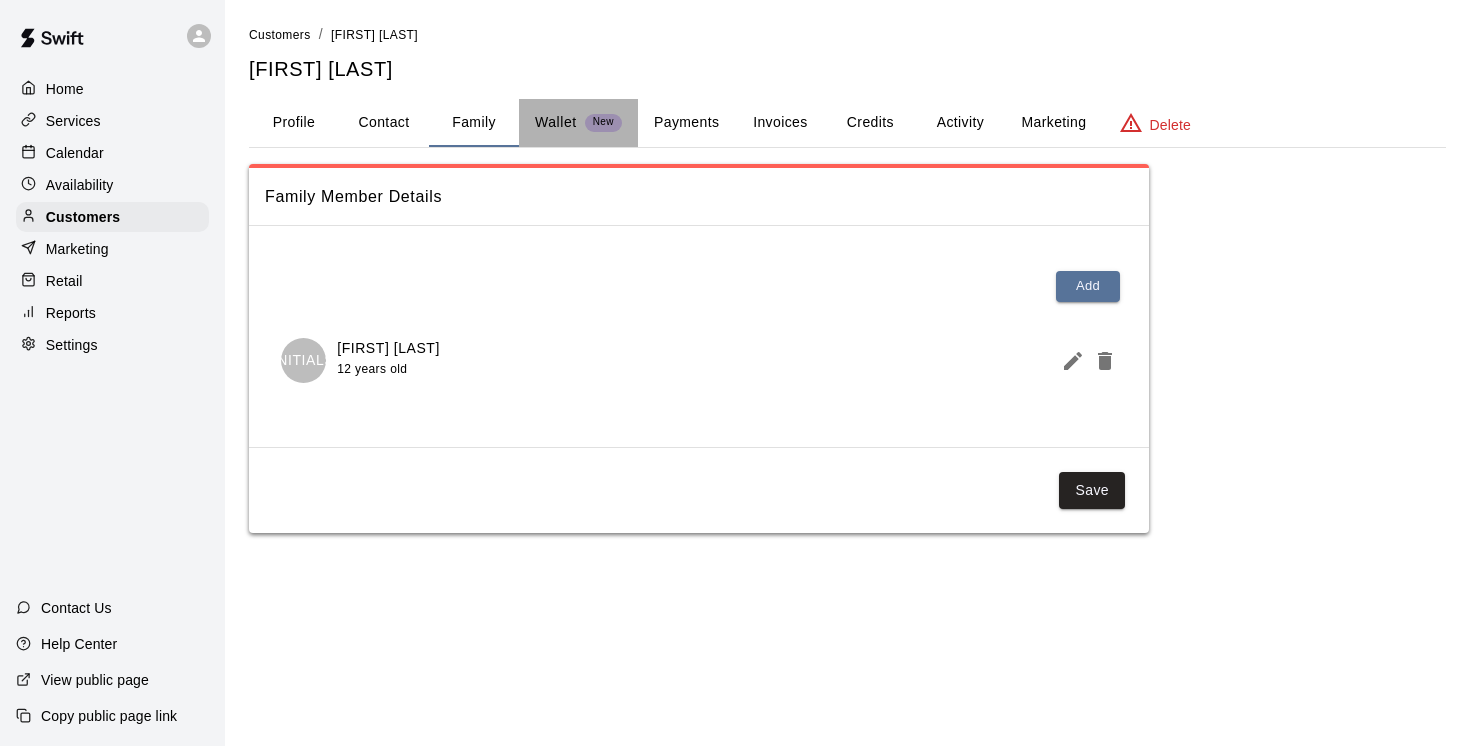 click on "Wallet" at bounding box center (556, 122) 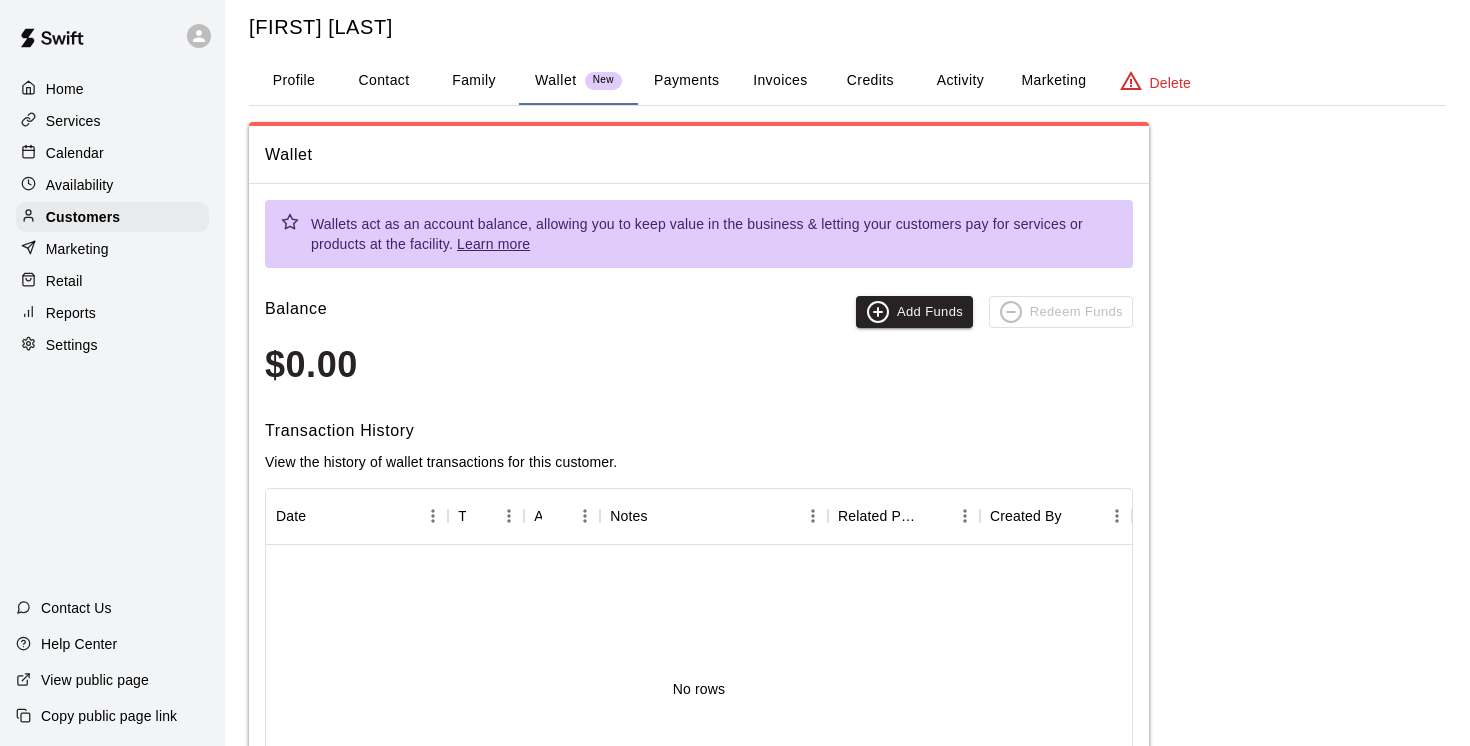 scroll, scrollTop: 0, scrollLeft: 0, axis: both 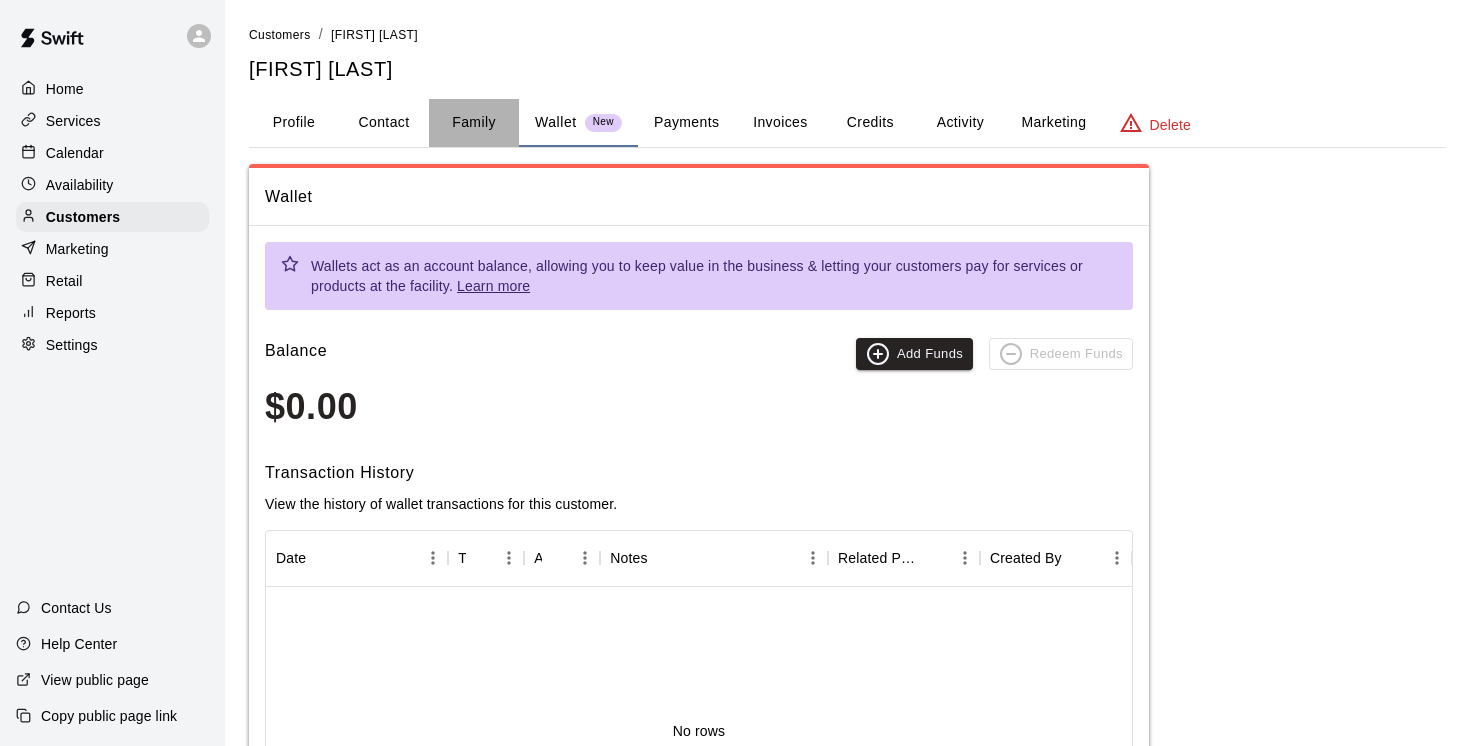 click on "Family" at bounding box center (474, 123) 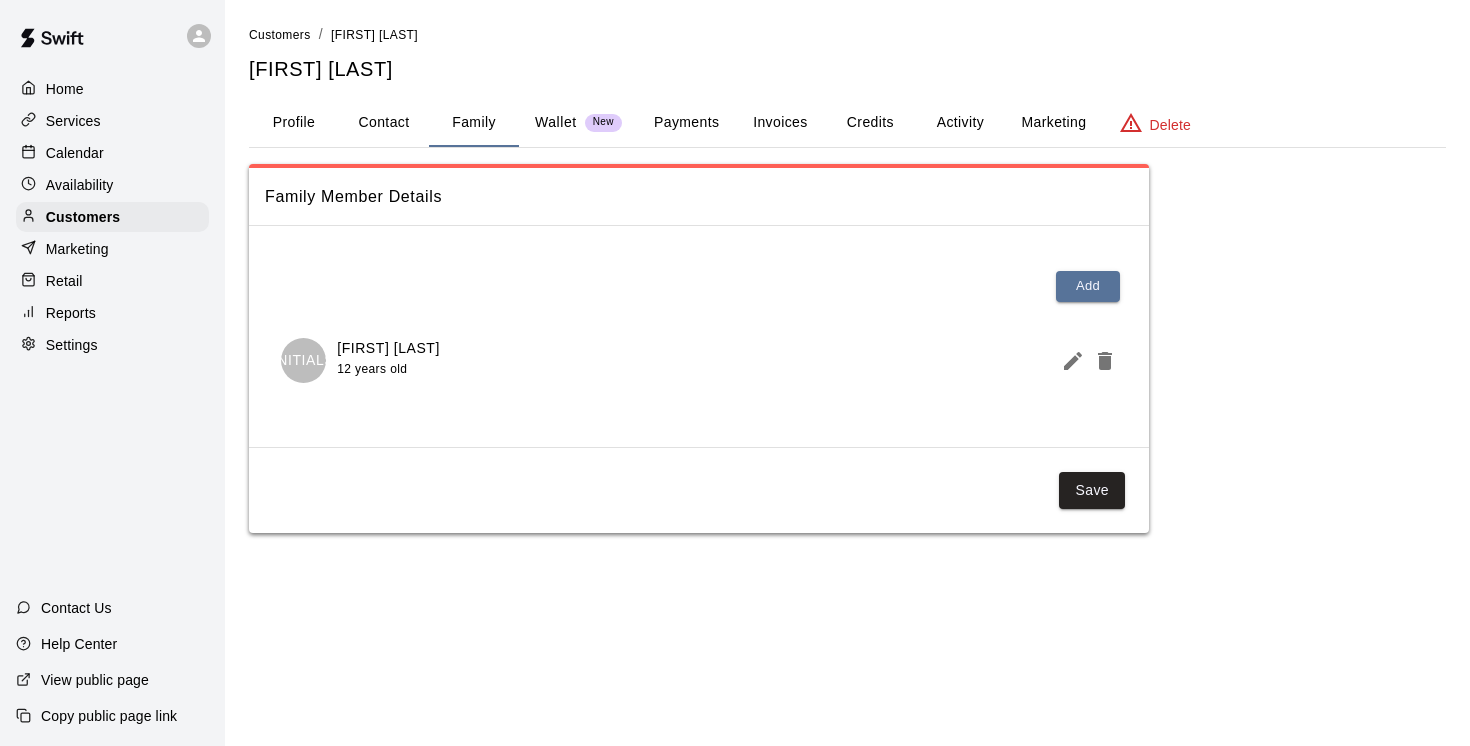 drag, startPoint x: 445, startPoint y: 349, endPoint x: 339, endPoint y: 337, distance: 106.677086 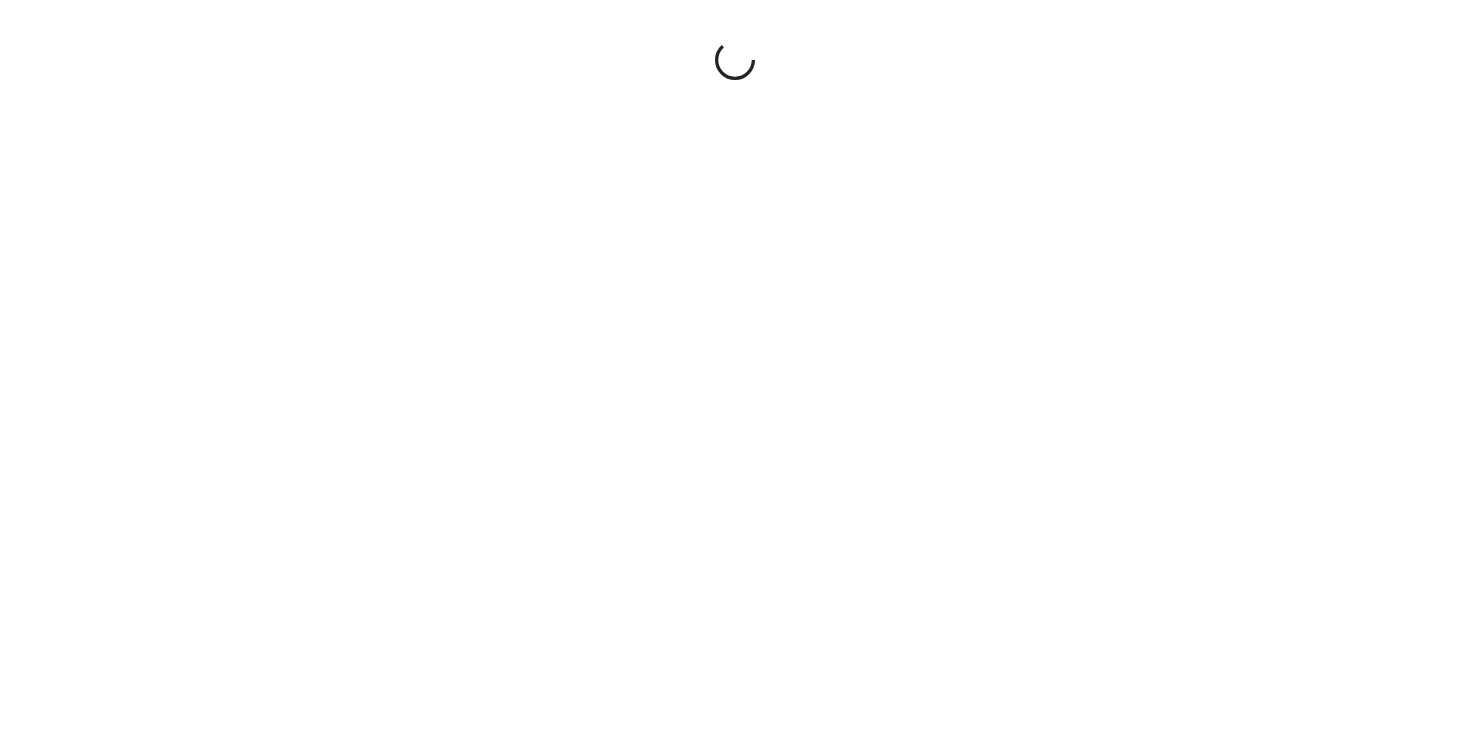 scroll, scrollTop: 0, scrollLeft: 0, axis: both 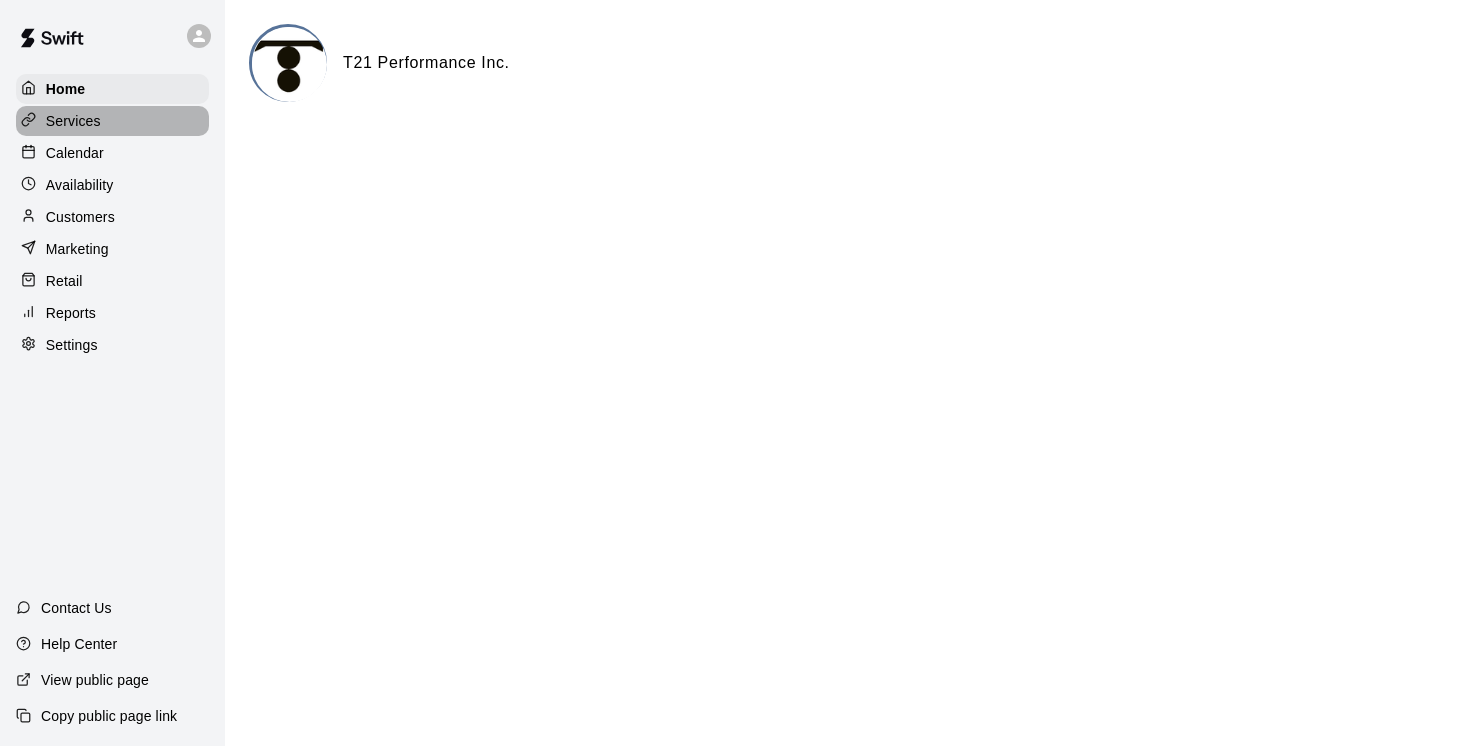 click on "Services" at bounding box center (73, 121) 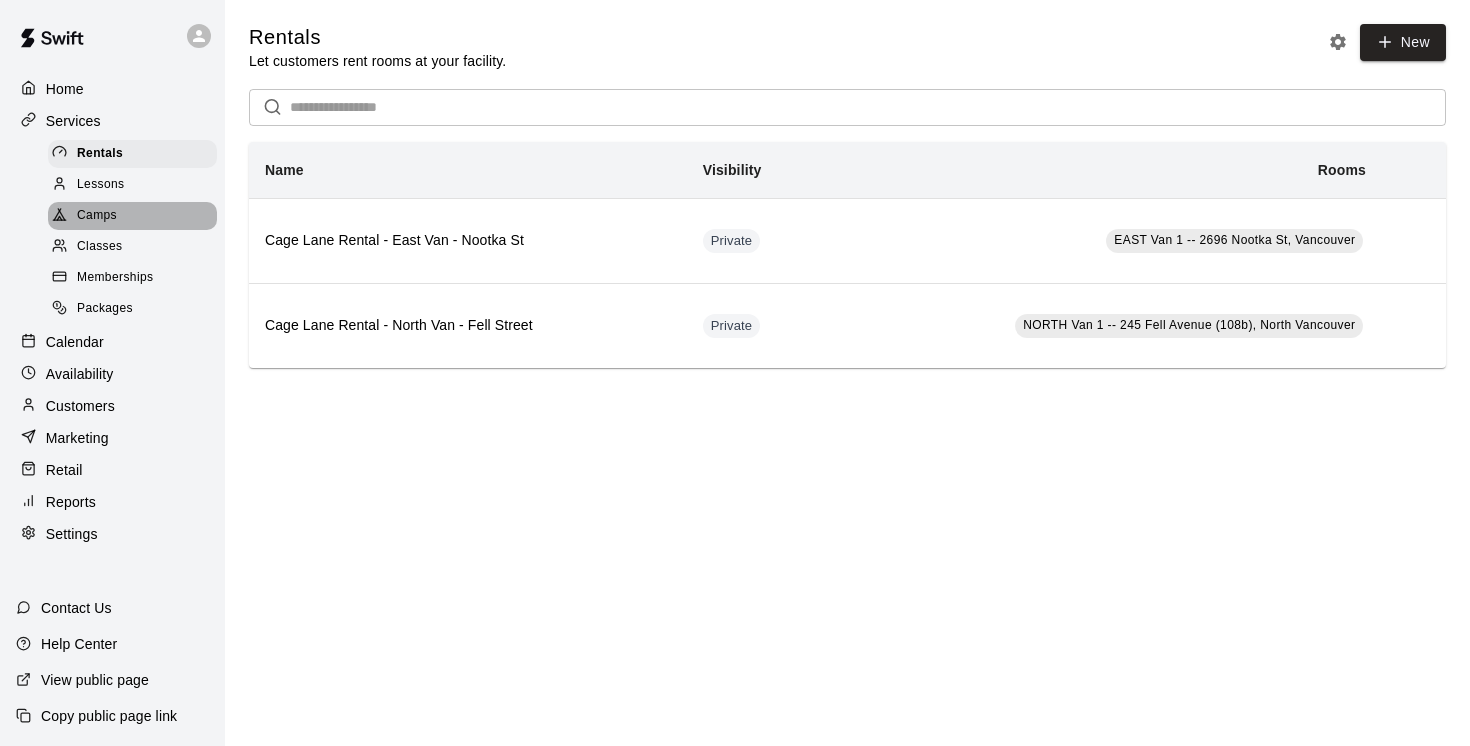 click on "Camps" at bounding box center (97, 216) 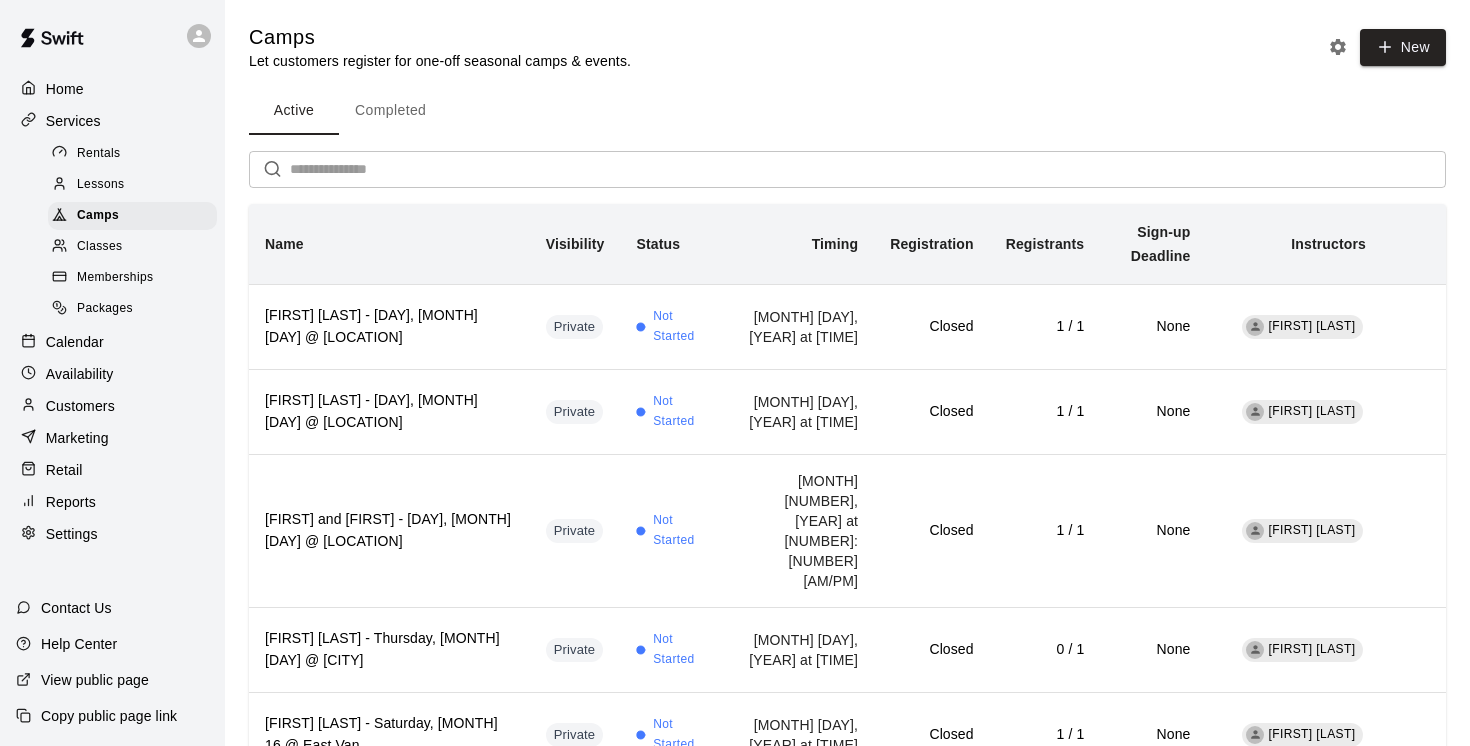 click on "Completed" at bounding box center [390, 111] 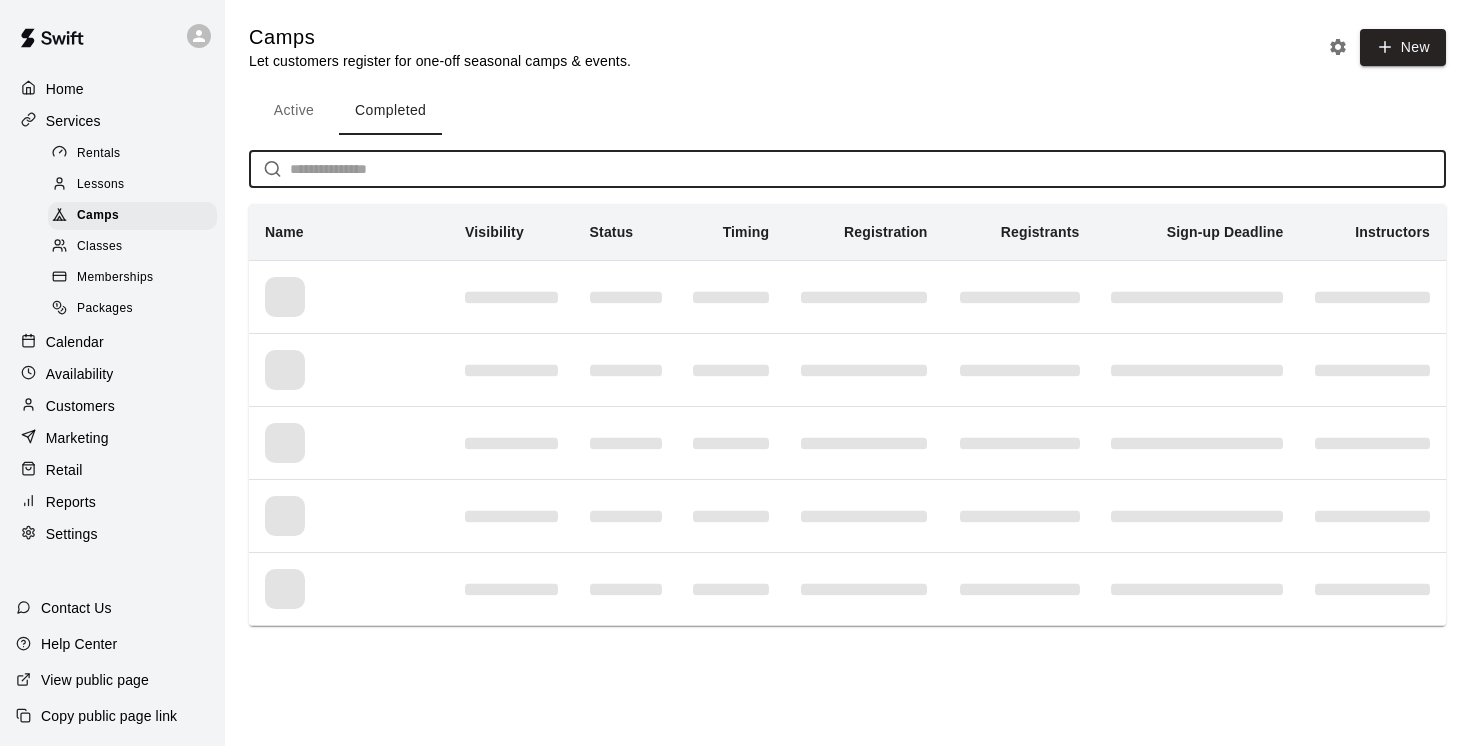 click at bounding box center [868, 169] 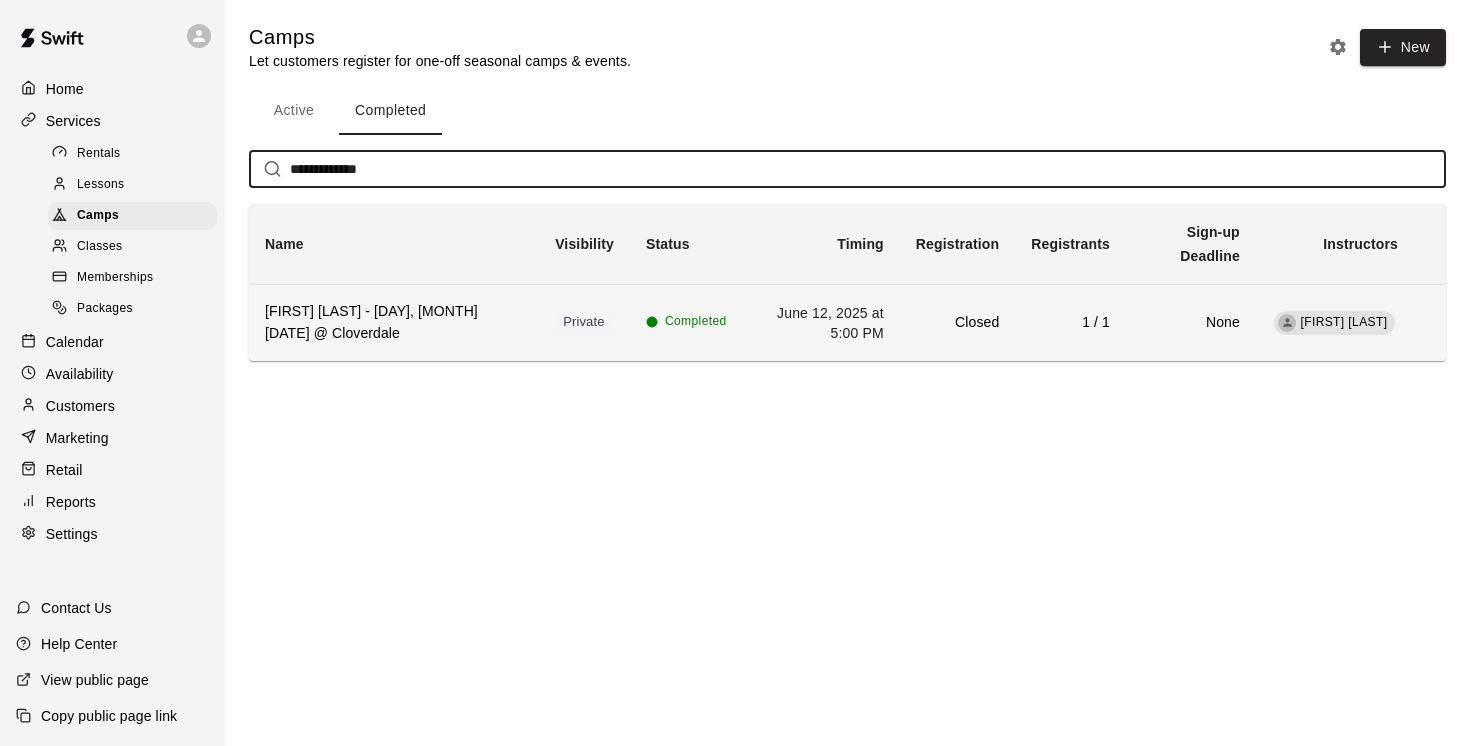 type on "**********" 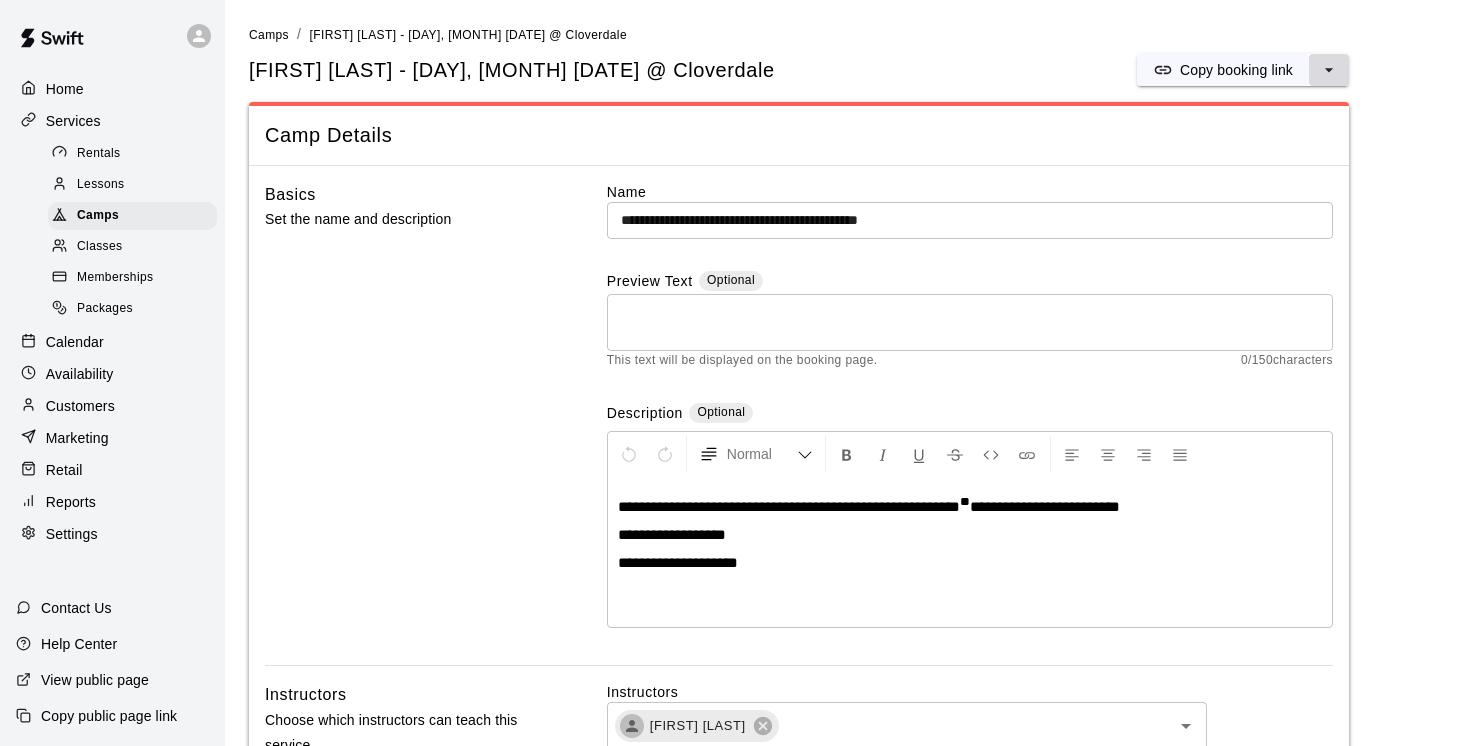 click 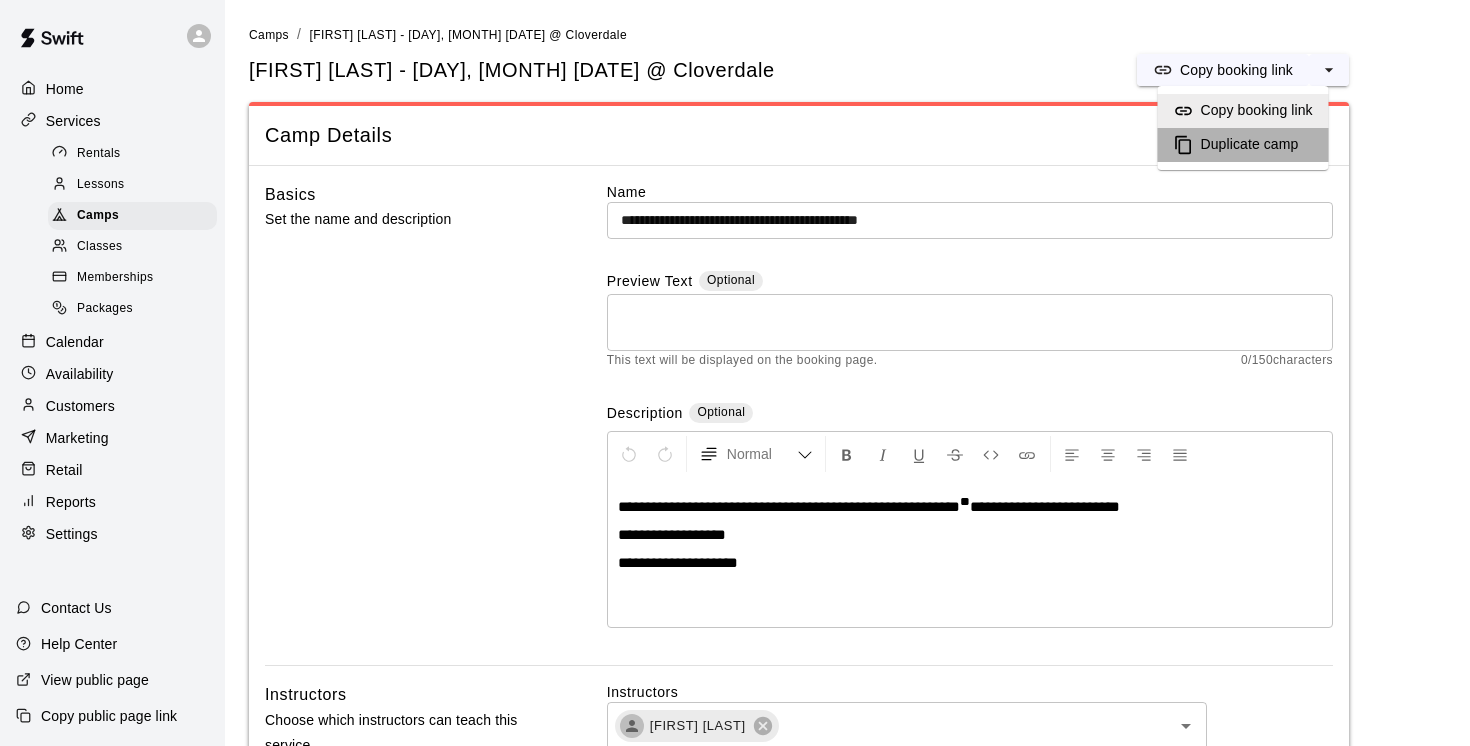 click on "Duplicate camp" at bounding box center [1250, 145] 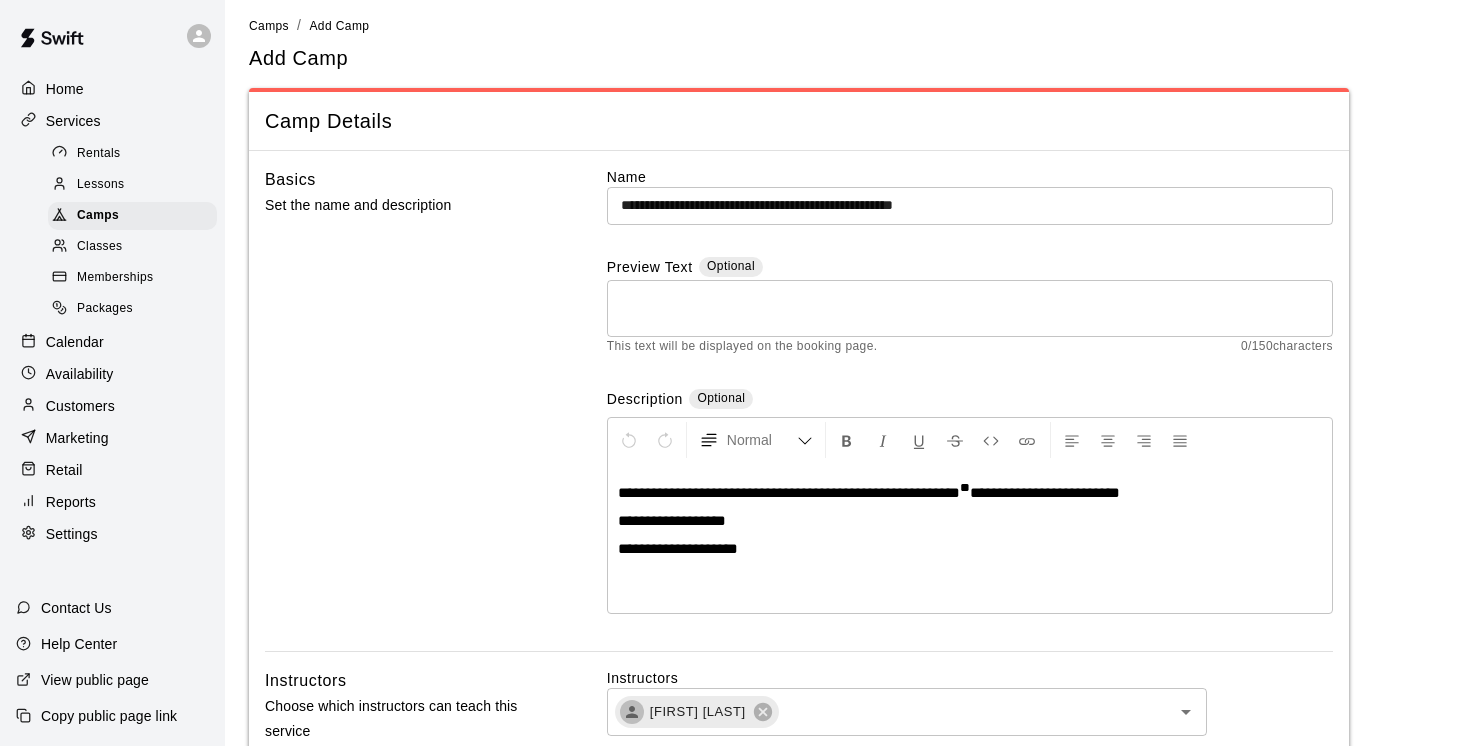scroll, scrollTop: 0, scrollLeft: 0, axis: both 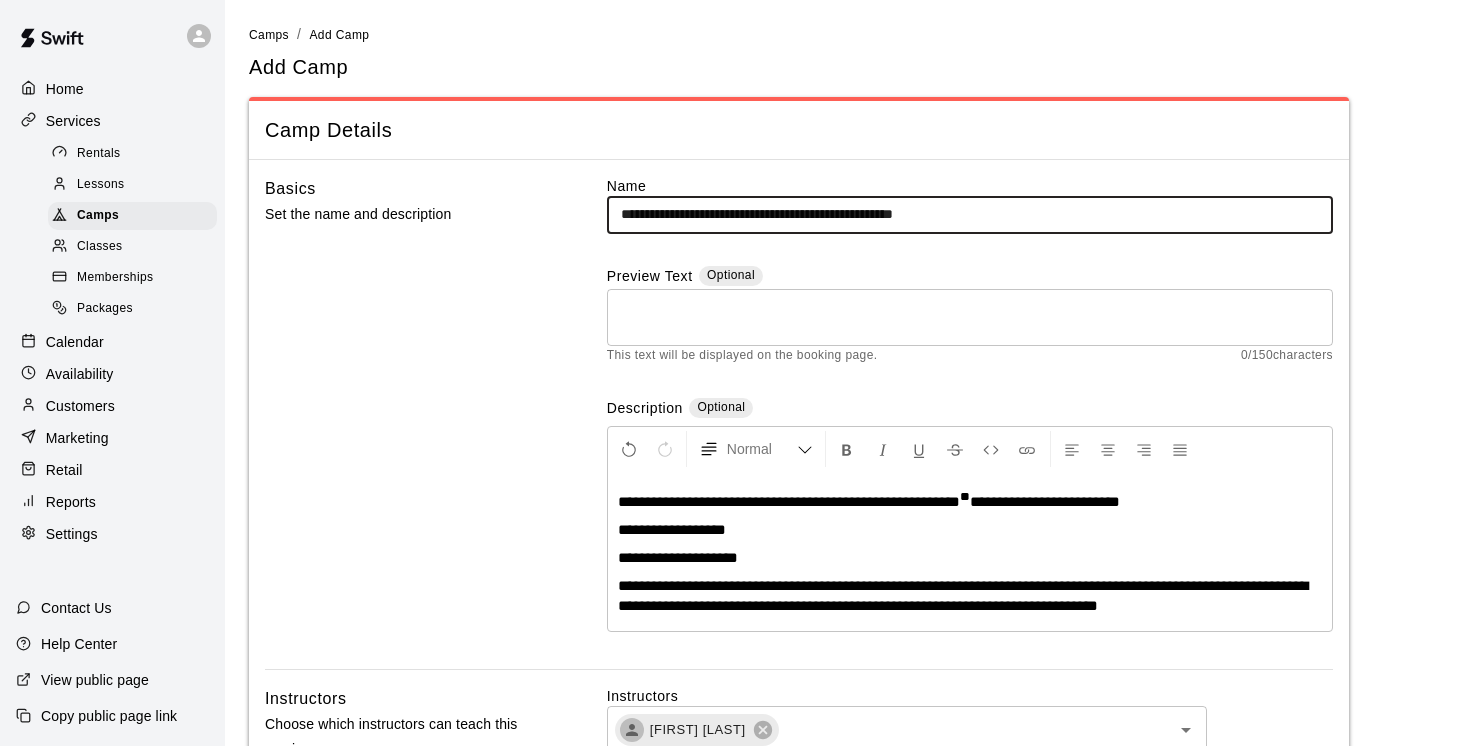 click on "**********" at bounding box center (970, 214) 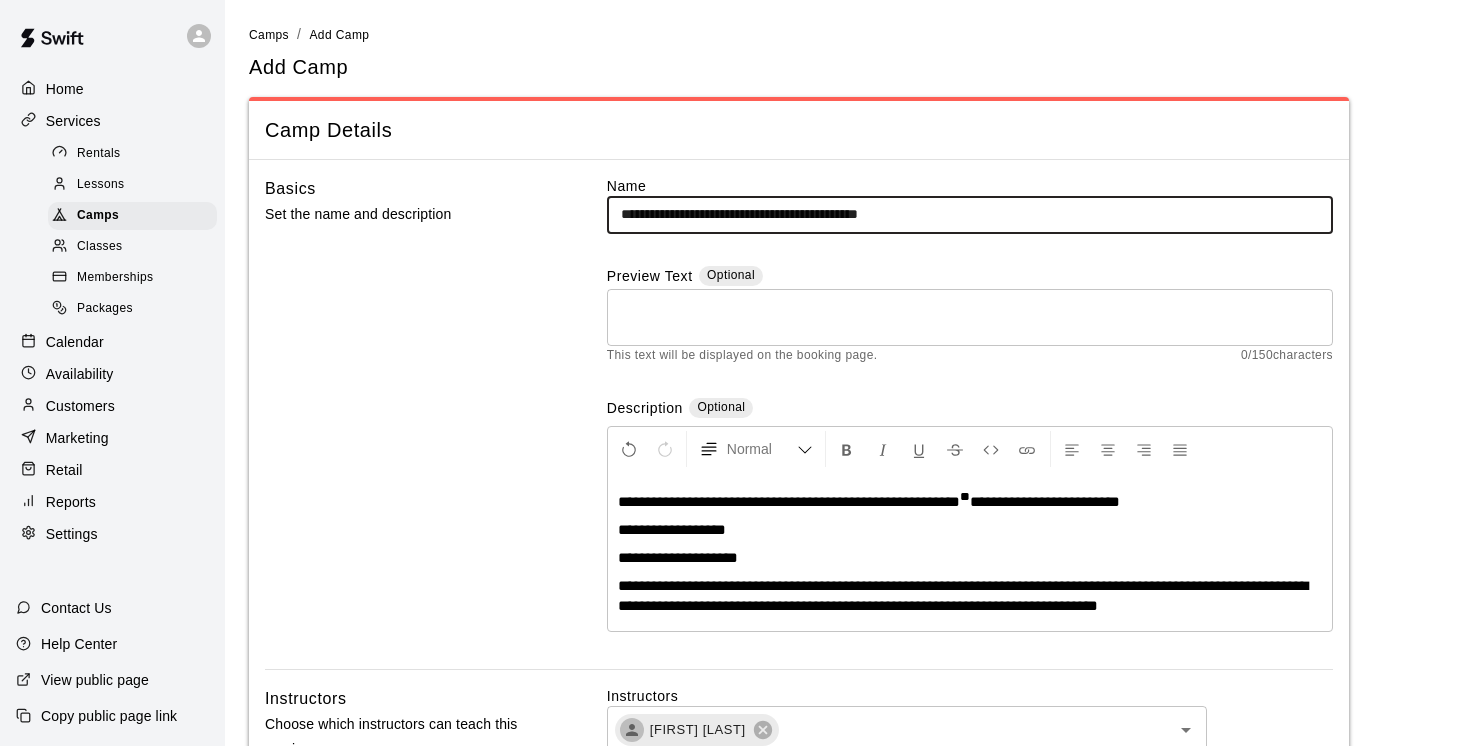 type on "**********" 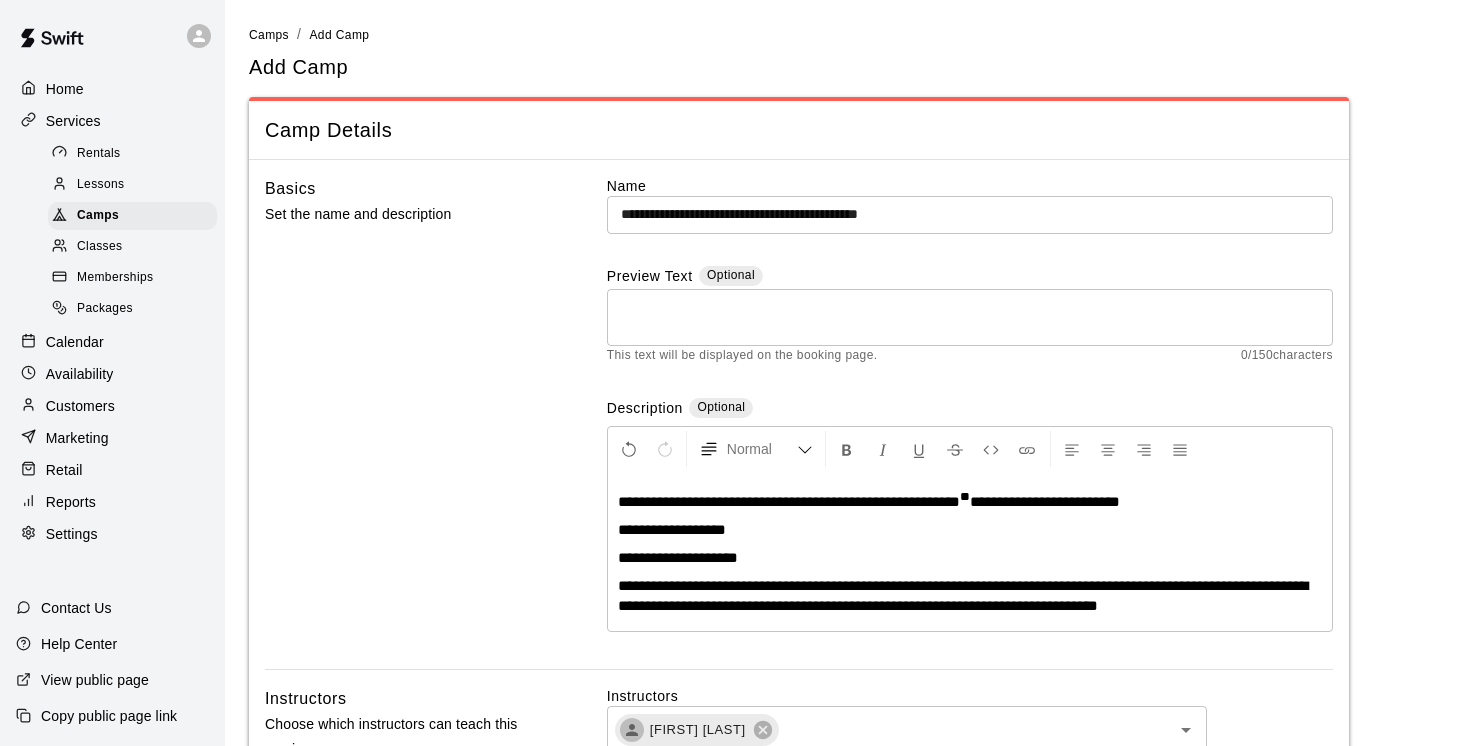 click on "**********" at bounding box center [789, 501] 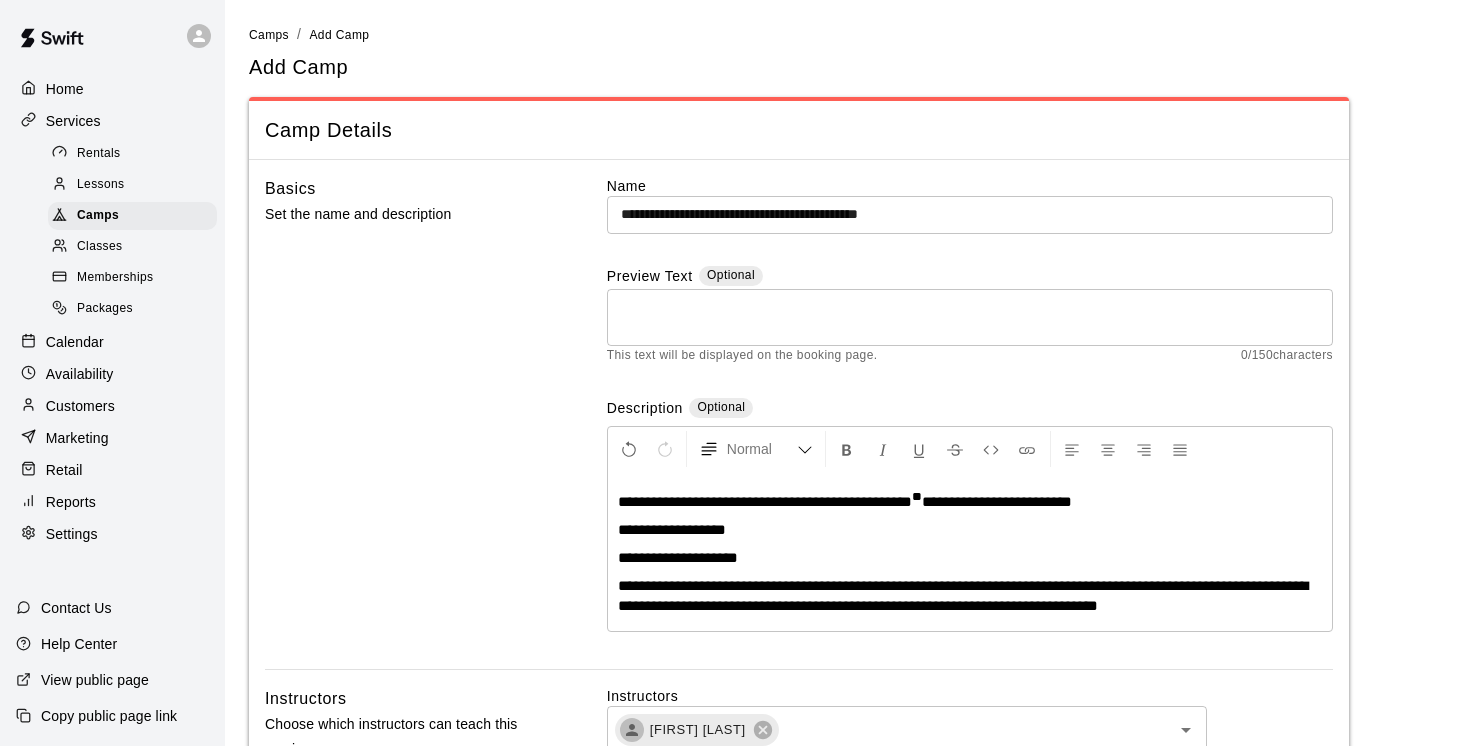 type 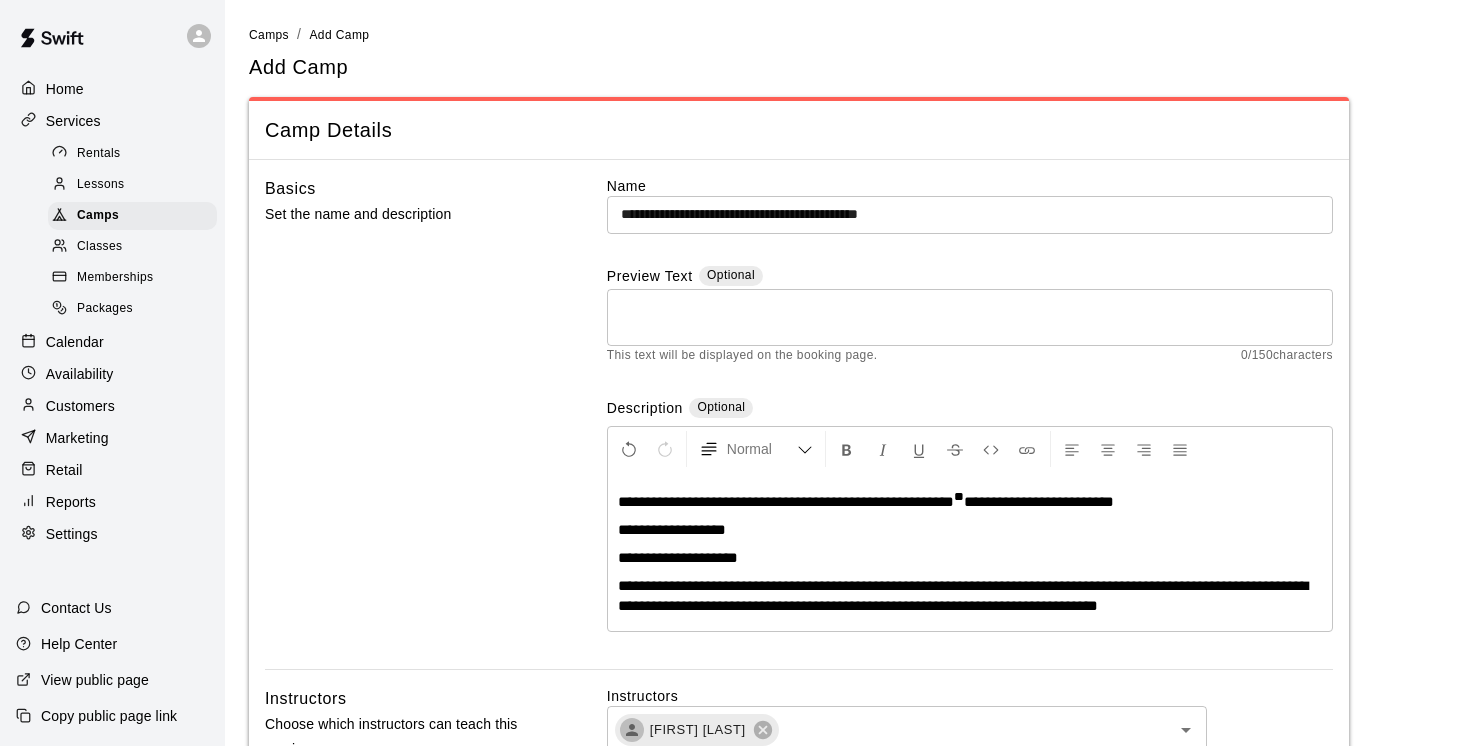 click on "**********" at bounding box center (786, 501) 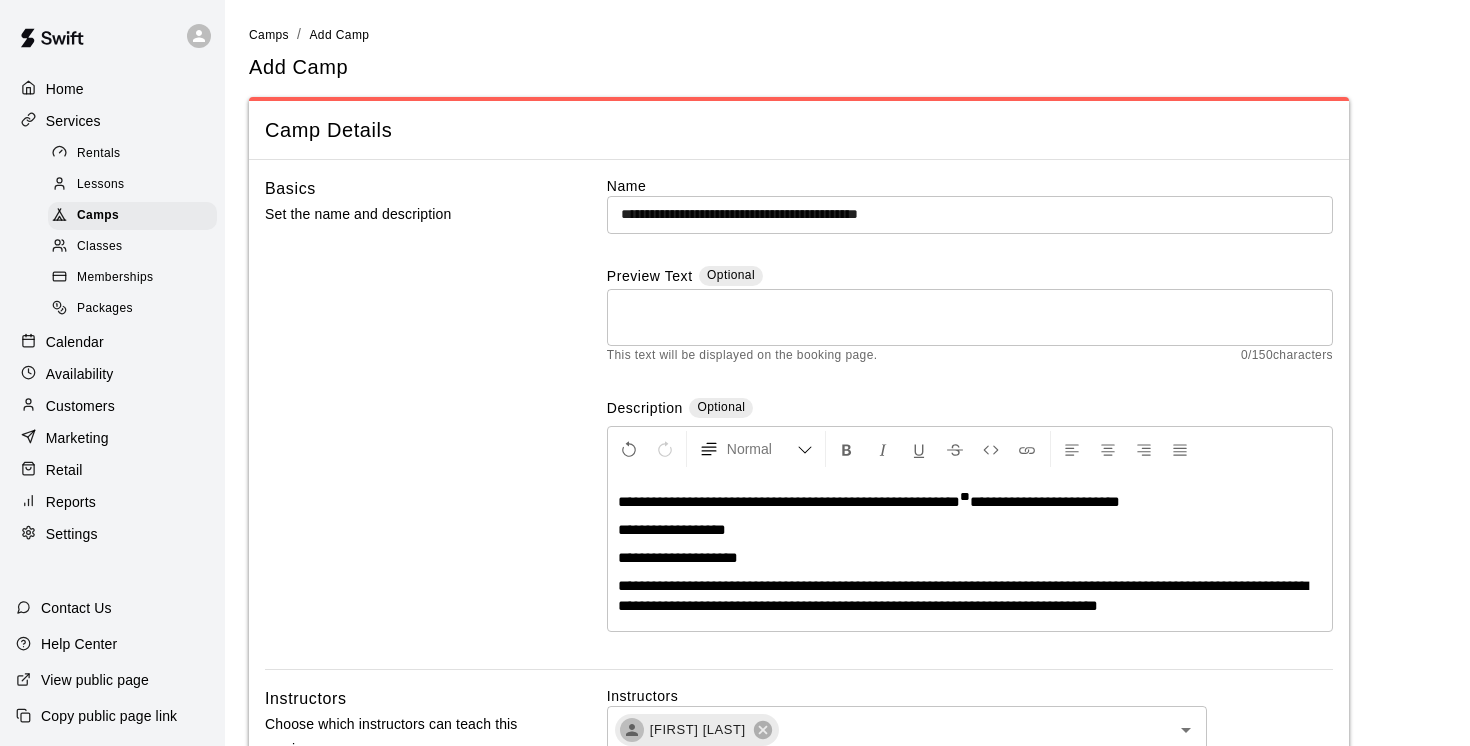 click on "**********" at bounding box center (789, 501) 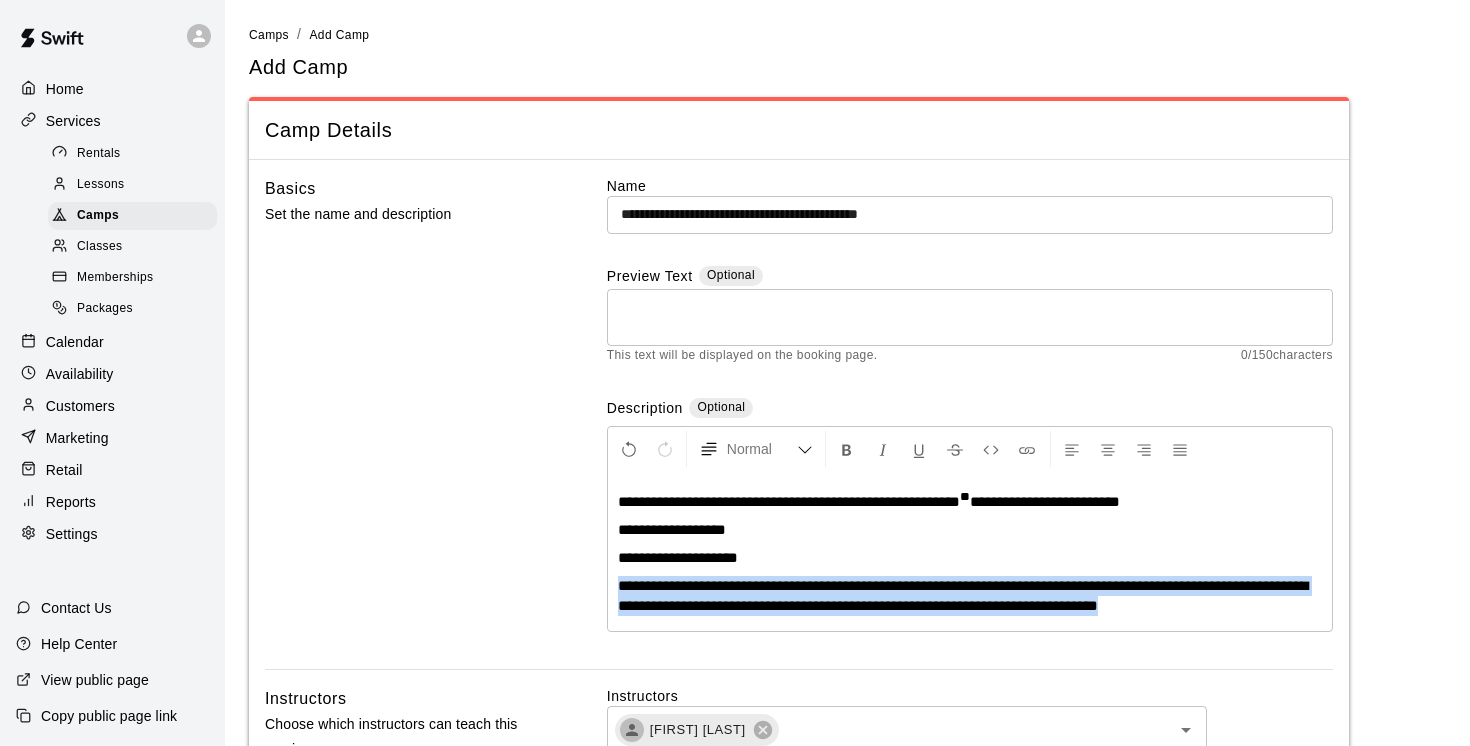 drag, startPoint x: 617, startPoint y: 586, endPoint x: 681, endPoint y: 624, distance: 74.431175 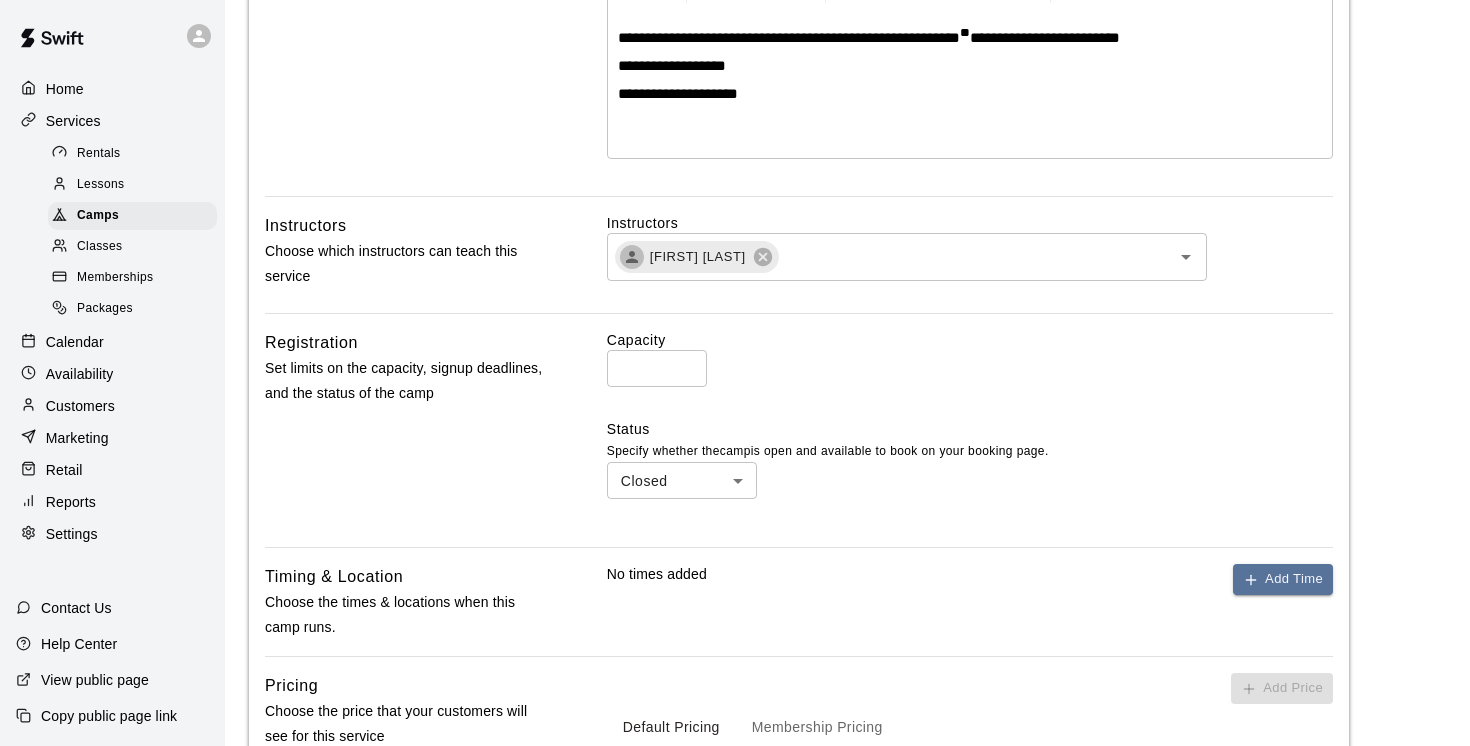 scroll, scrollTop: 466, scrollLeft: 0, axis: vertical 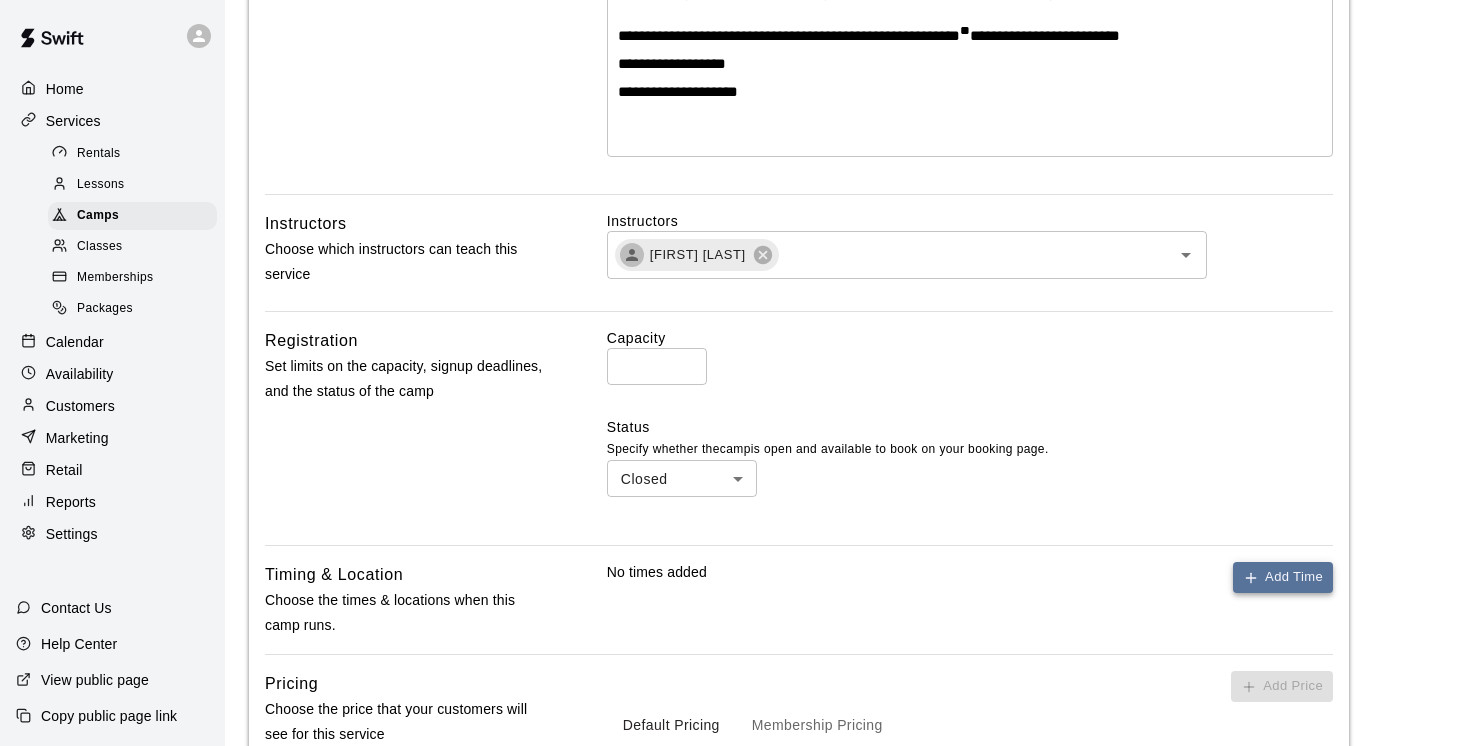 click on "Add Time" at bounding box center [1283, 577] 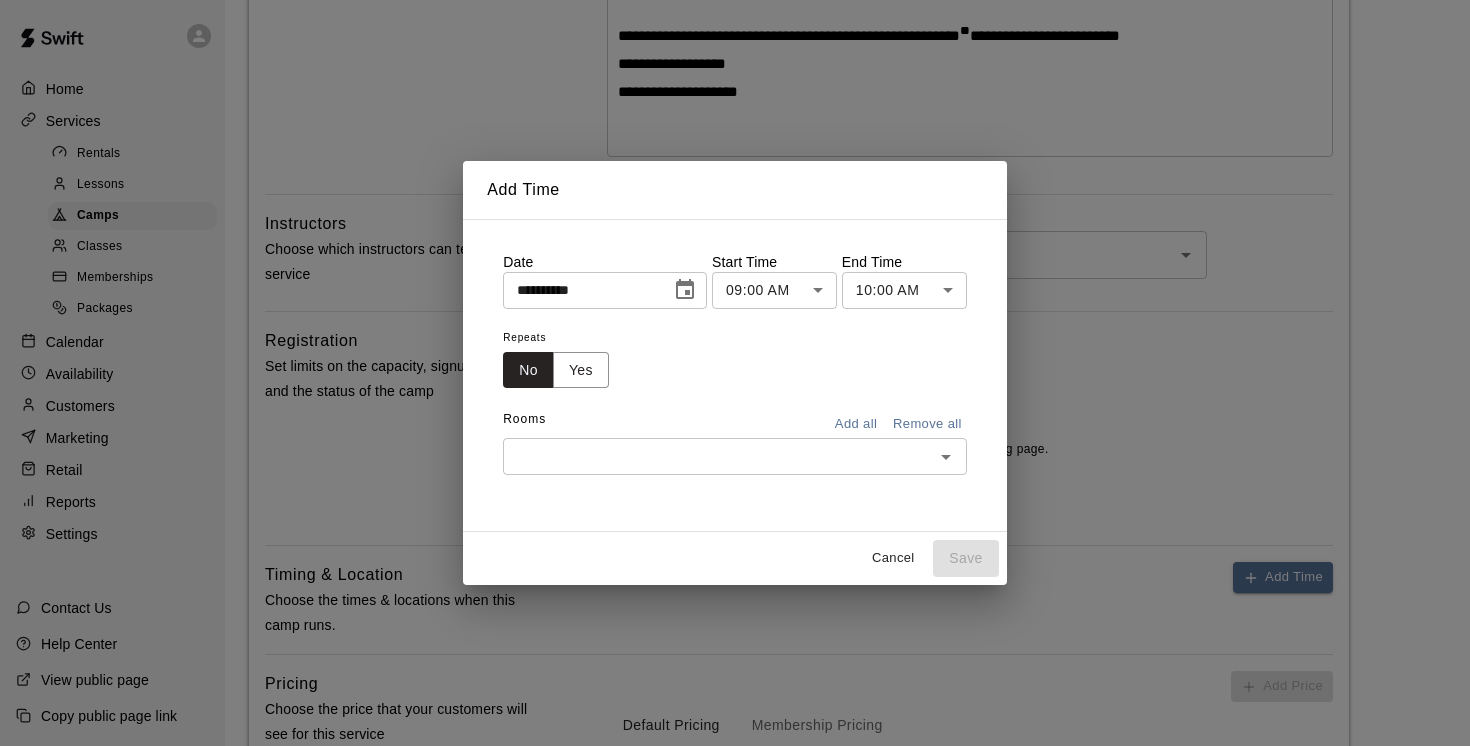 click 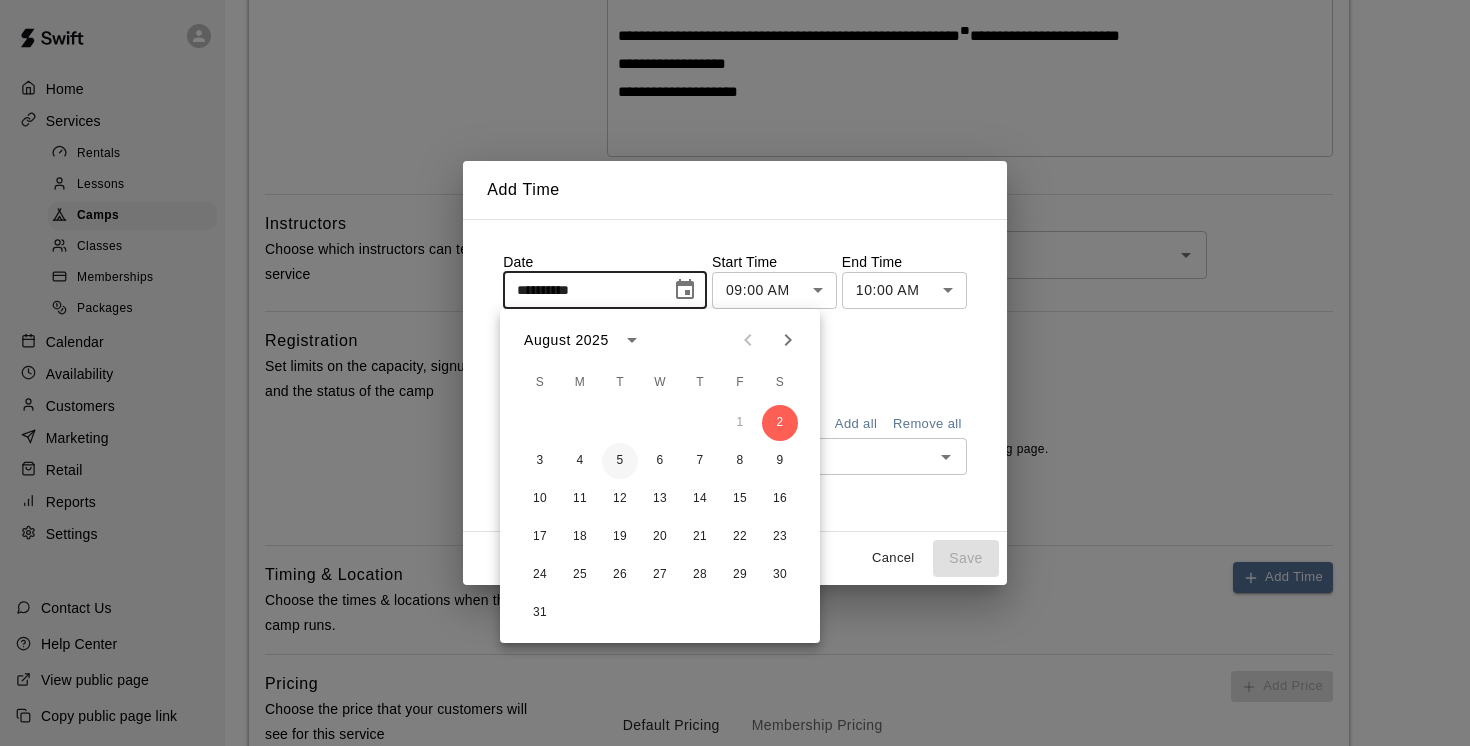 click on "5" at bounding box center (620, 461) 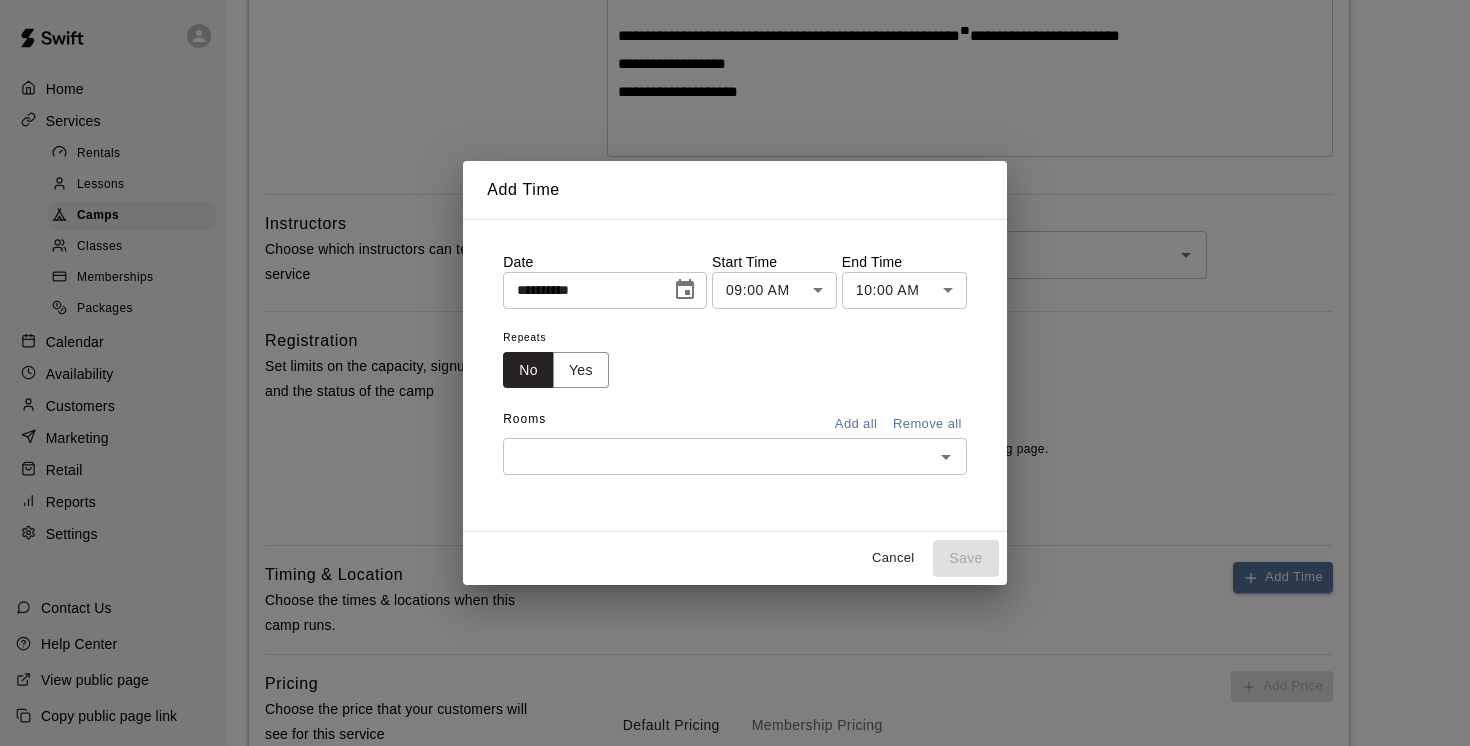 click on "**********" at bounding box center (735, 312) 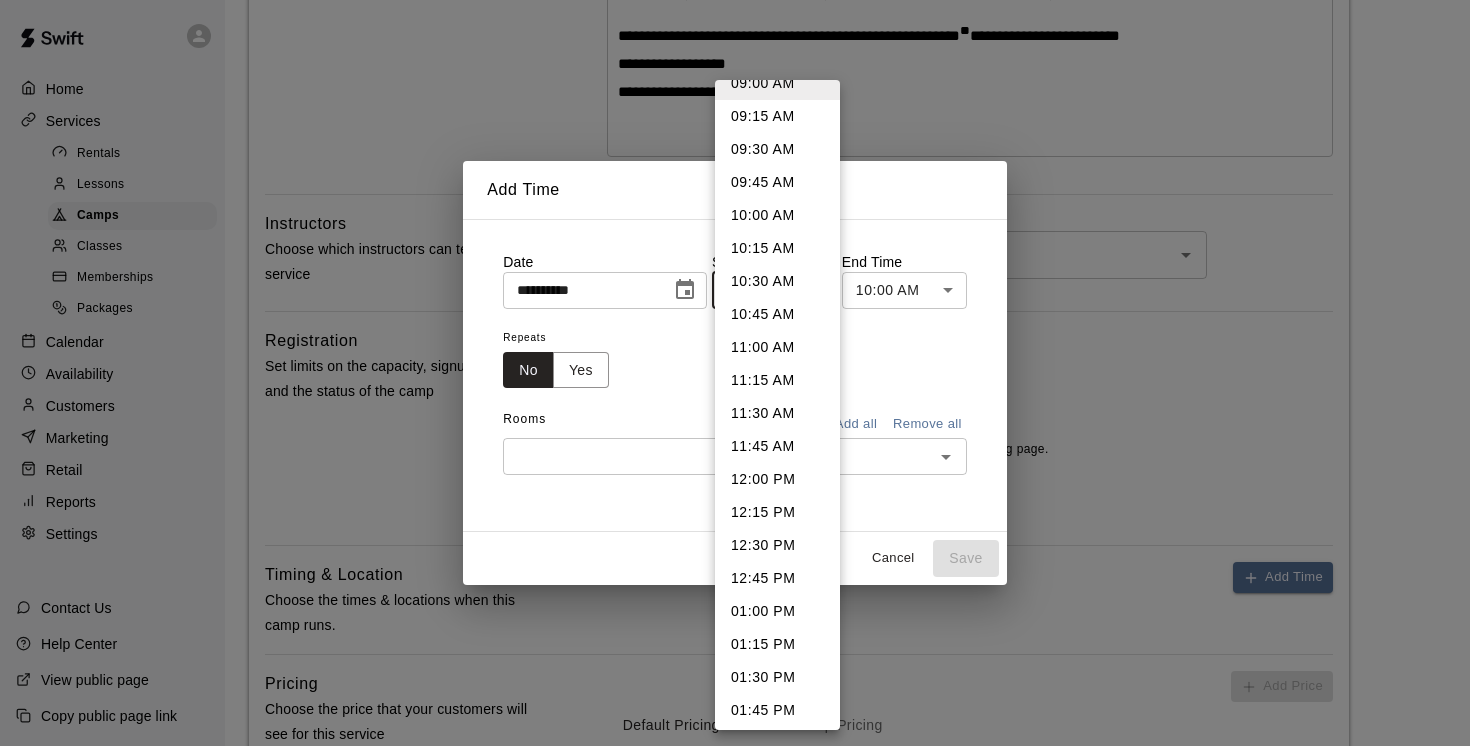 scroll, scrollTop: 1552, scrollLeft: 0, axis: vertical 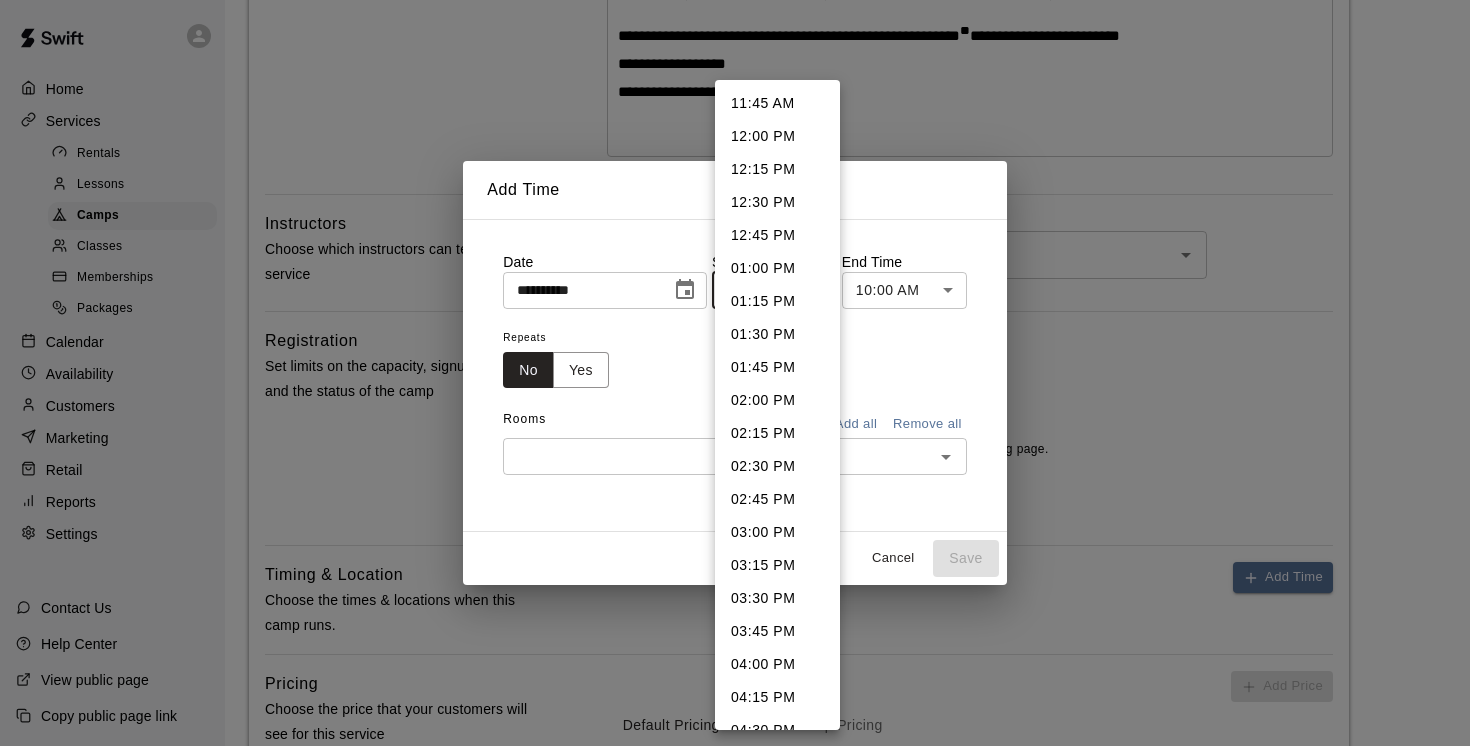 click on "04:00 PM" at bounding box center [777, 664] 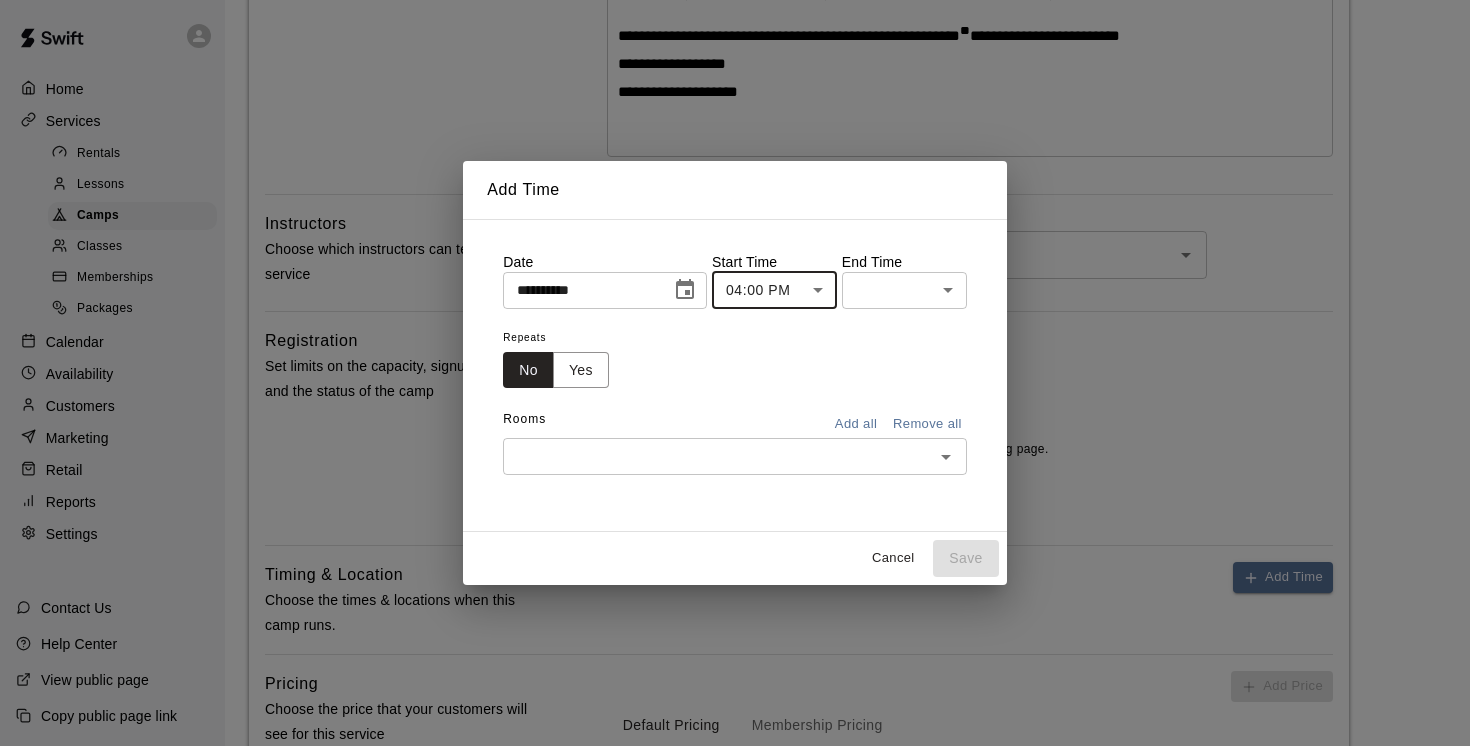click on "**********" at bounding box center [735, 312] 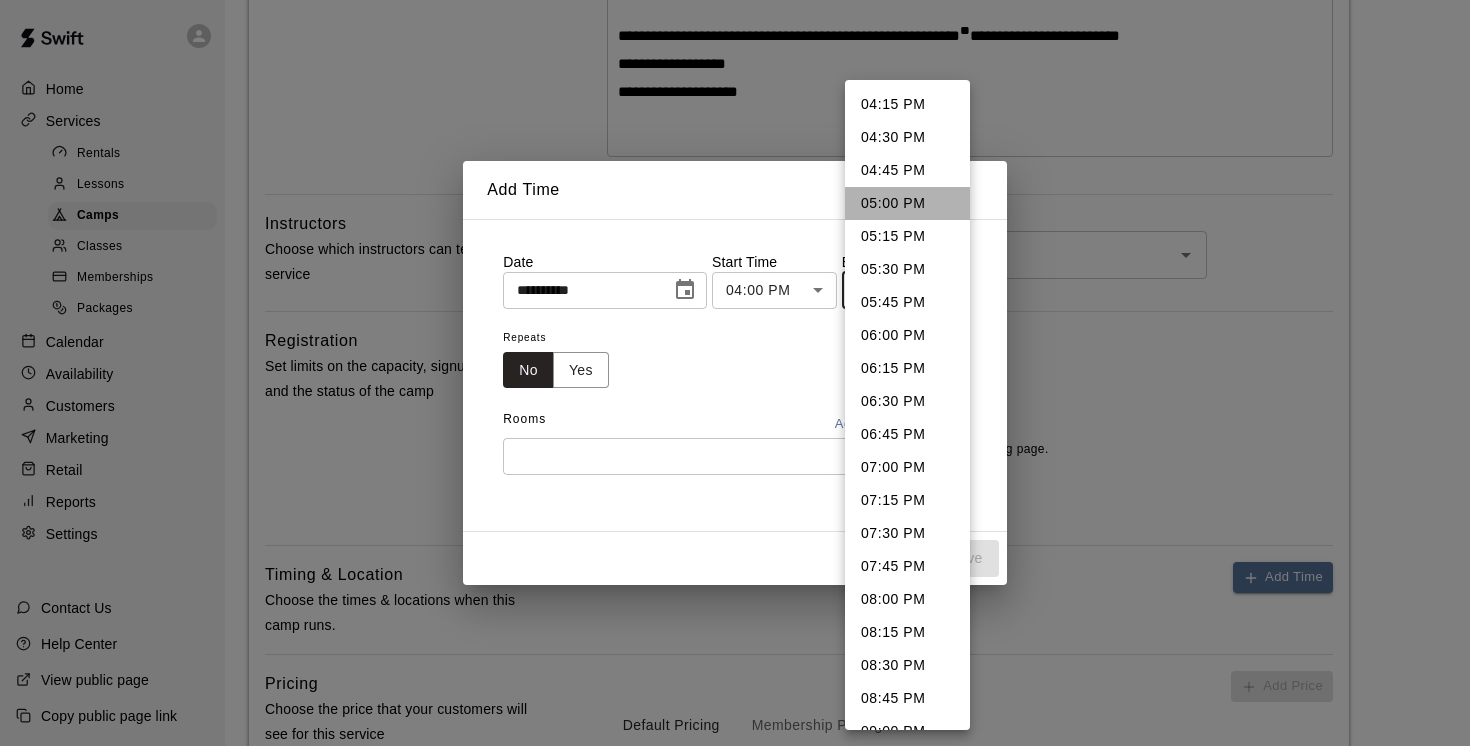 click on "05:00 PM" at bounding box center (907, 203) 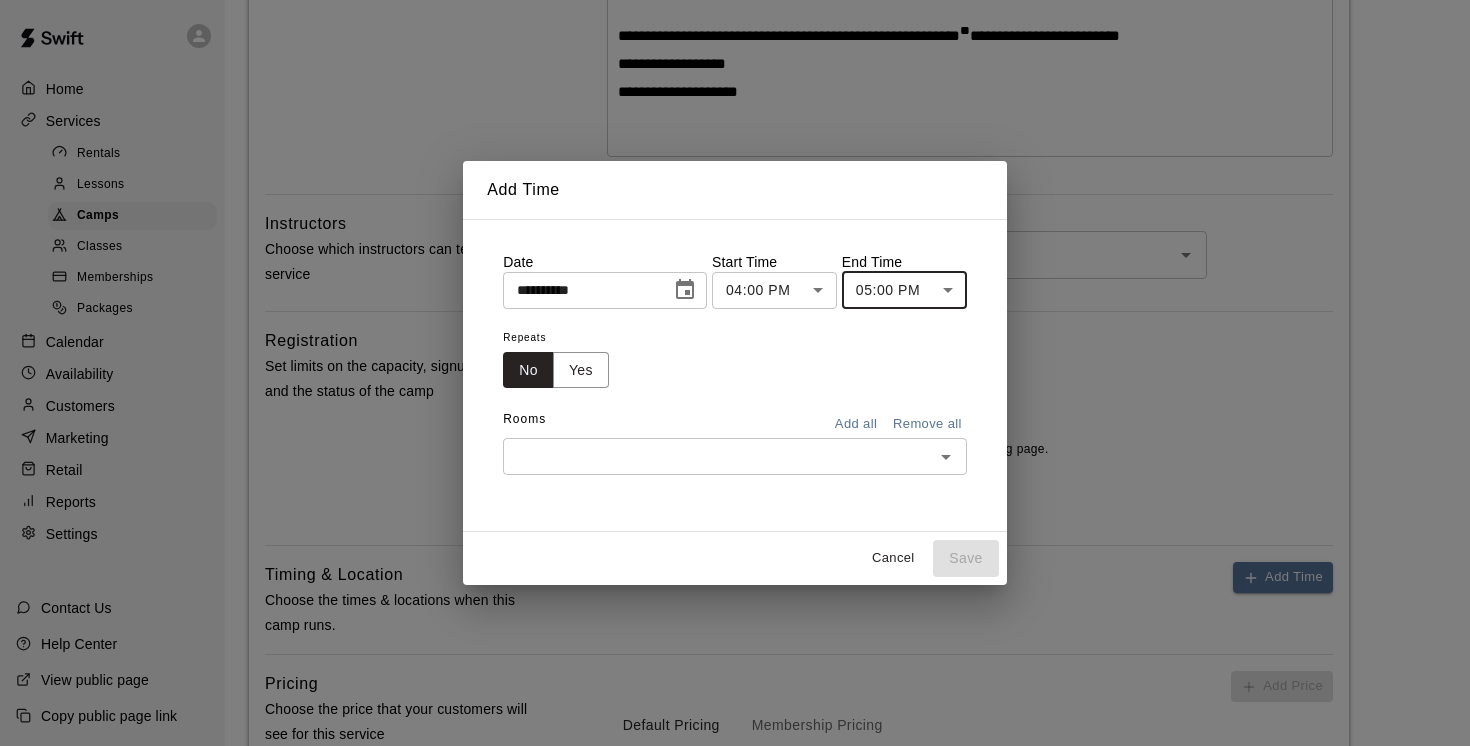 click on "​" at bounding box center (735, 456) 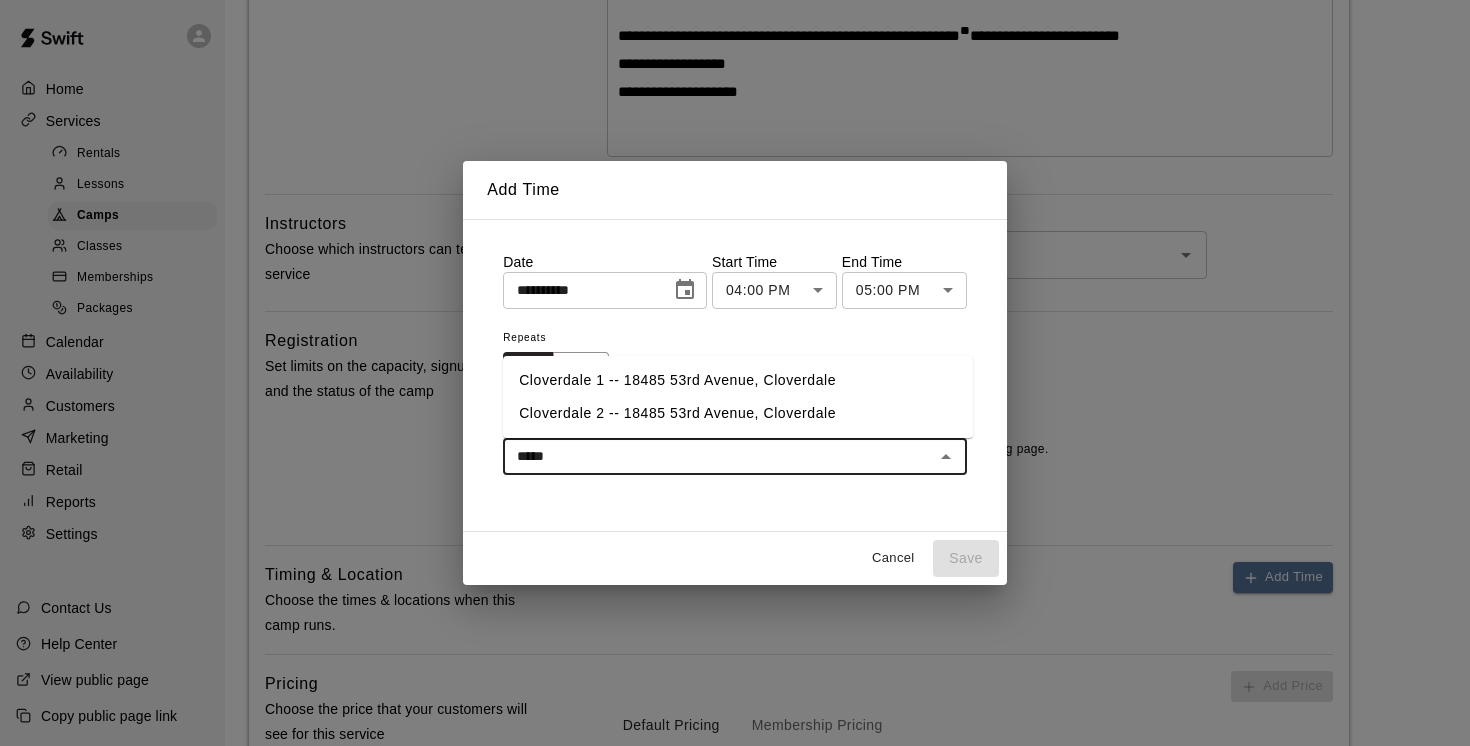 type on "******" 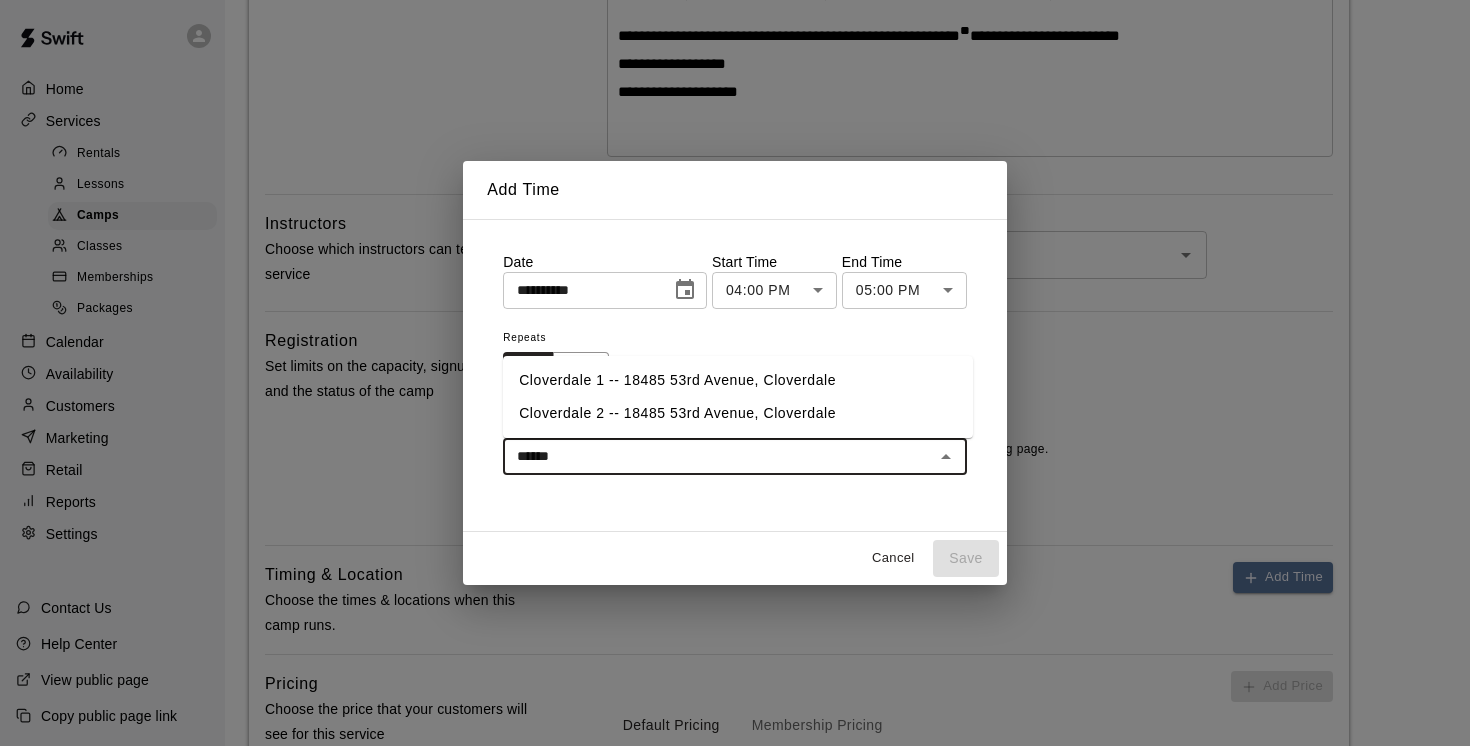 click on "Cloverdale 1 -- 18485 53rd Avenue, Cloverdale" at bounding box center [738, 380] 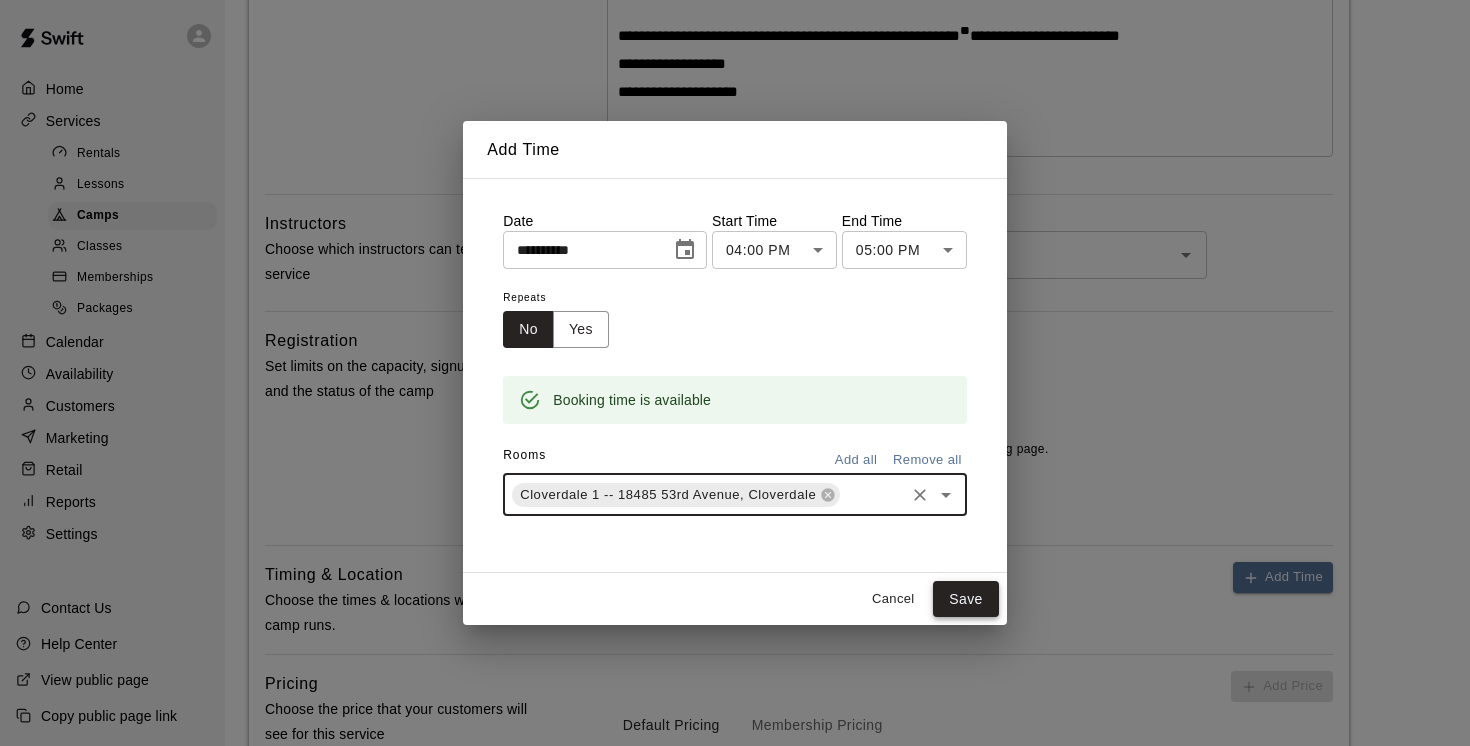 click on "Save" at bounding box center (966, 599) 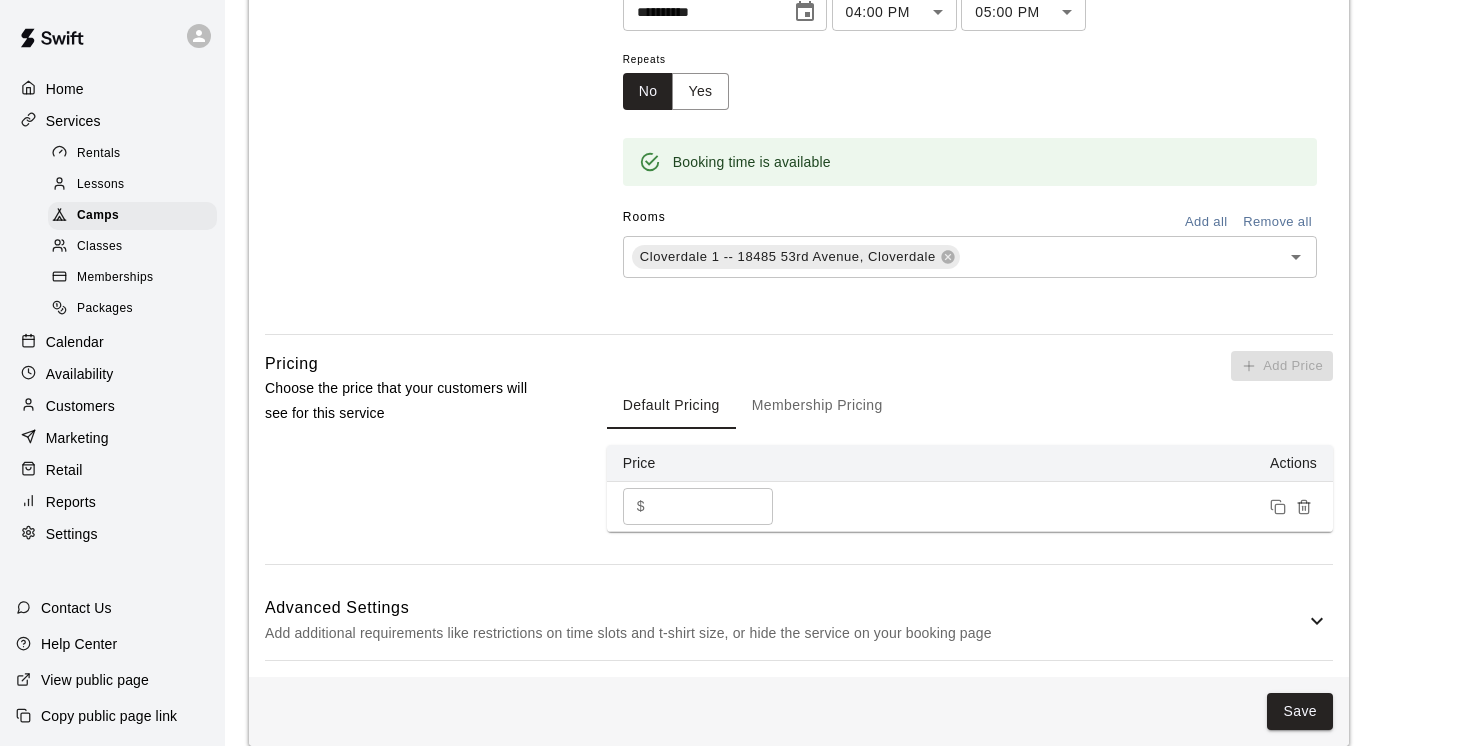 scroll, scrollTop: 1144, scrollLeft: 0, axis: vertical 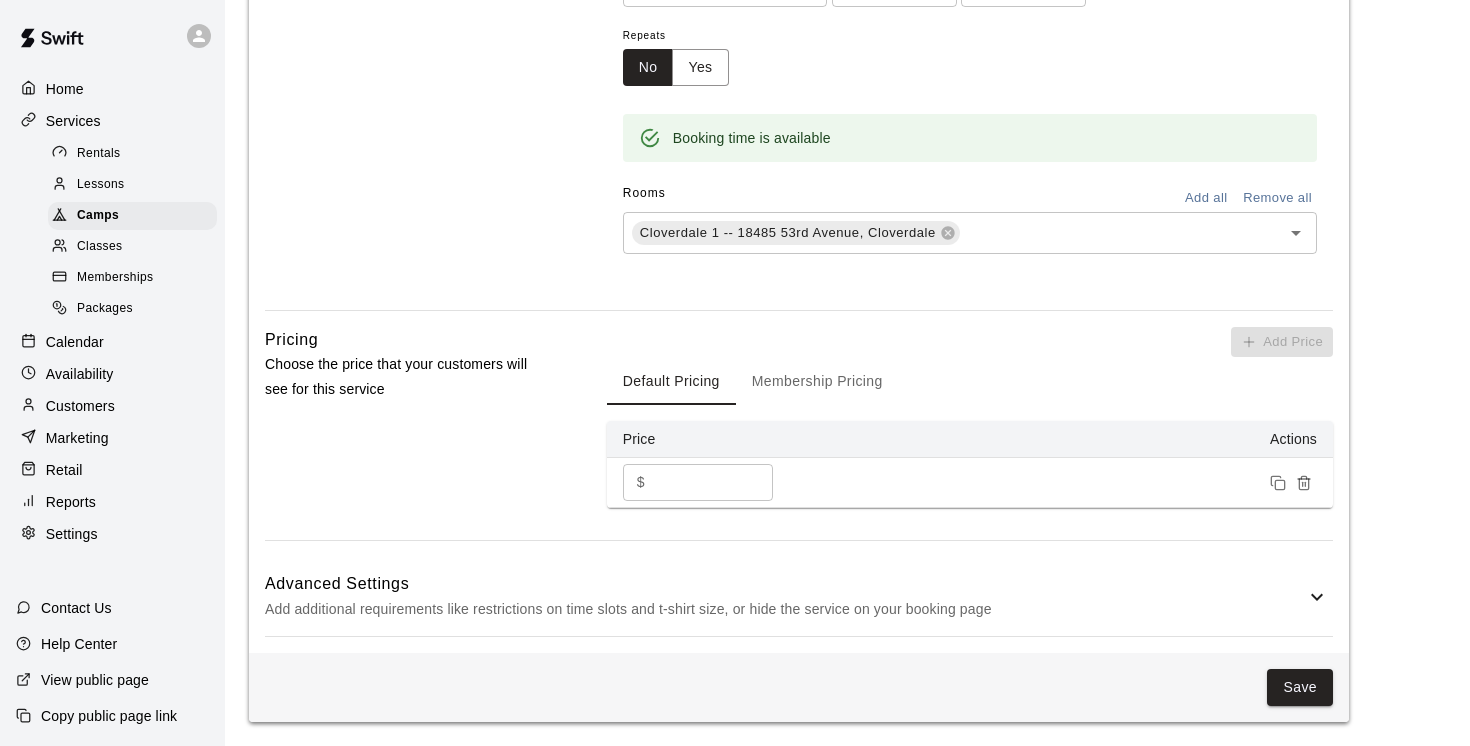 click 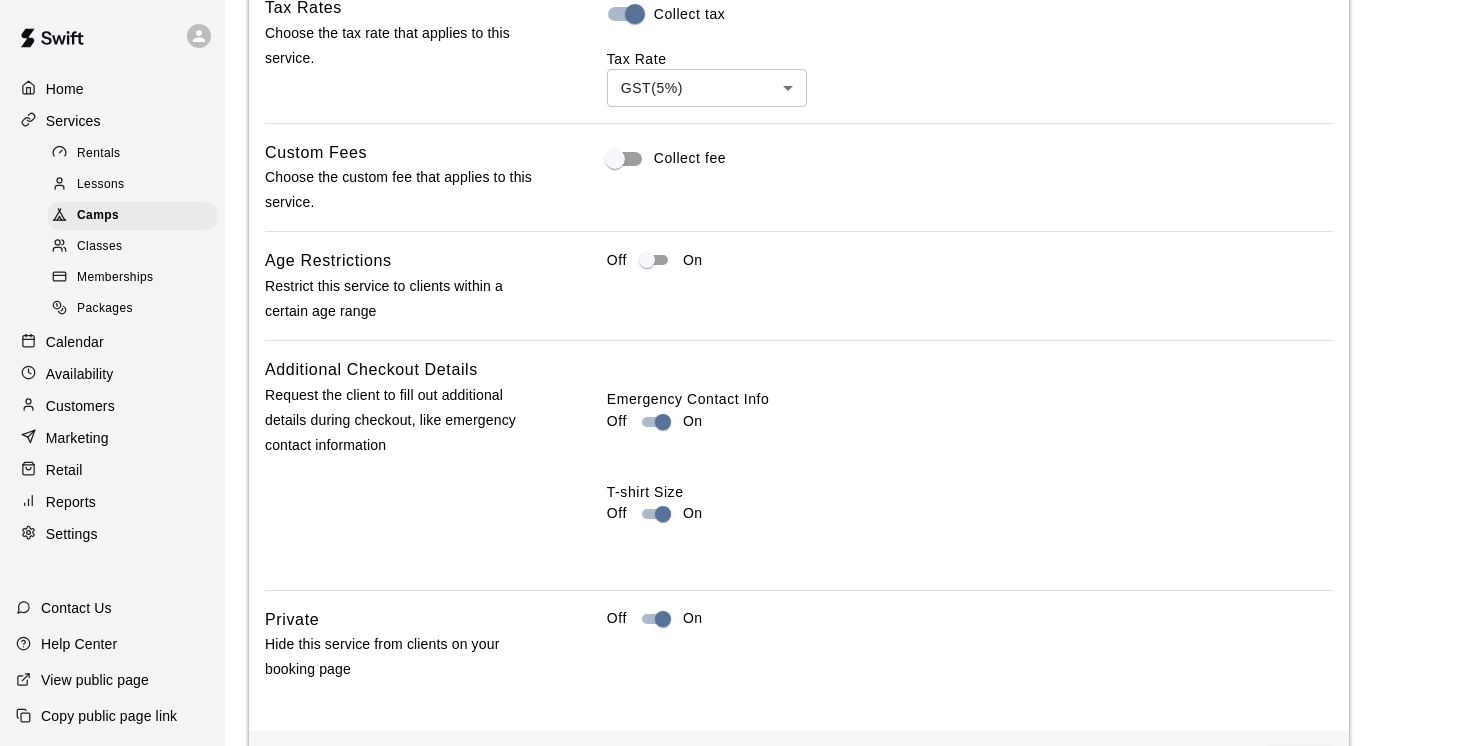 scroll, scrollTop: 1896, scrollLeft: 0, axis: vertical 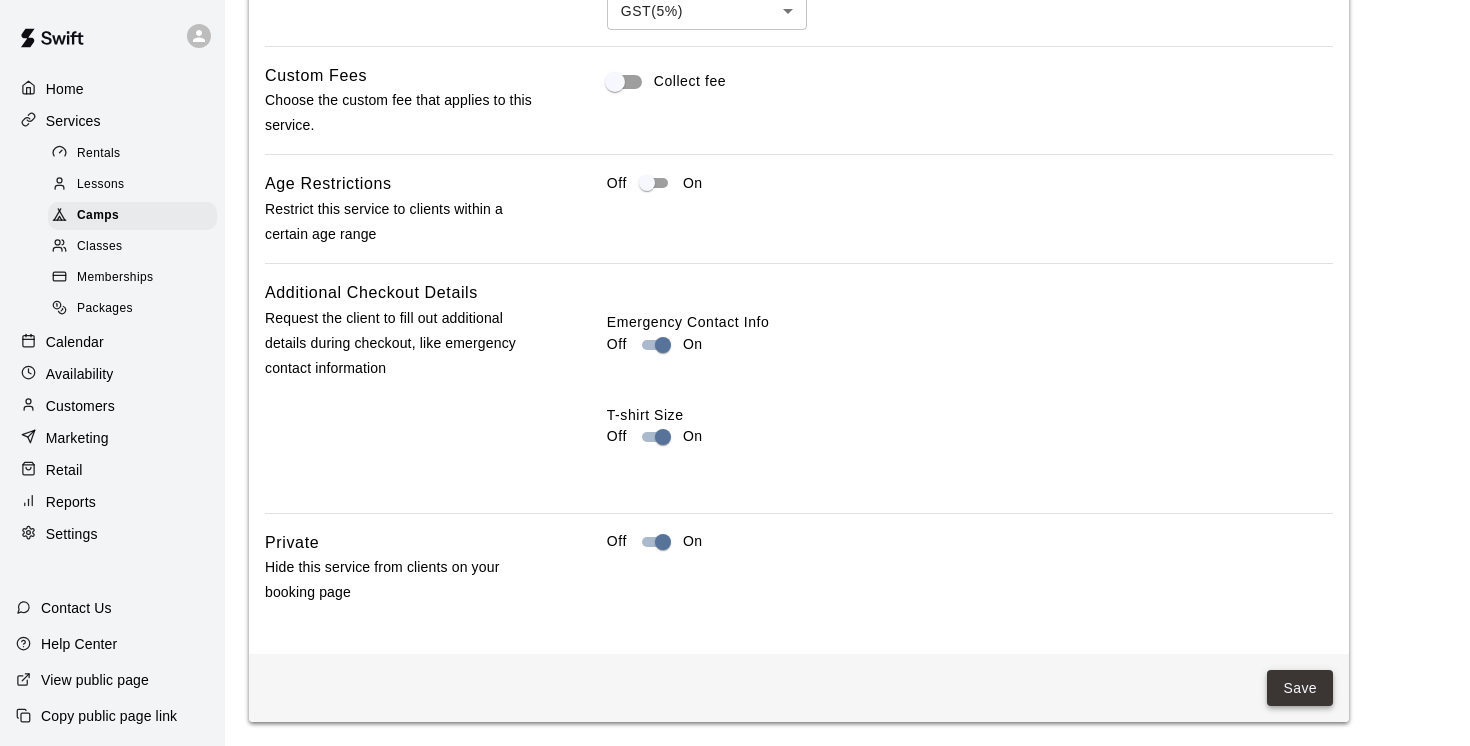 click on "Save" at bounding box center (1300, 688) 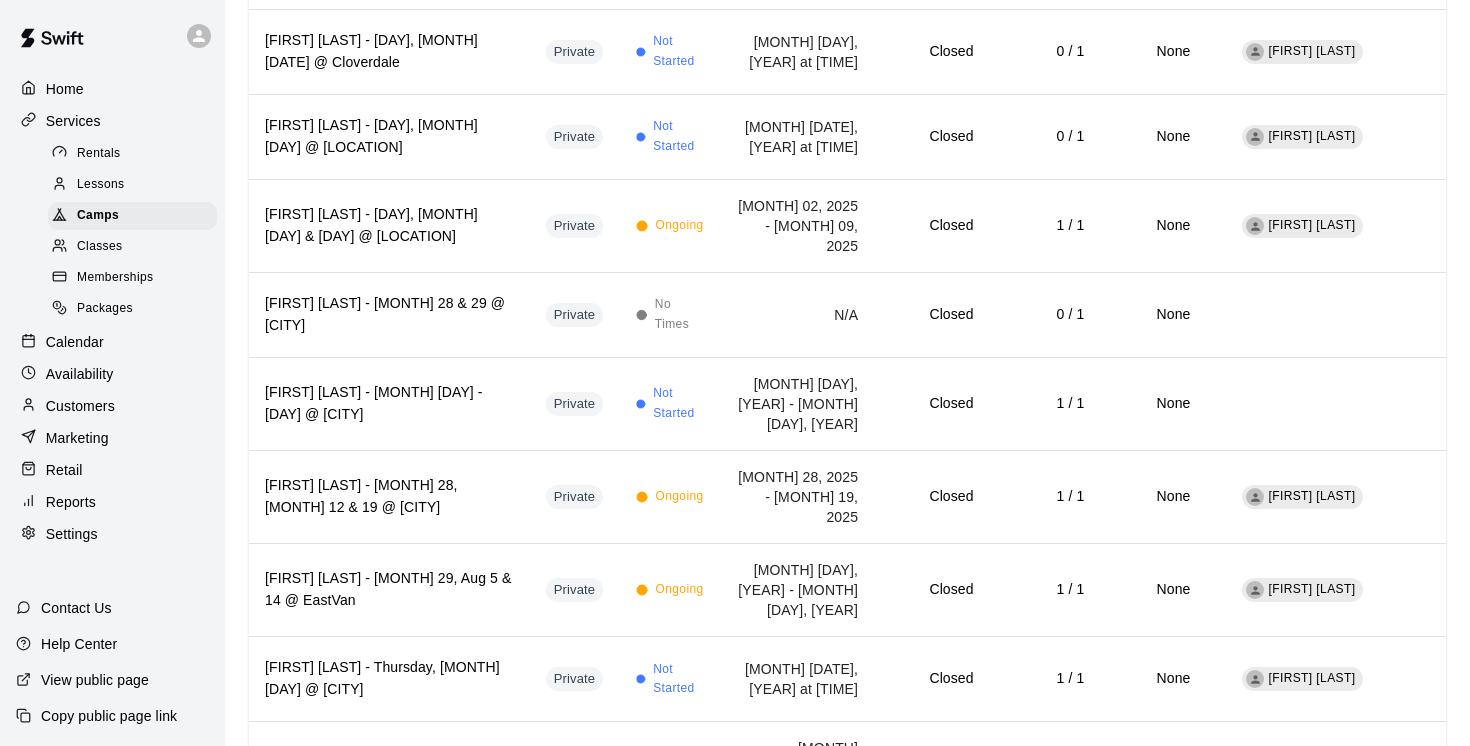 scroll, scrollTop: 0, scrollLeft: 0, axis: both 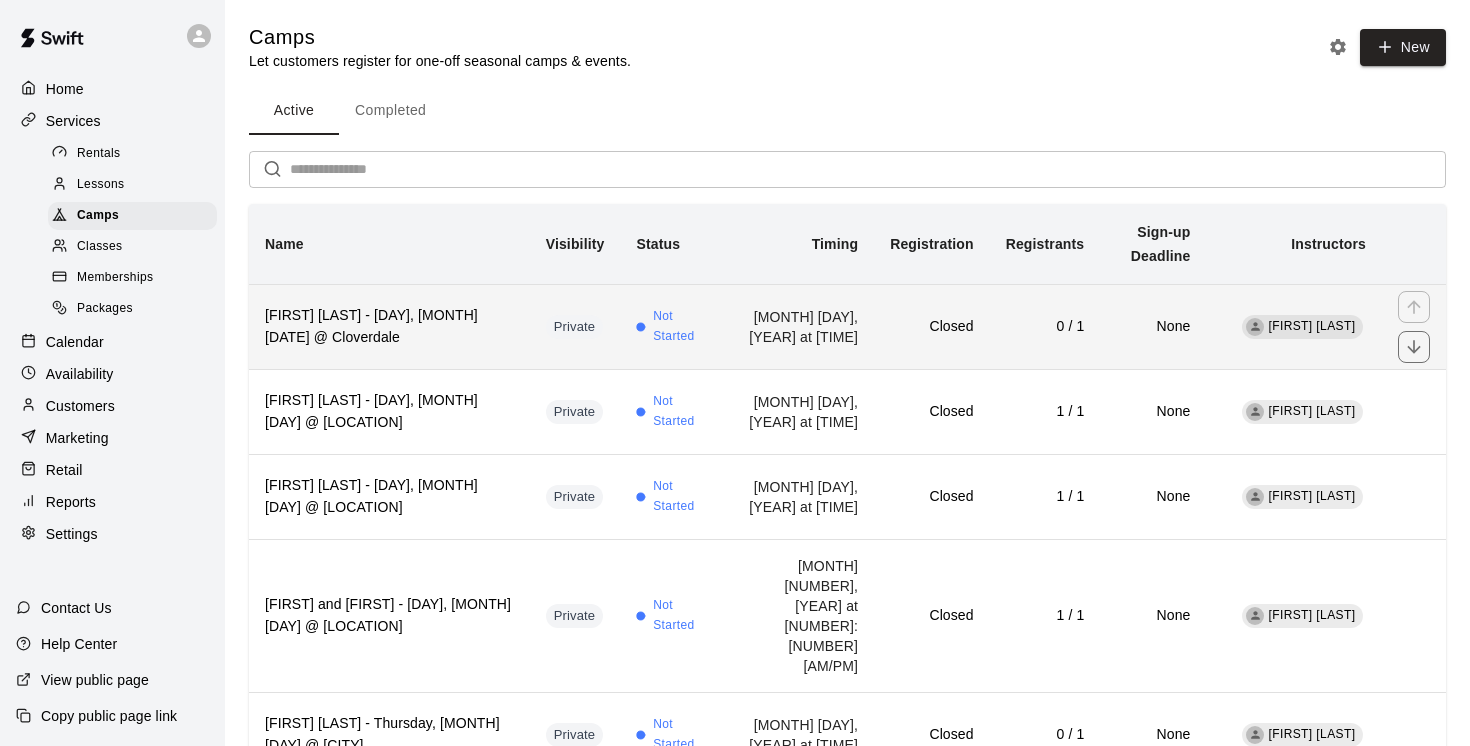 click on "[FIRST] [LAST] - [DAY], [MONTH] [DATE] @ Cloverdale" at bounding box center [389, 326] 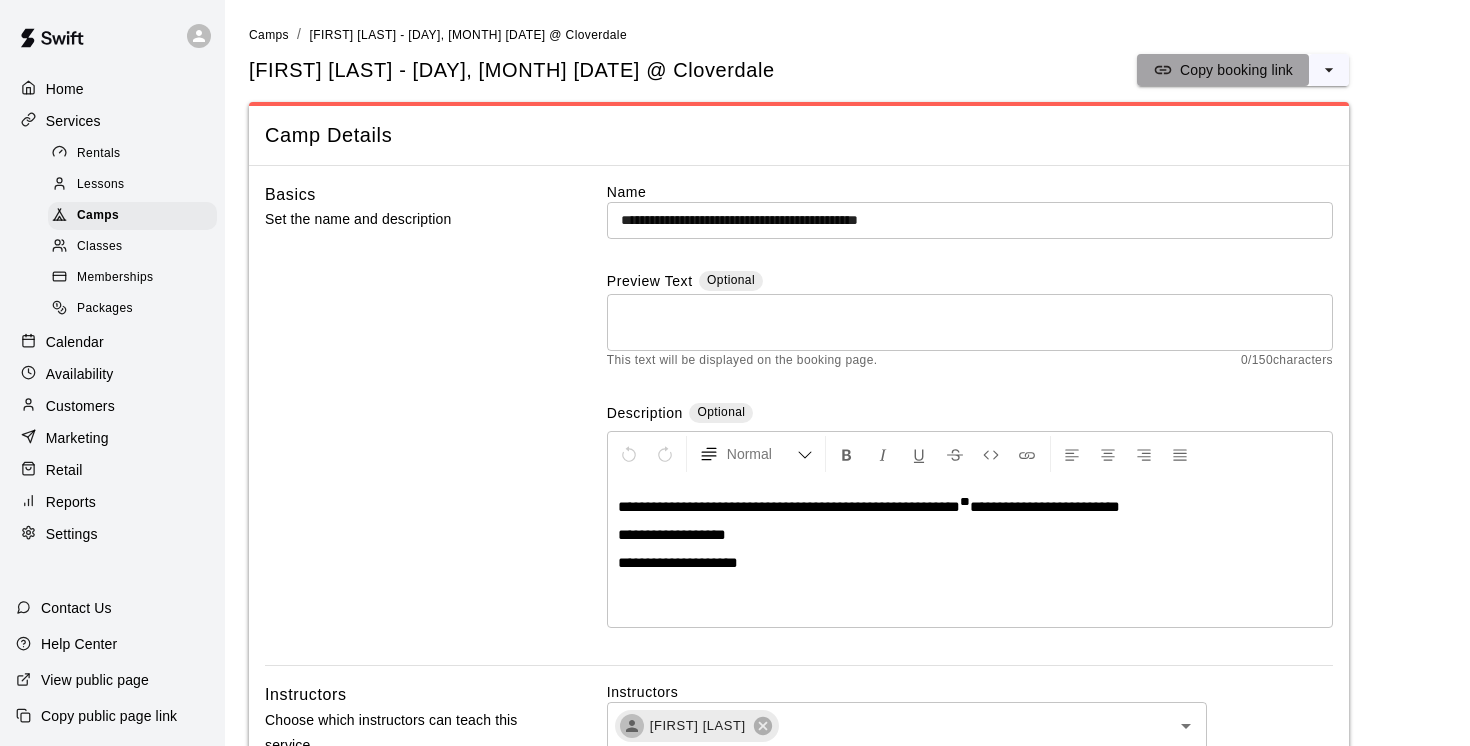 click on "Copy booking link" at bounding box center [1236, 70] 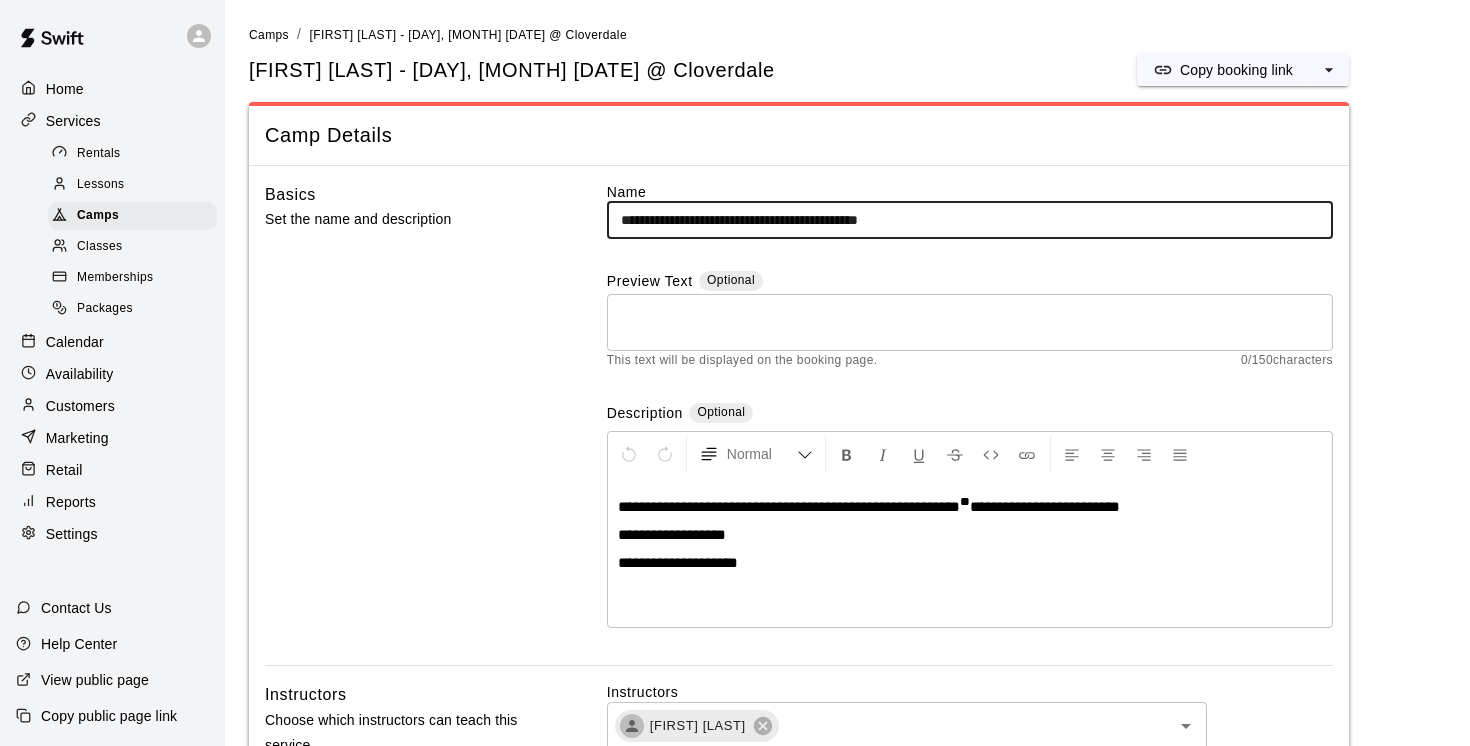 drag, startPoint x: 661, startPoint y: 221, endPoint x: 604, endPoint y: 220, distance: 57.00877 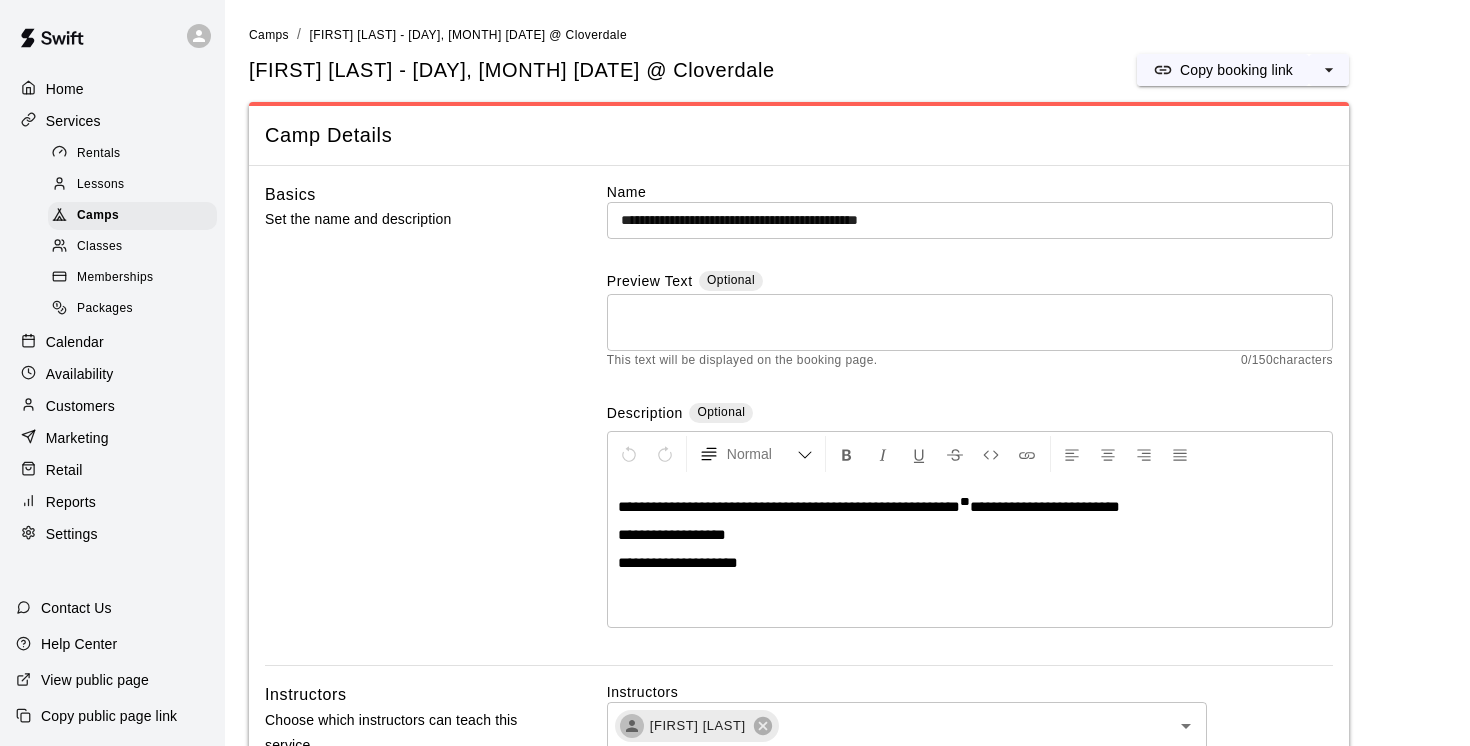 click on "Preview Text Optional" at bounding box center (970, 282) 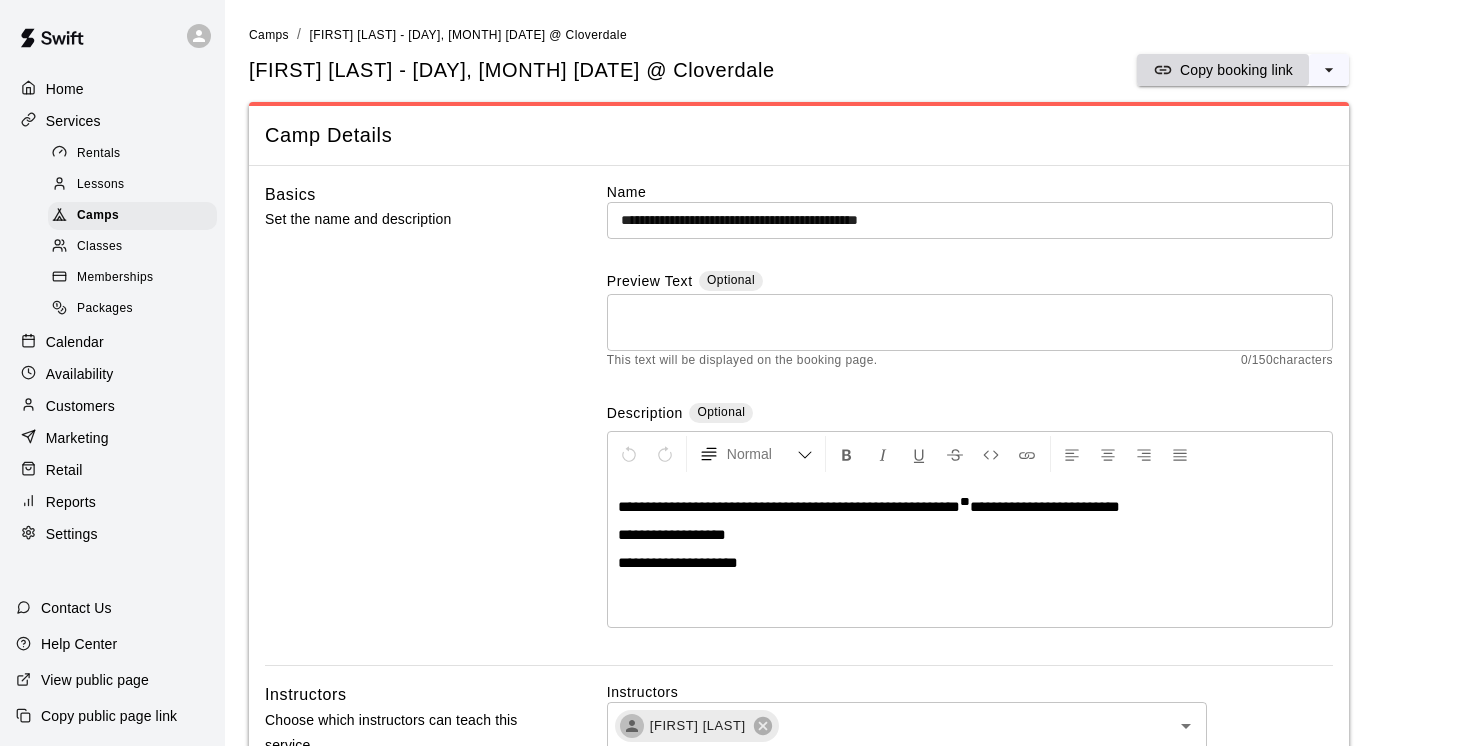 click on "Copy booking link" at bounding box center (1236, 70) 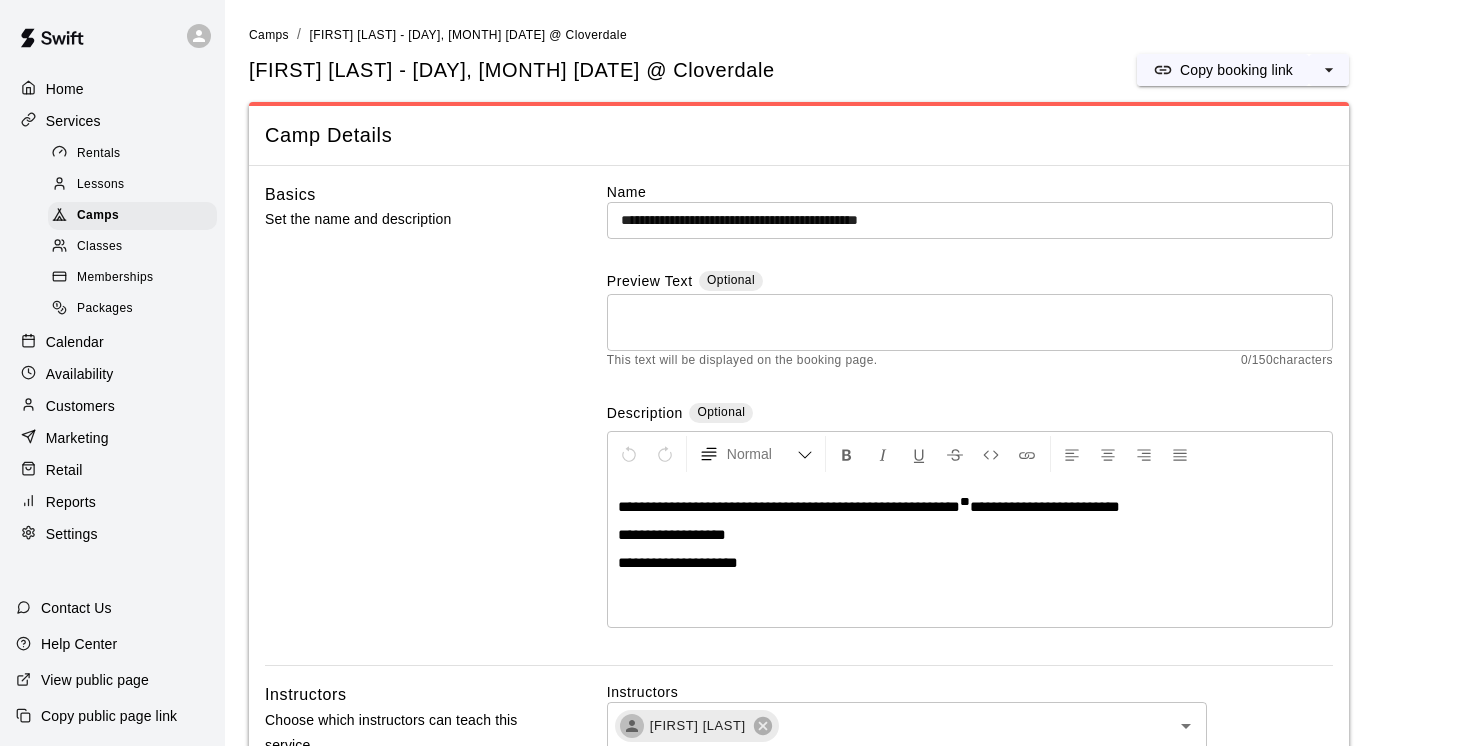 click on "Services" at bounding box center [73, 121] 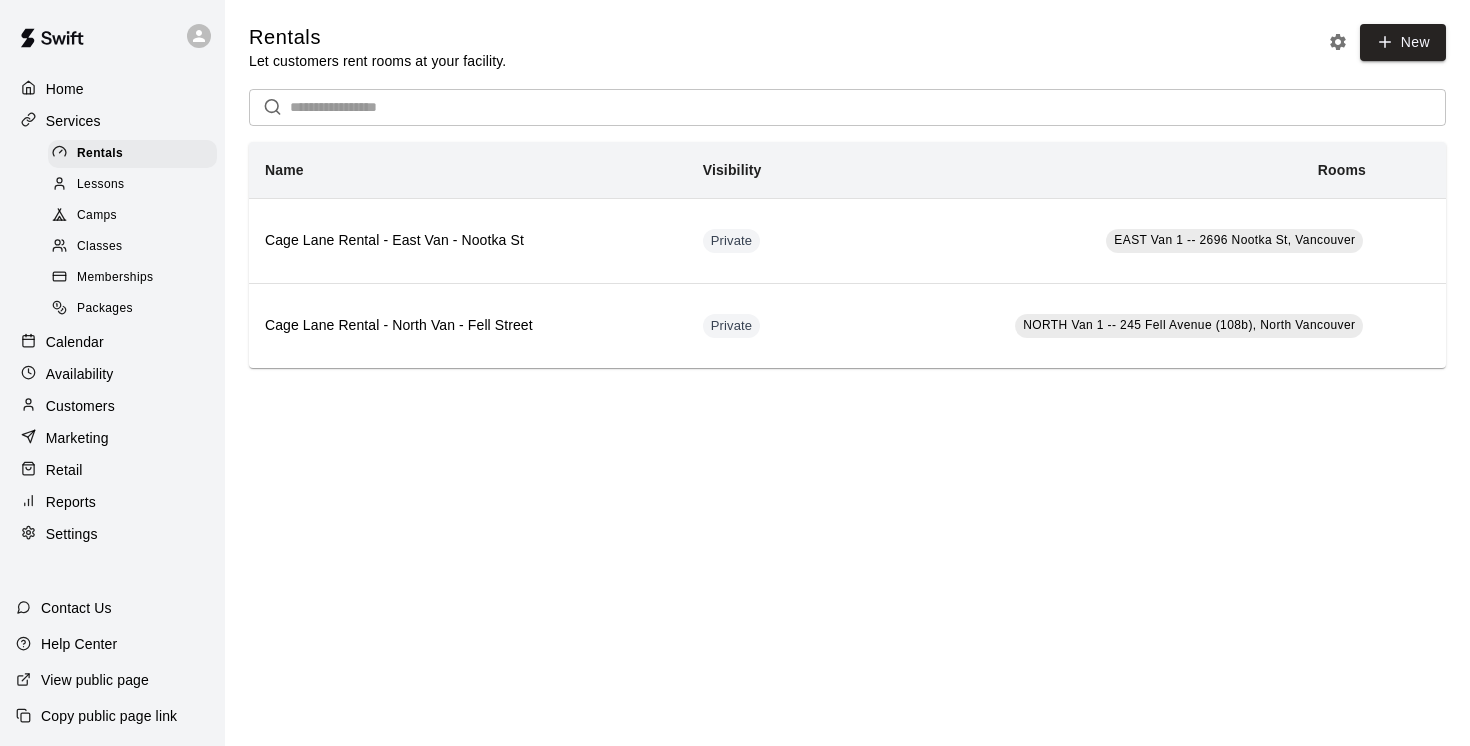 click on "Camps" at bounding box center [97, 216] 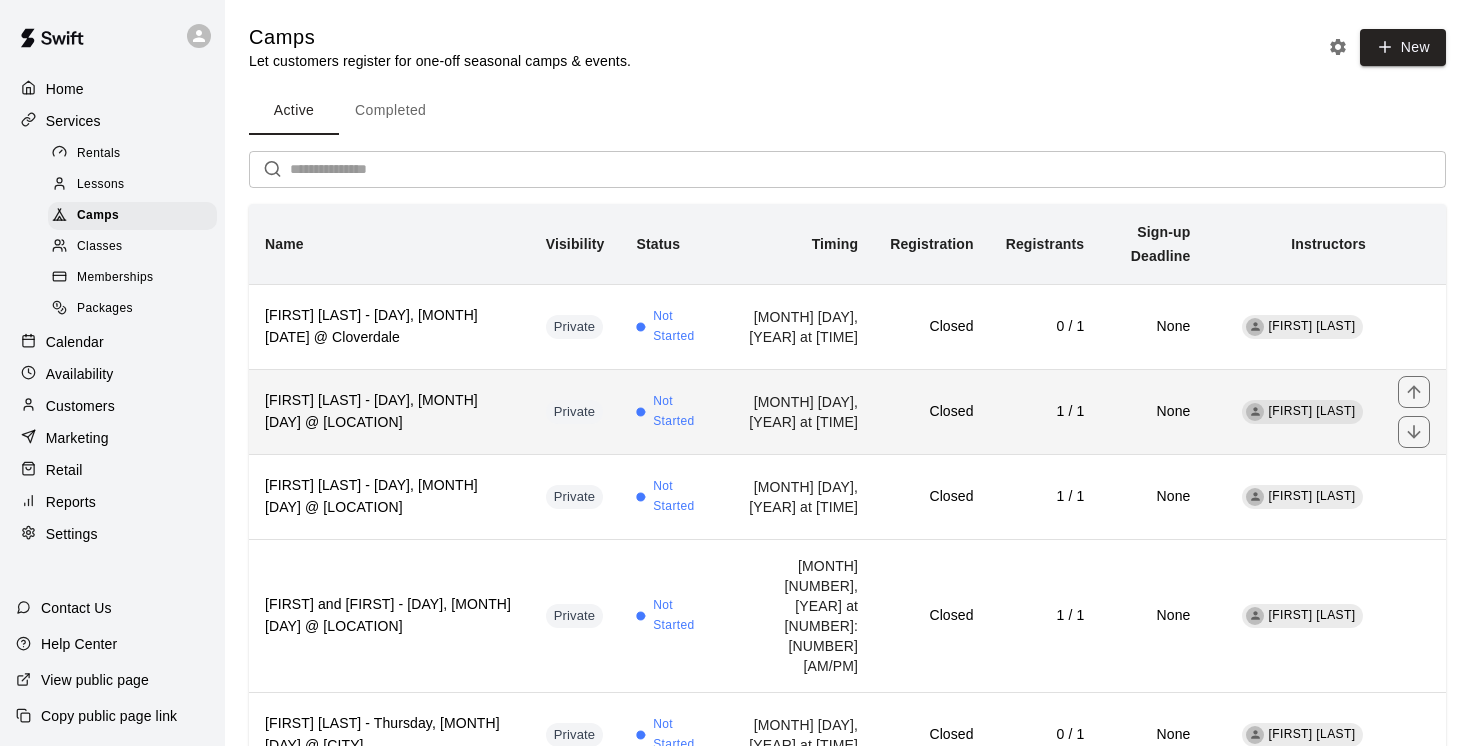 click on "[FIRST] [LAST] - [DAY], [MONTH] [DAY] @ [LOCATION]" at bounding box center (389, 411) 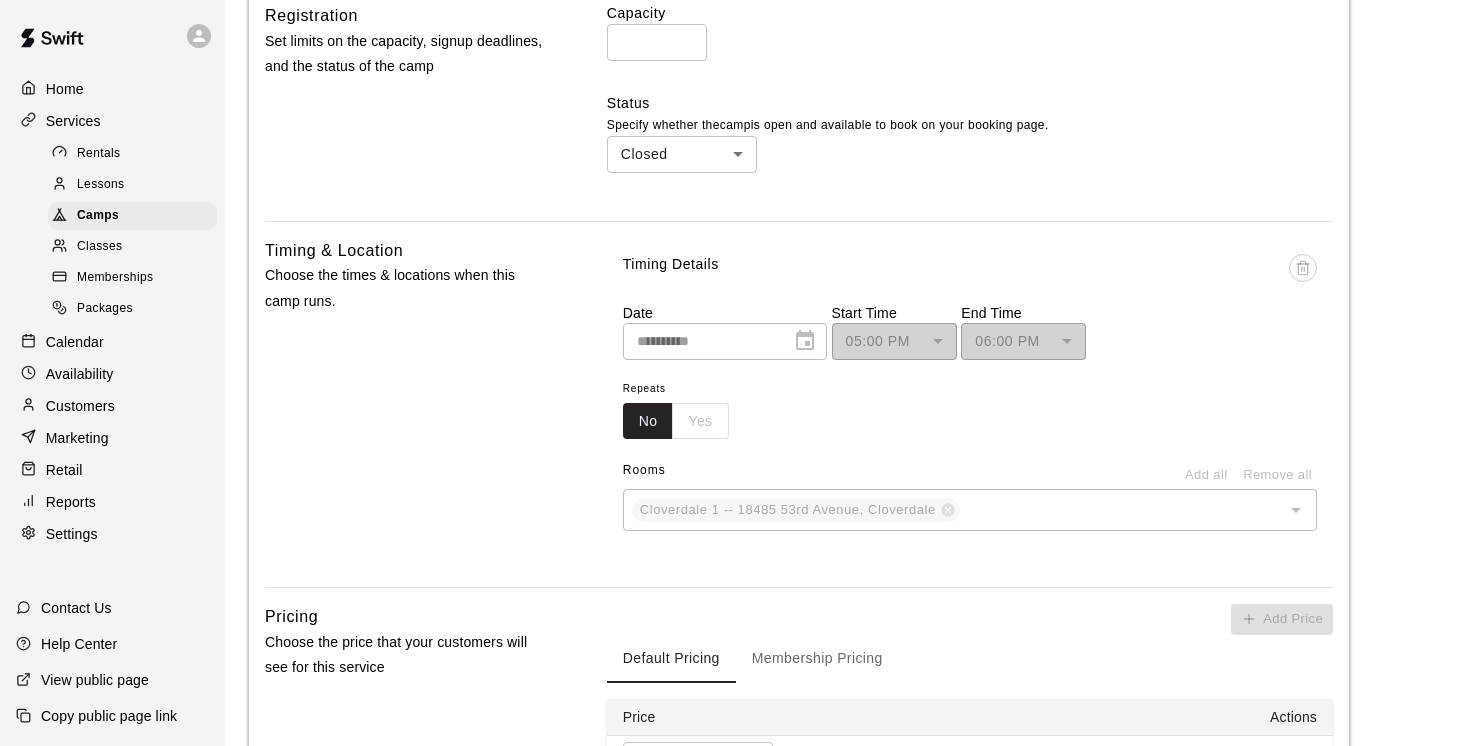scroll, scrollTop: 828, scrollLeft: 0, axis: vertical 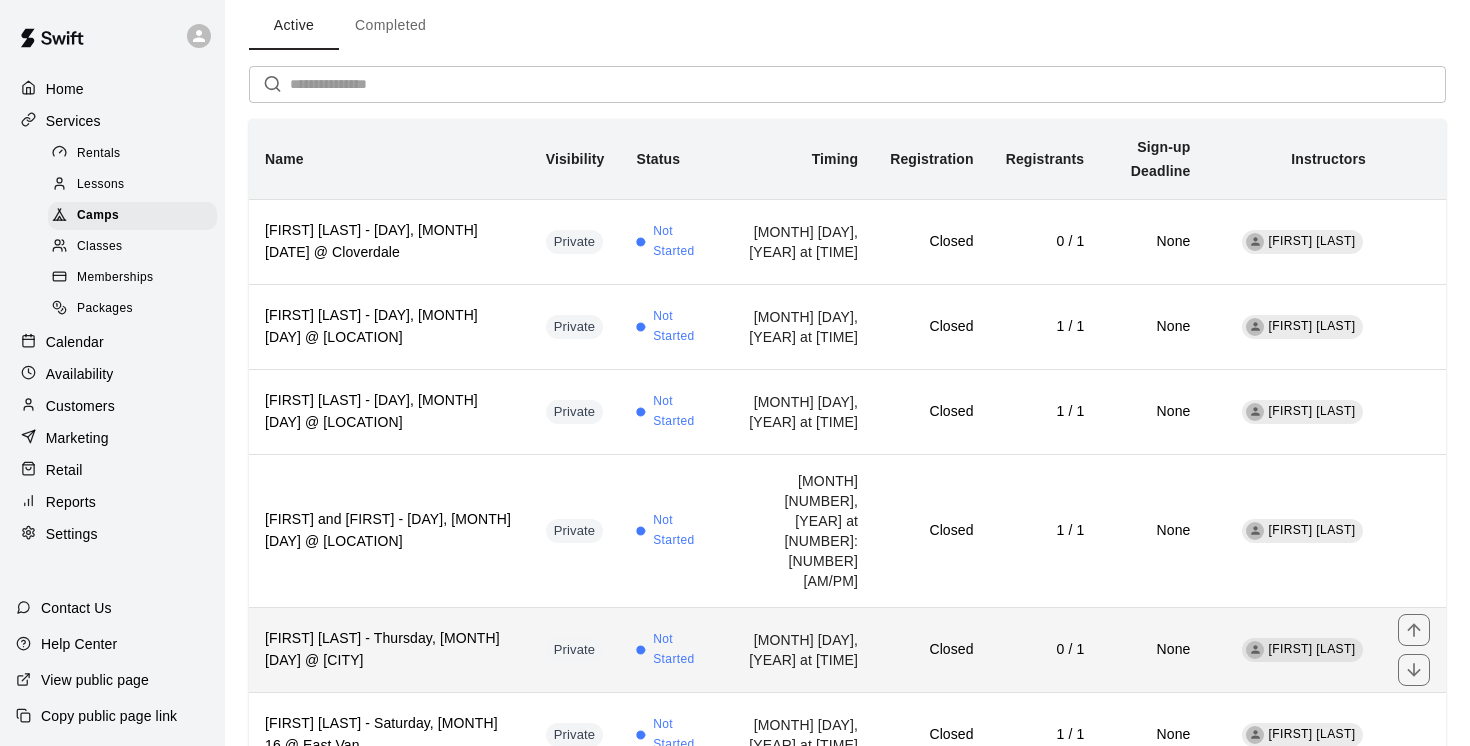 click on "[FIRST] [LAST] - Thursday, [MONTH] [DAY] @ [CITY]" at bounding box center [389, 649] 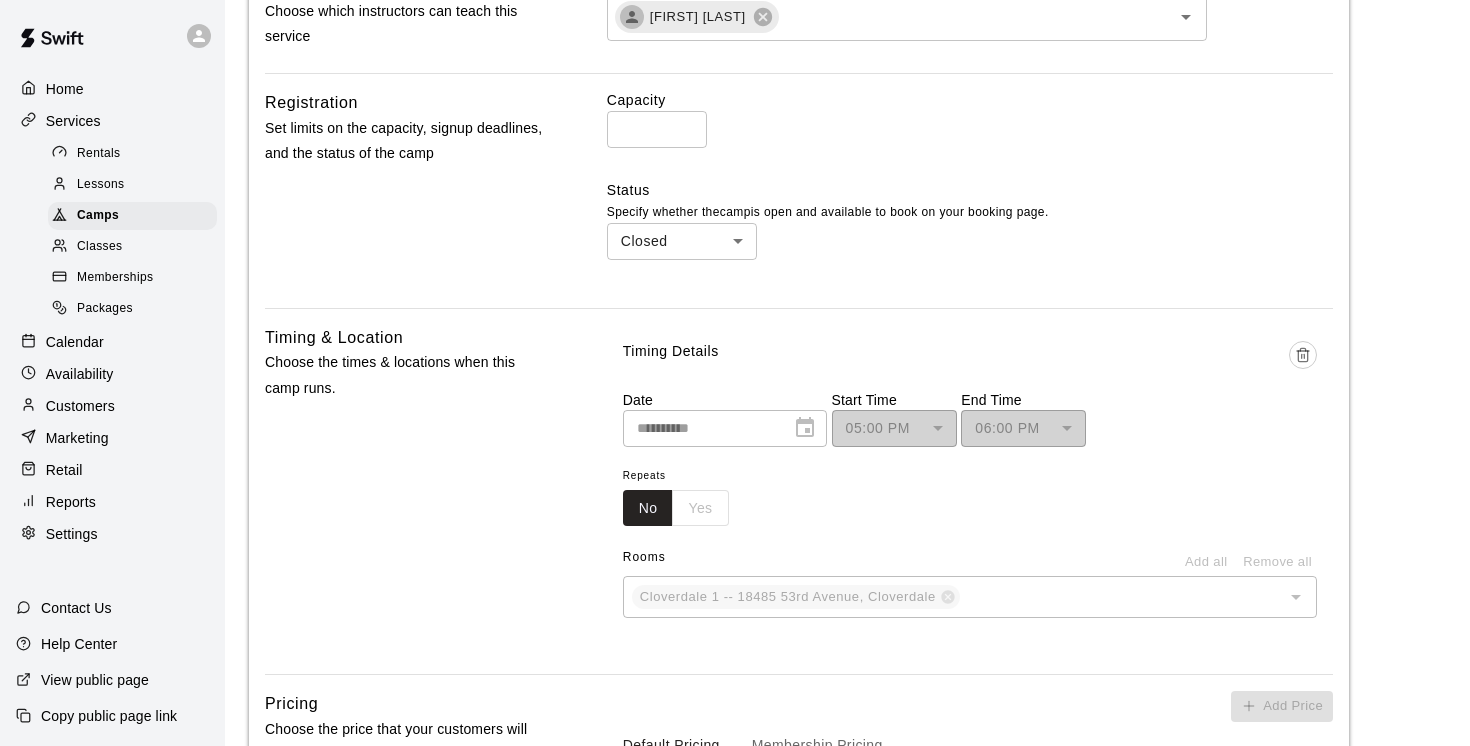 scroll, scrollTop: 711, scrollLeft: 0, axis: vertical 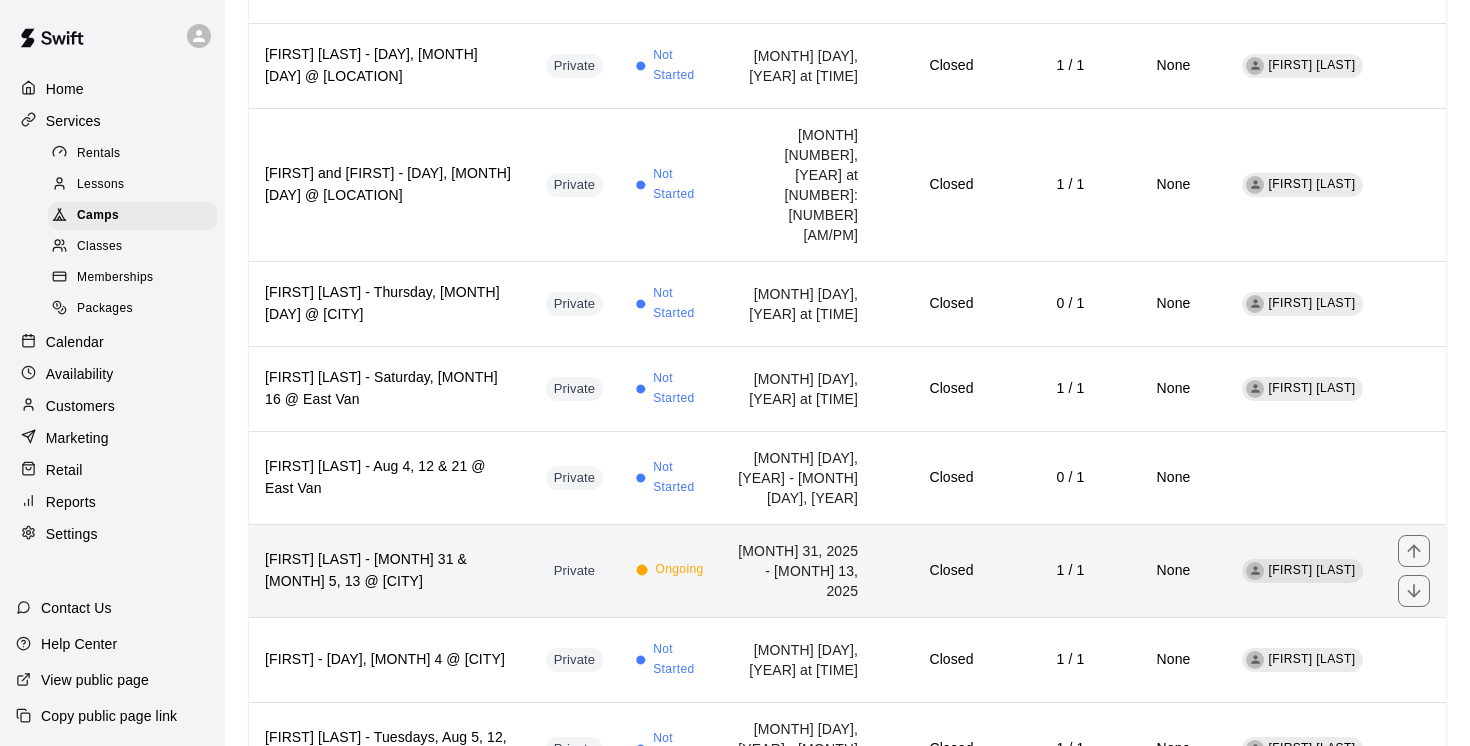 click on "[FIRST] [LAST] - [MONTH] 31 & [MONTH] 5, 13 @ [CITY]" at bounding box center [389, 571] 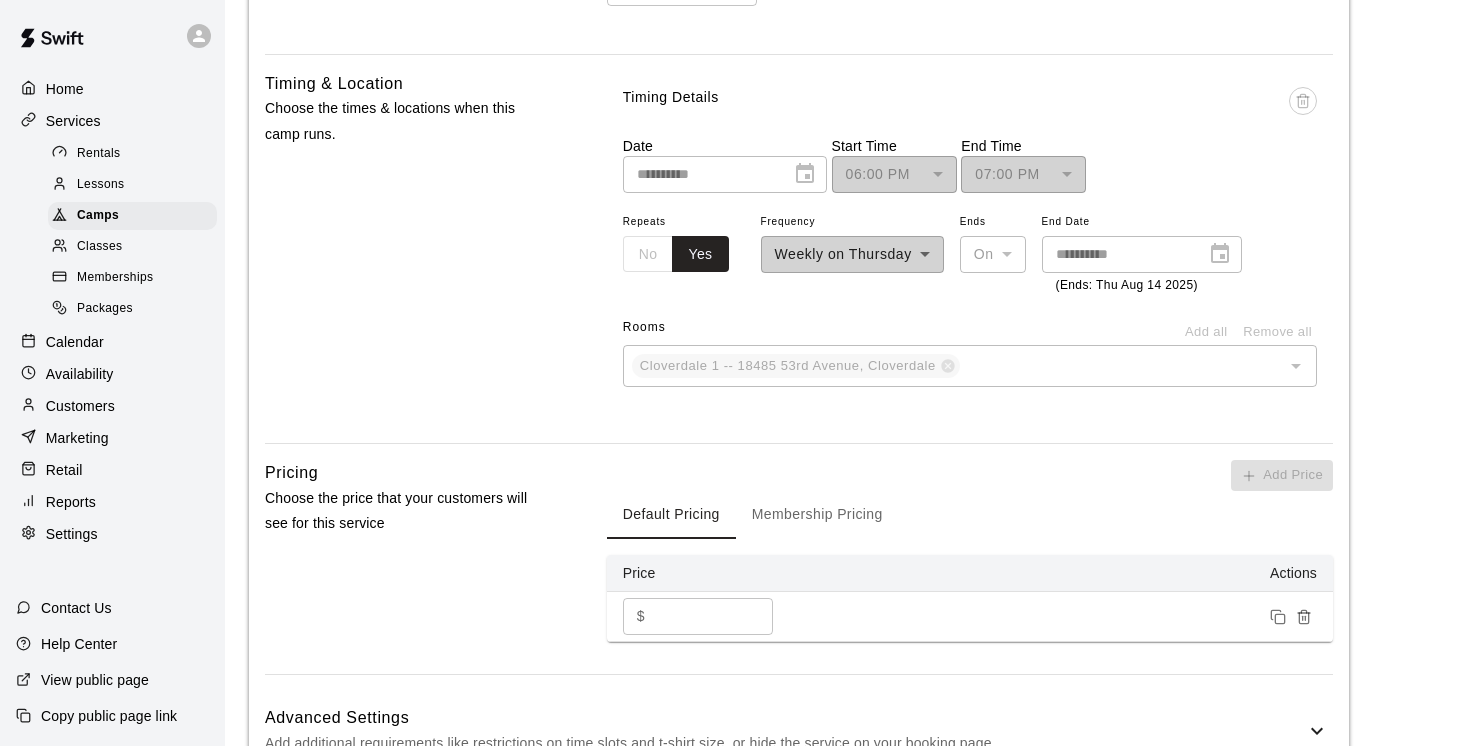 scroll, scrollTop: 1047, scrollLeft: 0, axis: vertical 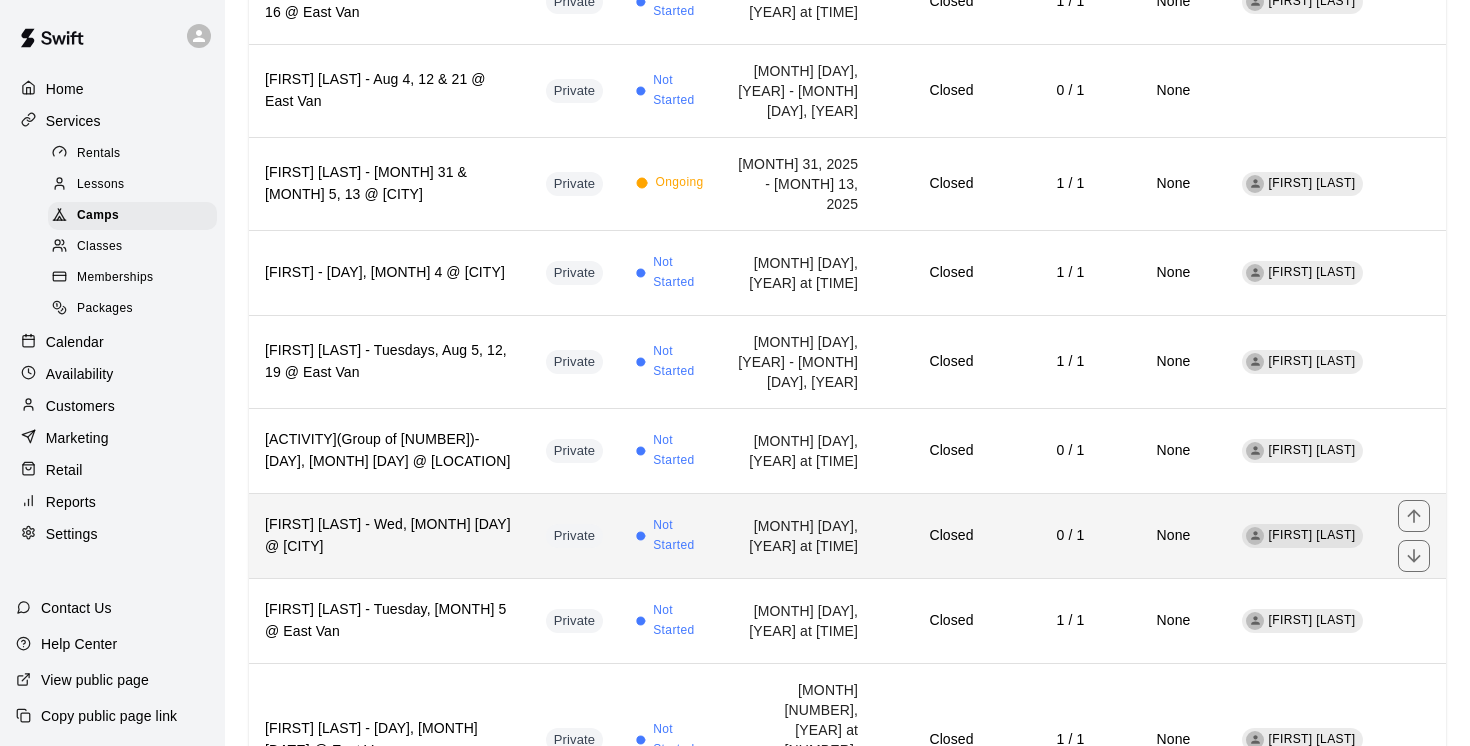 click on "[FIRST] [LAST] - Wed, [MONTH] [DAY] @ [CITY]" at bounding box center (389, 536) 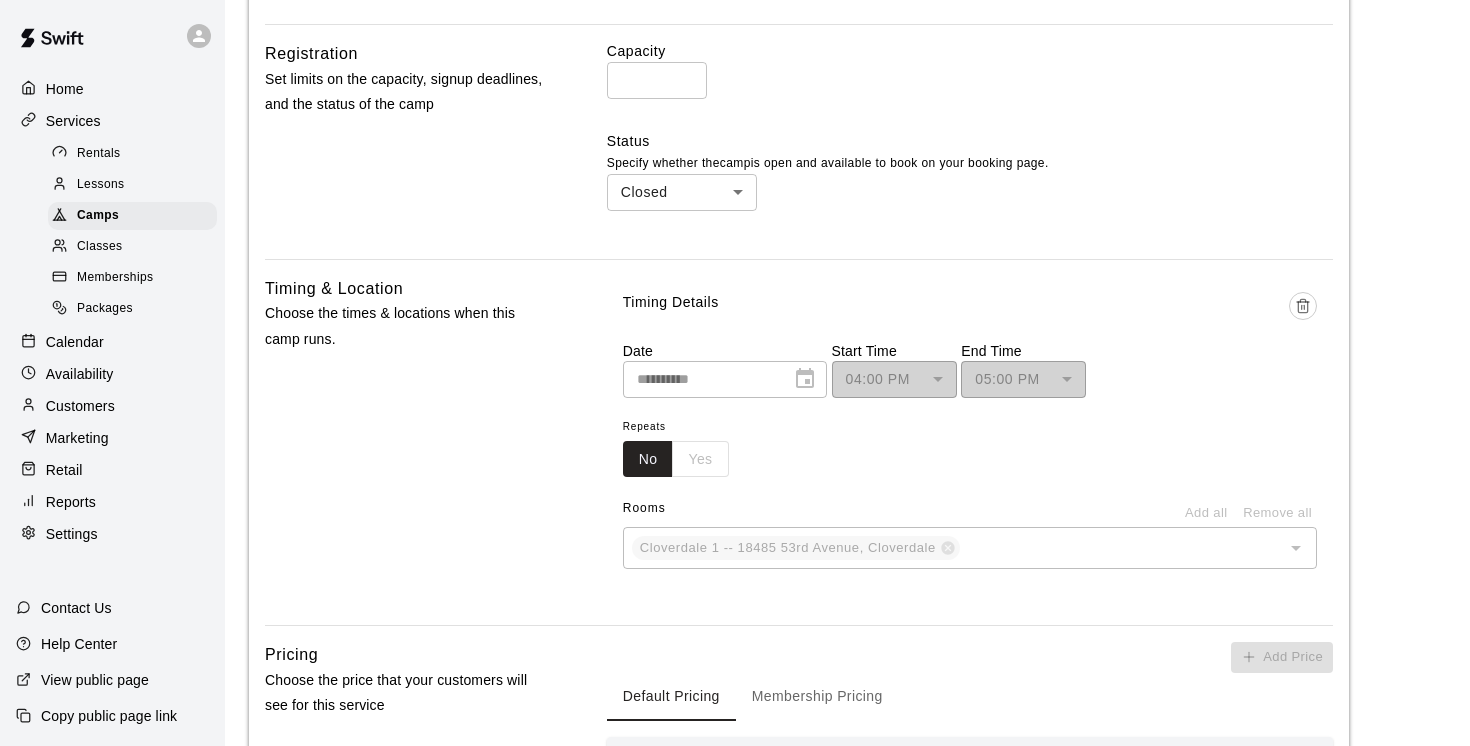 scroll, scrollTop: 784, scrollLeft: 0, axis: vertical 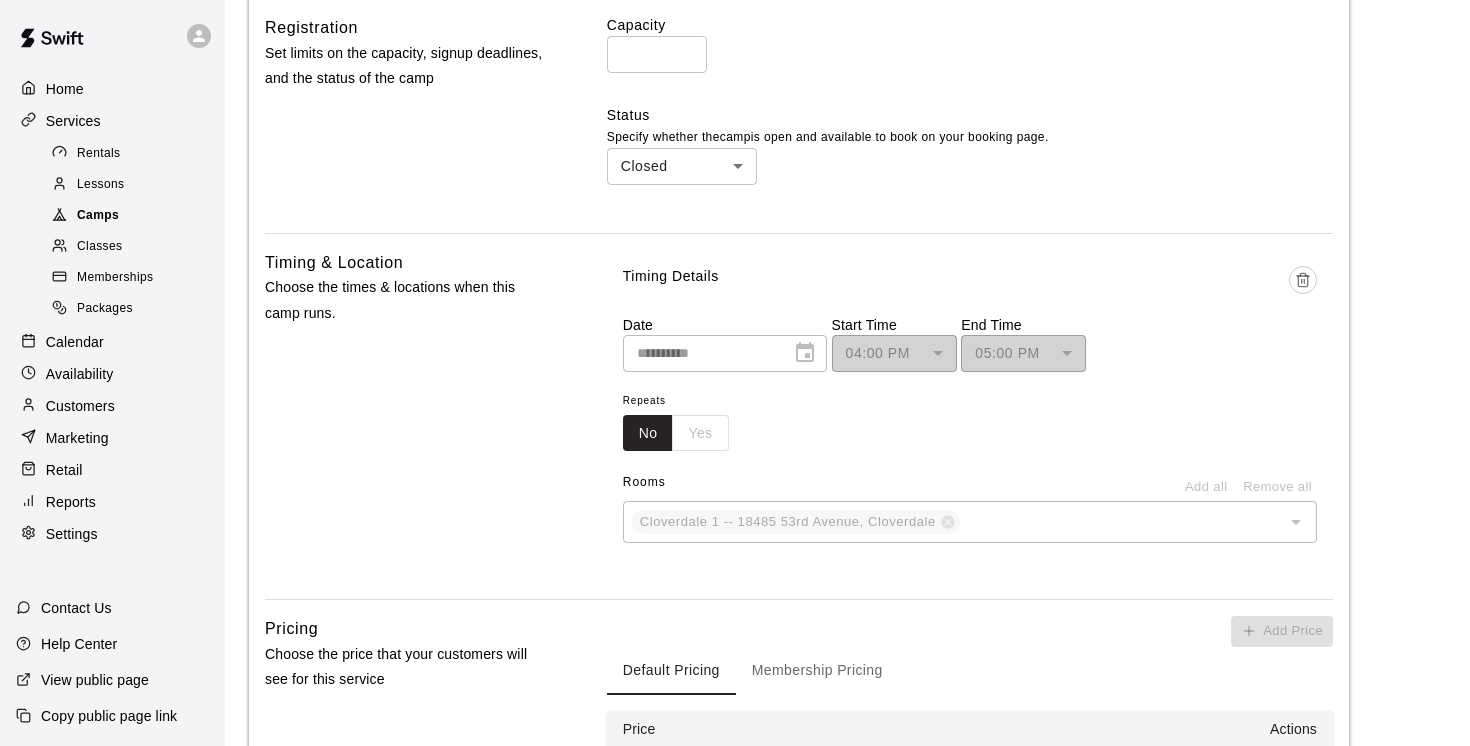 click on "Camps" at bounding box center [98, 216] 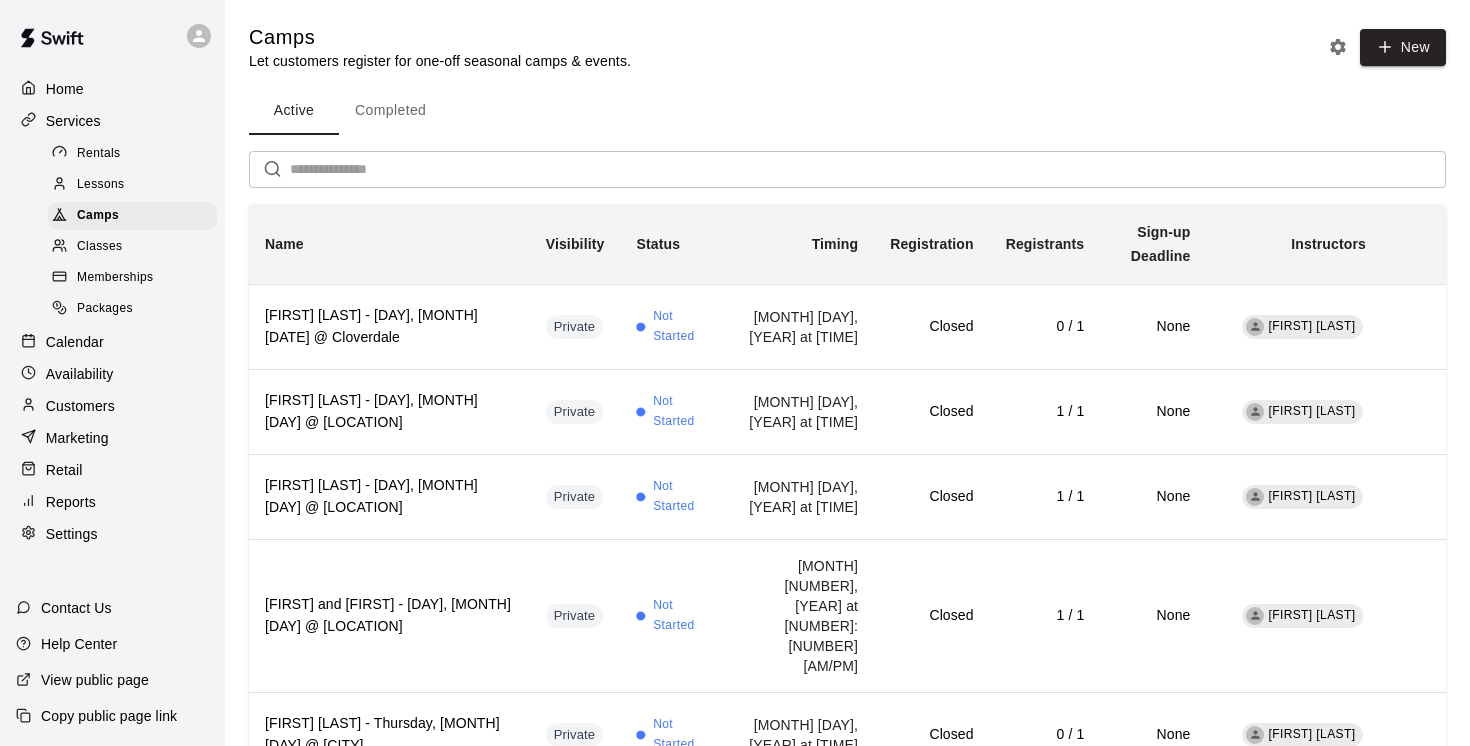 click on "Completed" at bounding box center [390, 111] 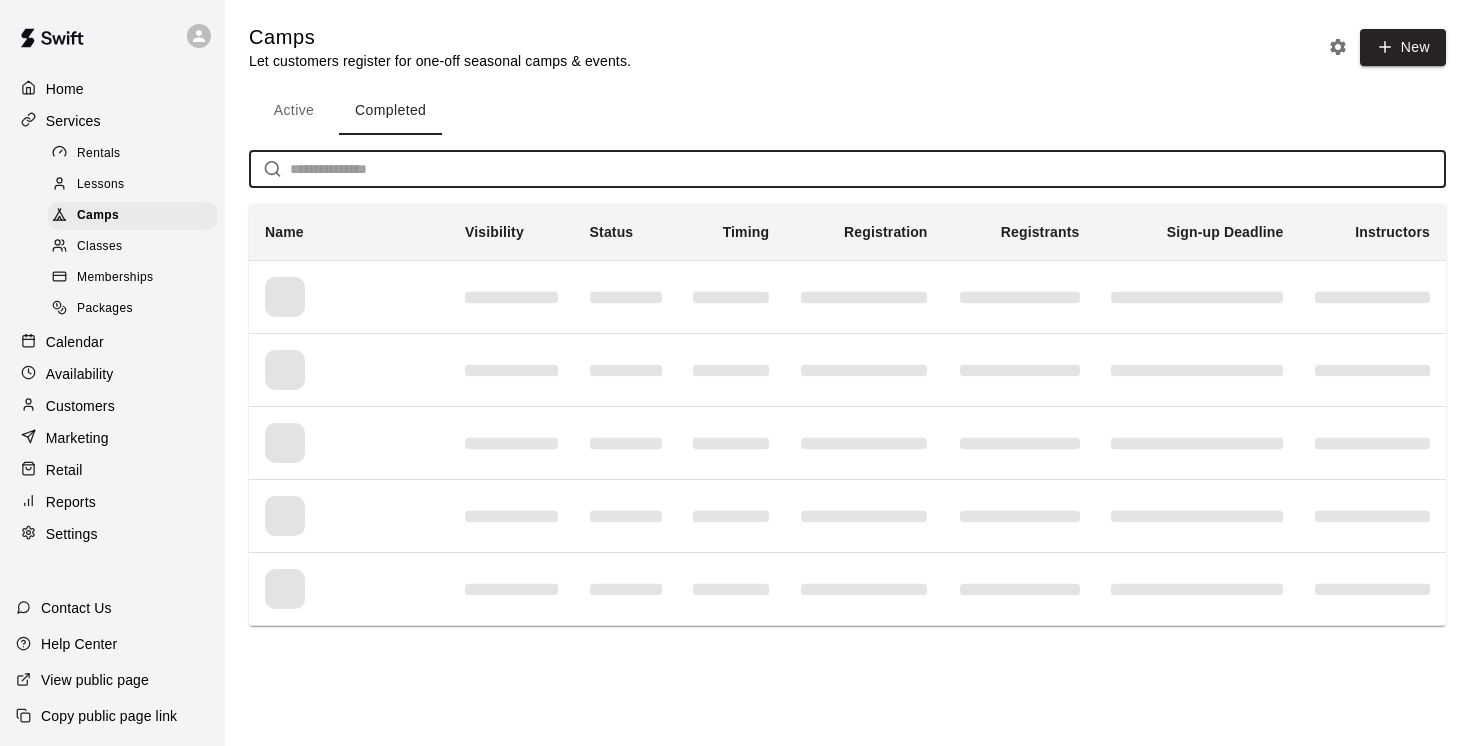 click at bounding box center [868, 169] 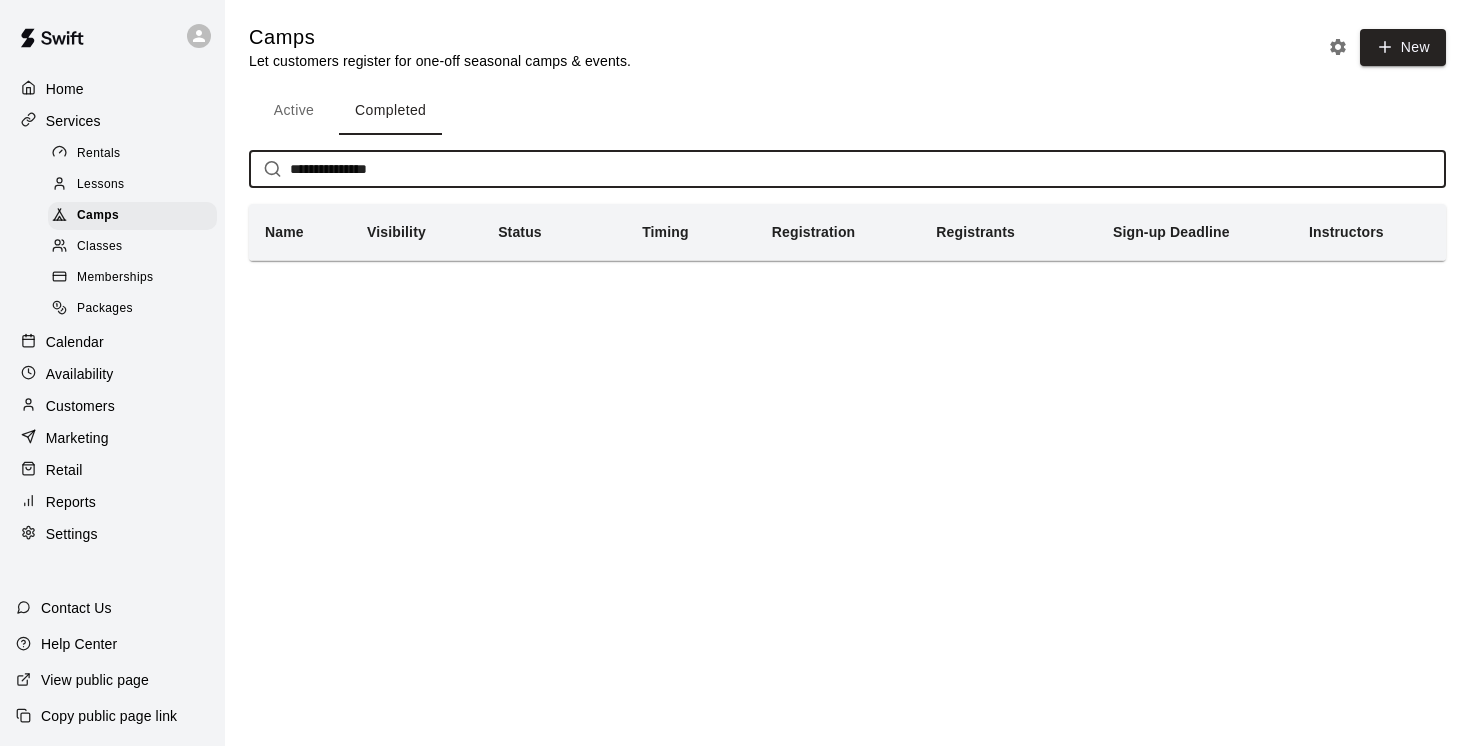 drag, startPoint x: 411, startPoint y: 174, endPoint x: 334, endPoint y: 162, distance: 77.92946 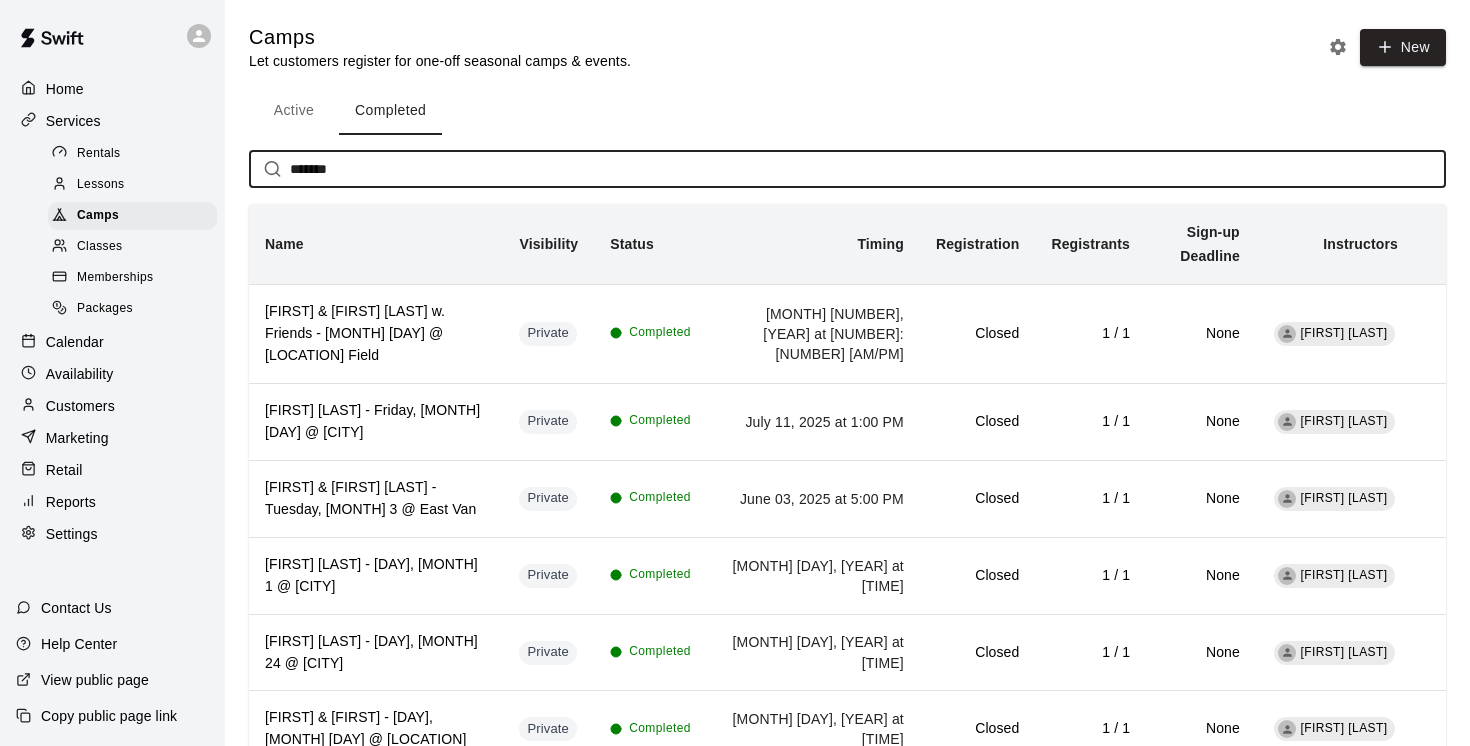 type on "*******" 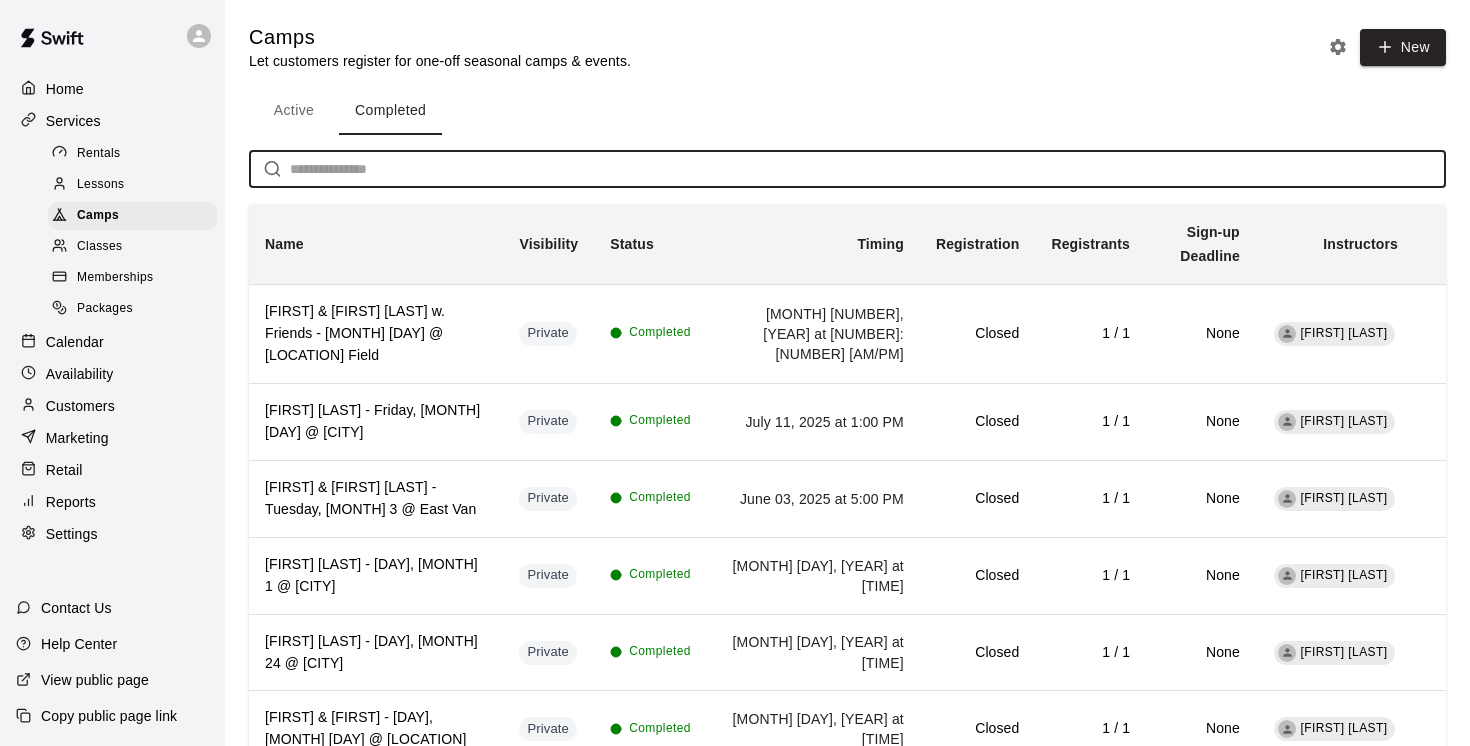 paste on "**********" 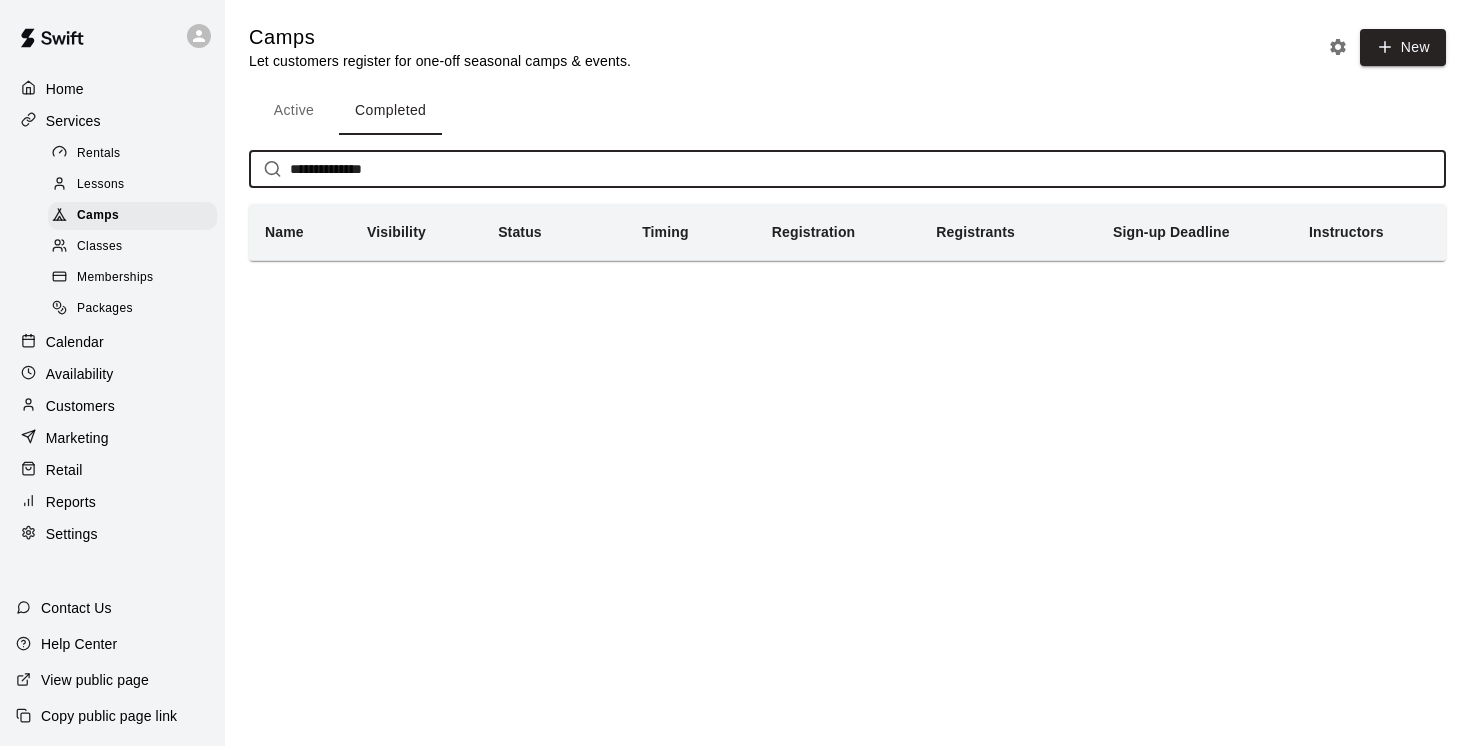 drag, startPoint x: 398, startPoint y: 173, endPoint x: 327, endPoint y: 171, distance: 71.02816 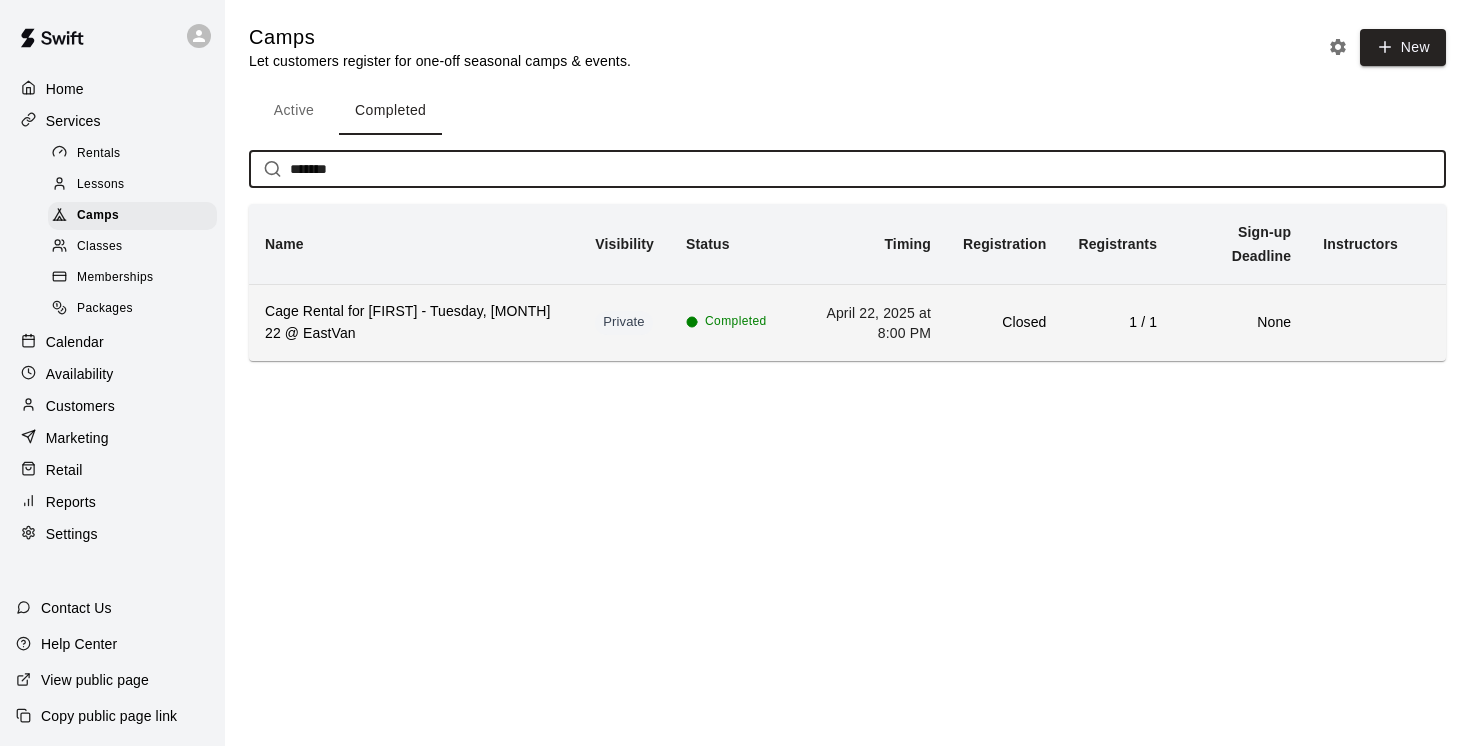 type on "*******" 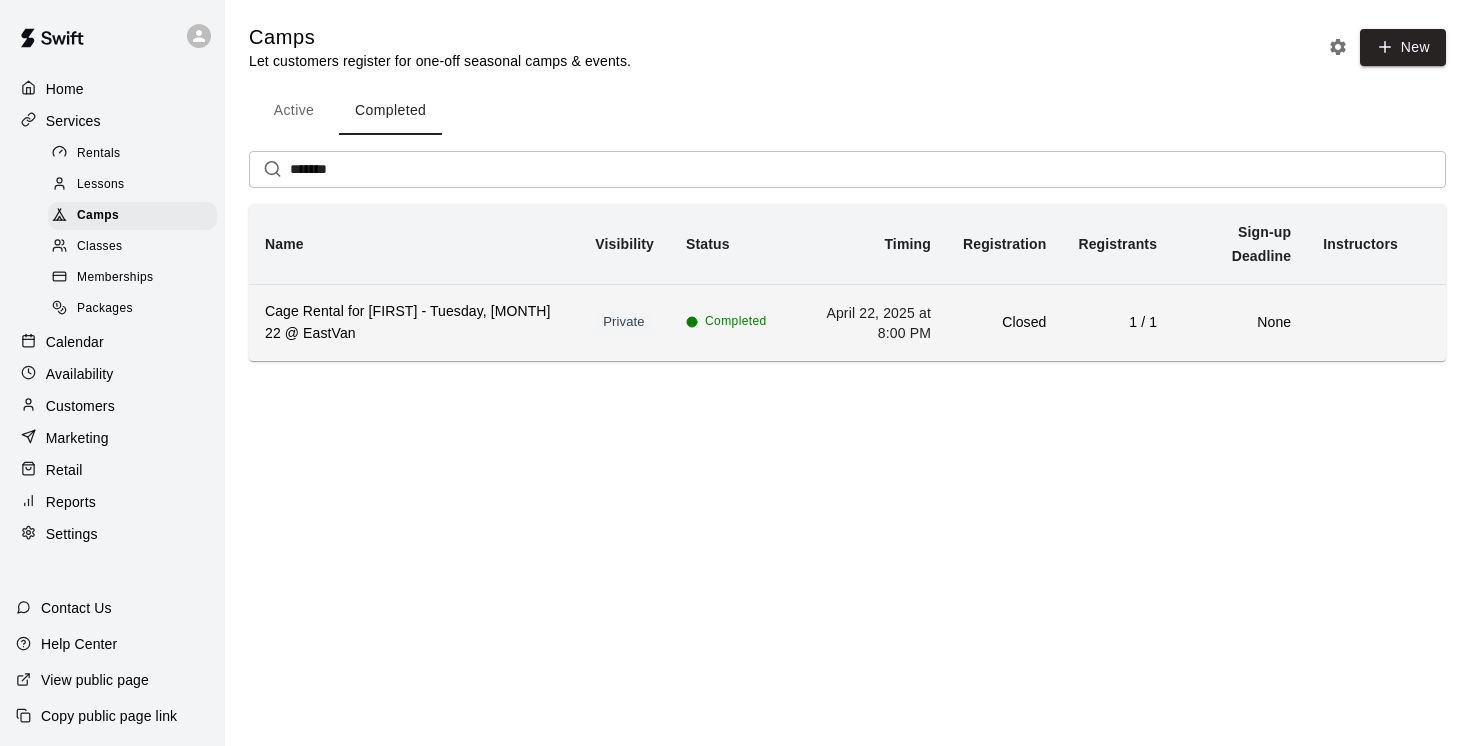 click on "Cage Rental for [FIRST] - Tuesday, [MONTH] 22 @ EastVan" at bounding box center [414, 323] 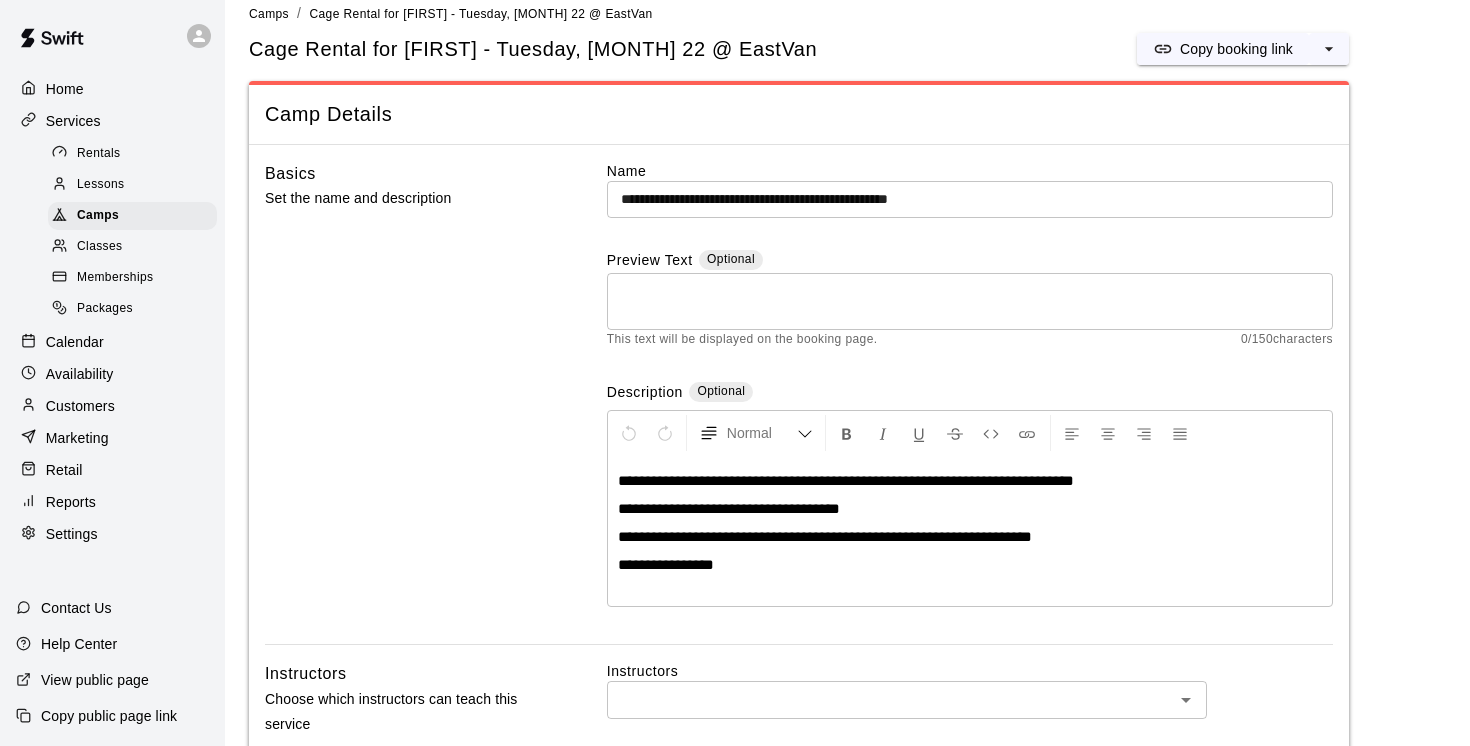 scroll, scrollTop: 0, scrollLeft: 0, axis: both 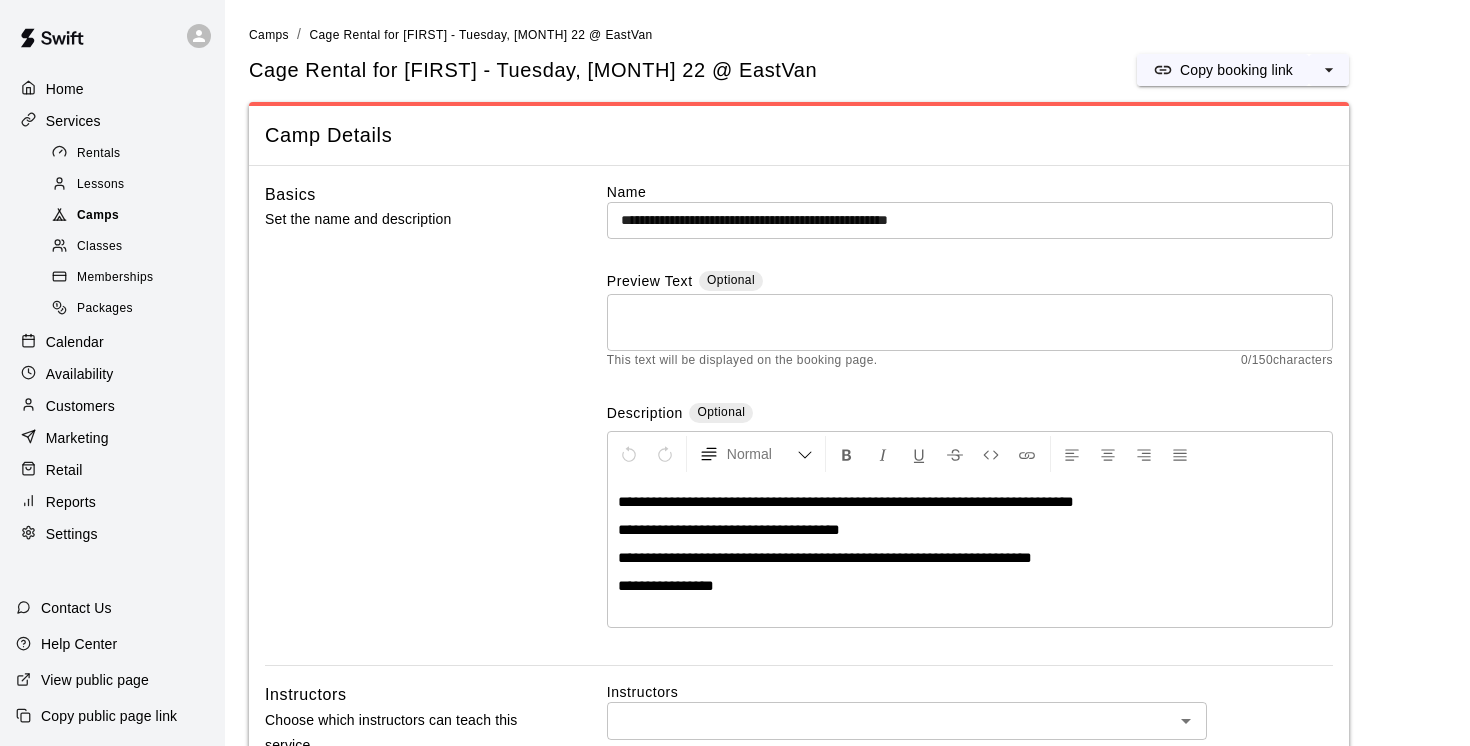 click on "Camps" at bounding box center (98, 216) 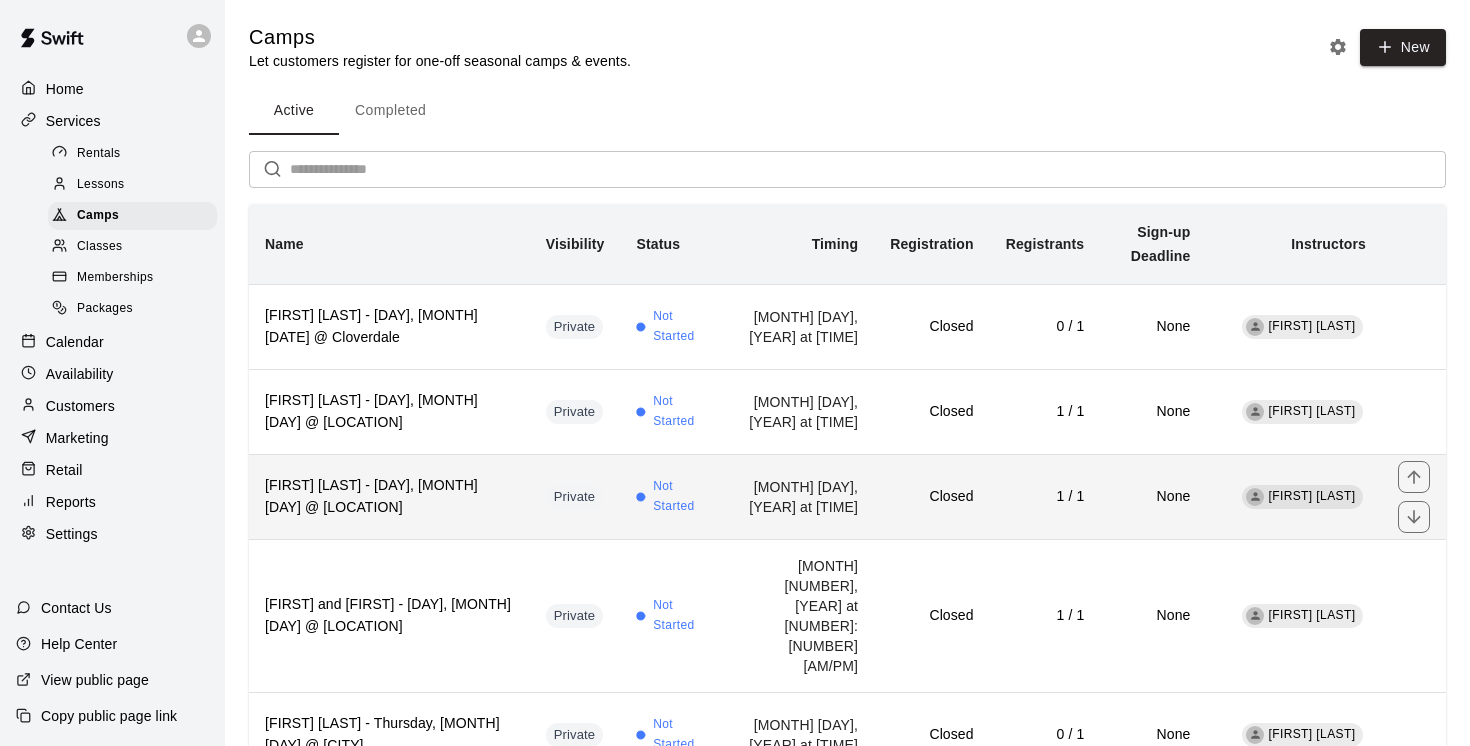click on "[FIRST] [LAST] - [DAY], [MONTH] [DAY] @ [LOCATION]" at bounding box center (389, 496) 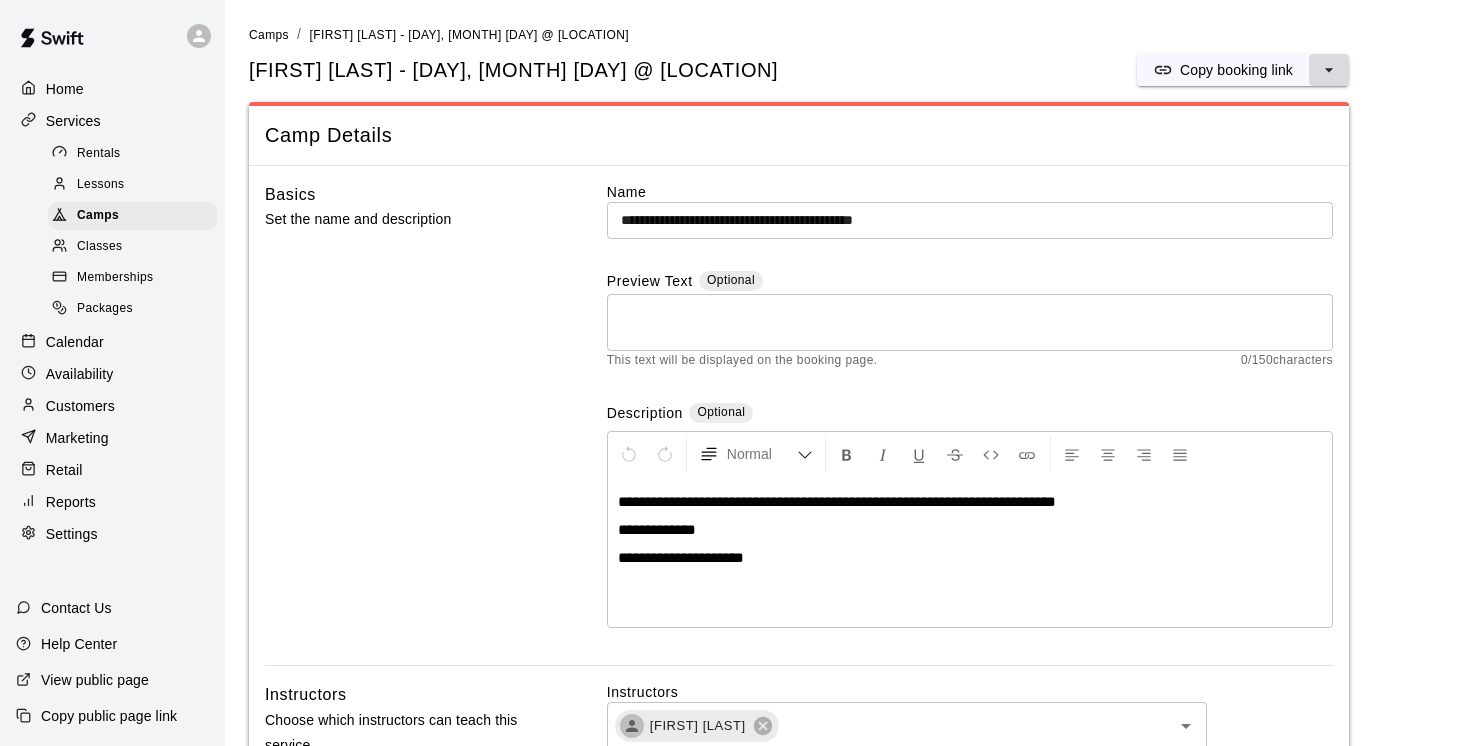 click 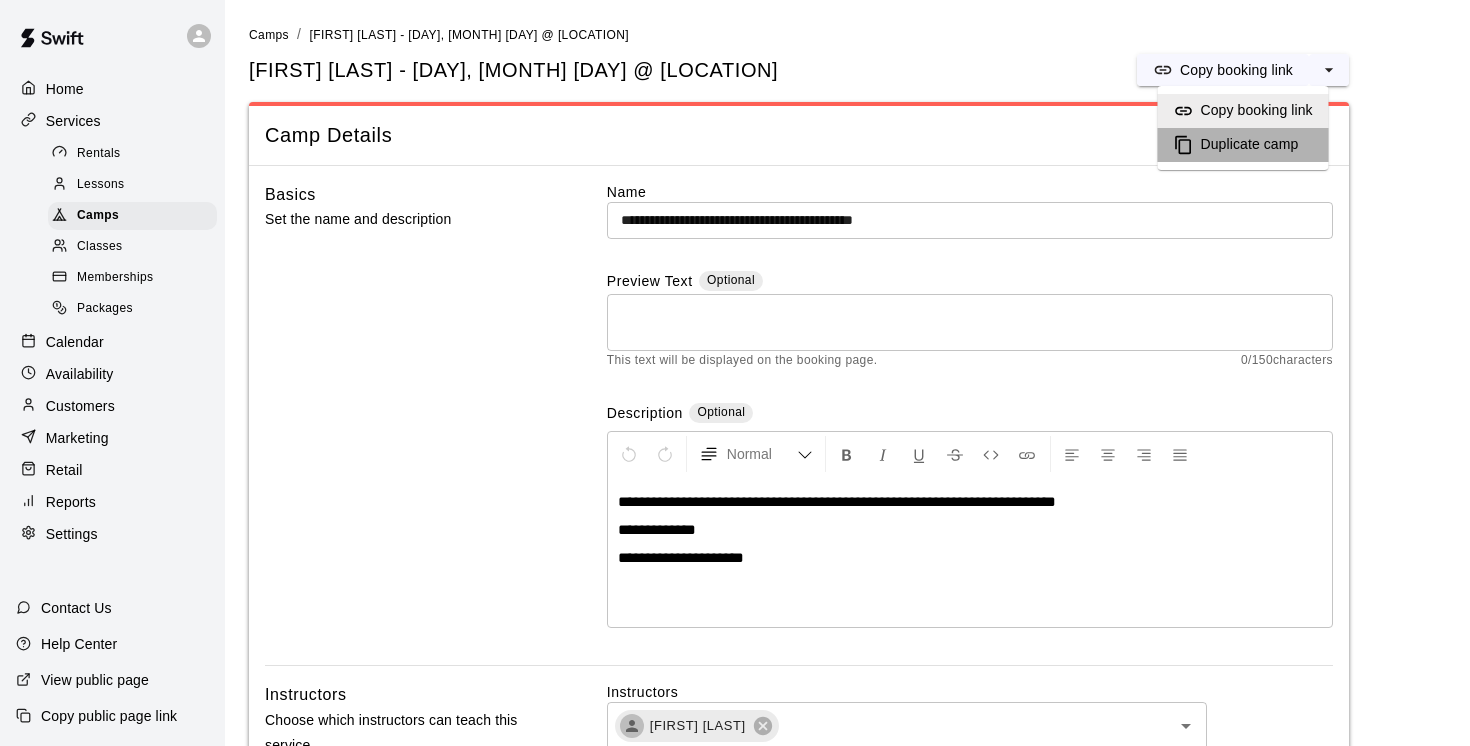 click on "Duplicate camp" at bounding box center (1250, 145) 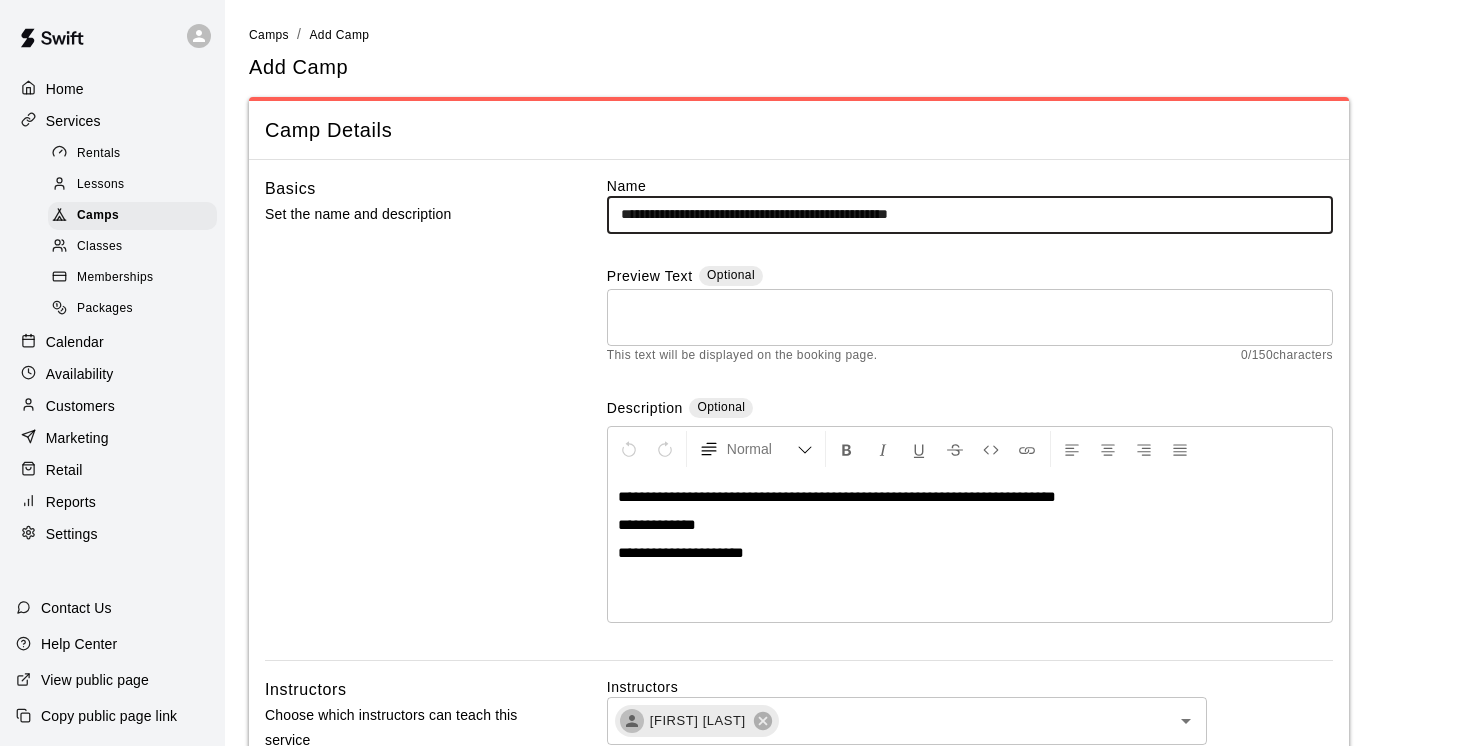drag, startPoint x: 723, startPoint y: 213, endPoint x: 580, endPoint y: 206, distance: 143.17122 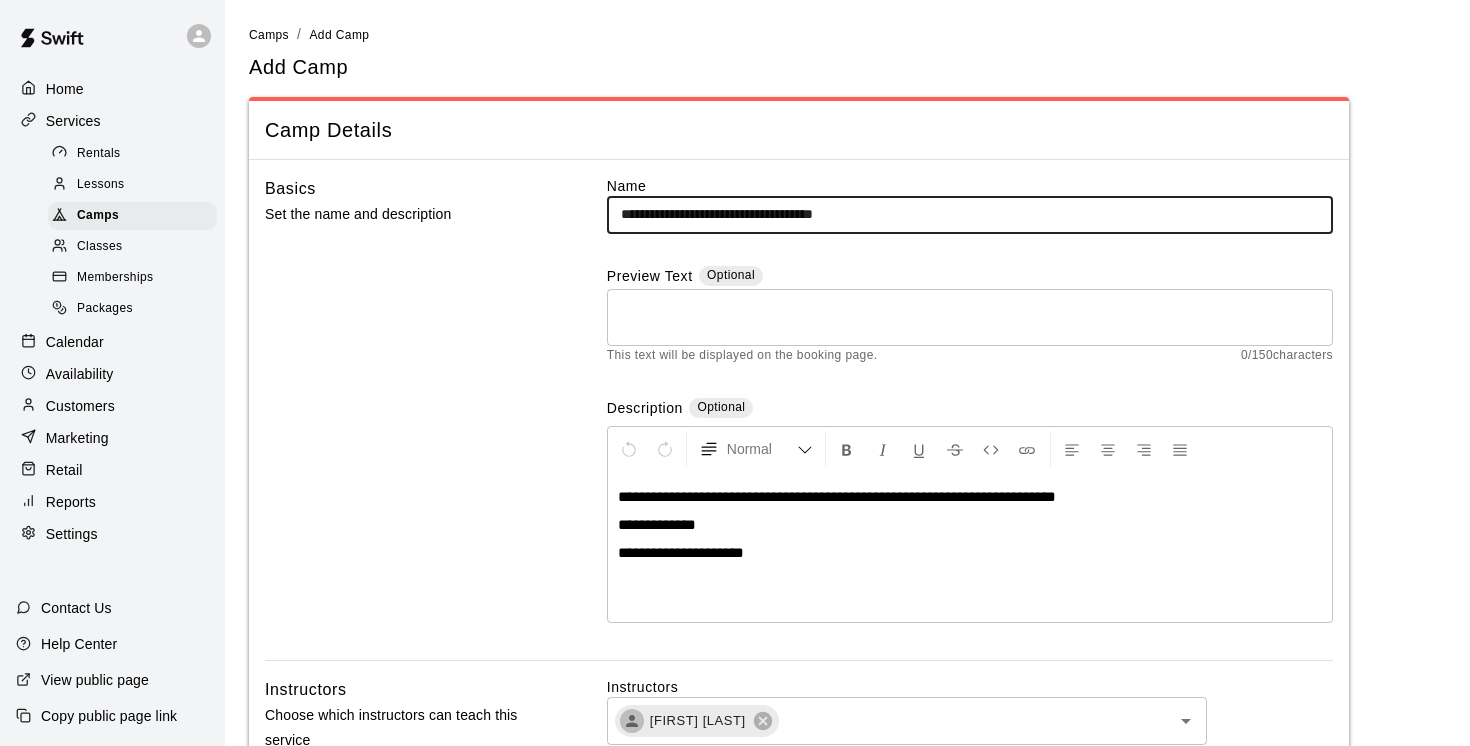 paste on "**********" 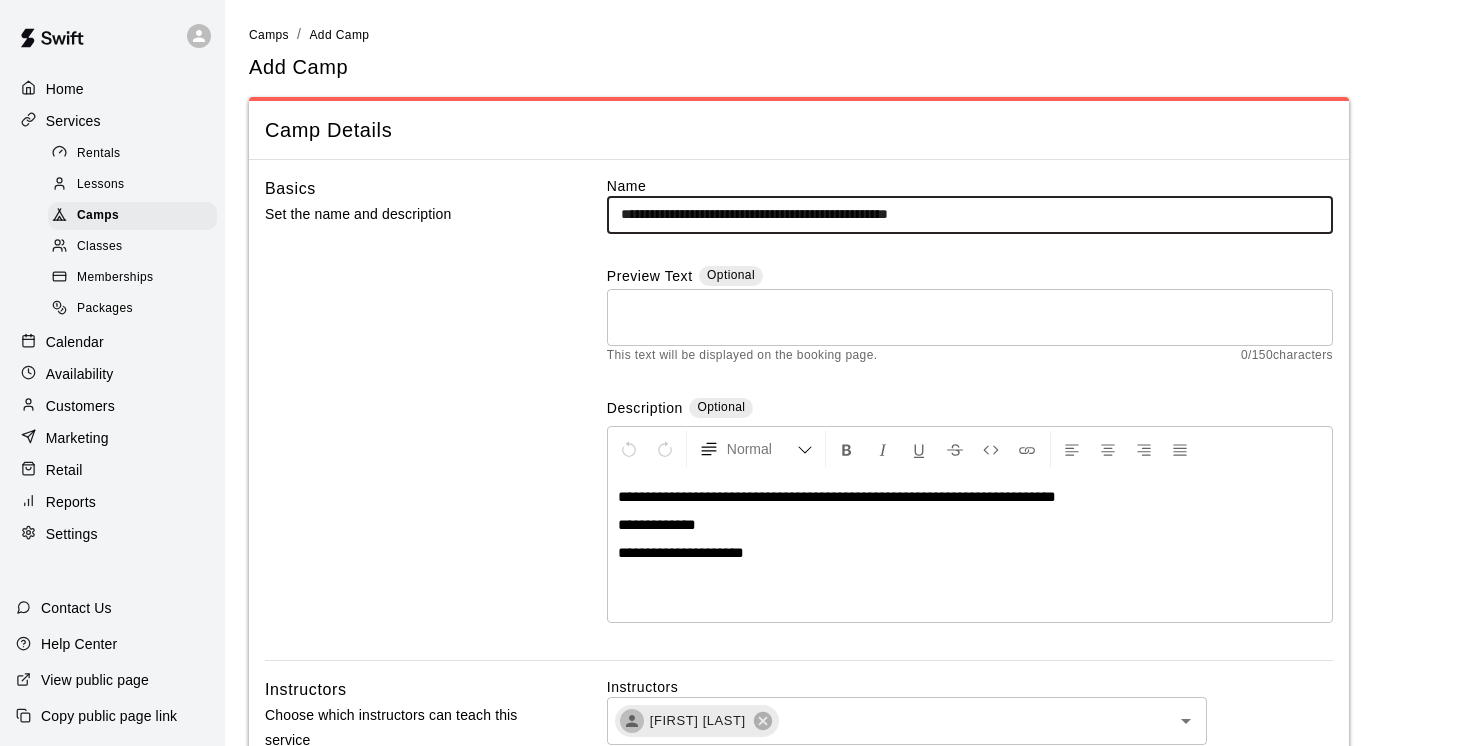 type on "**********" 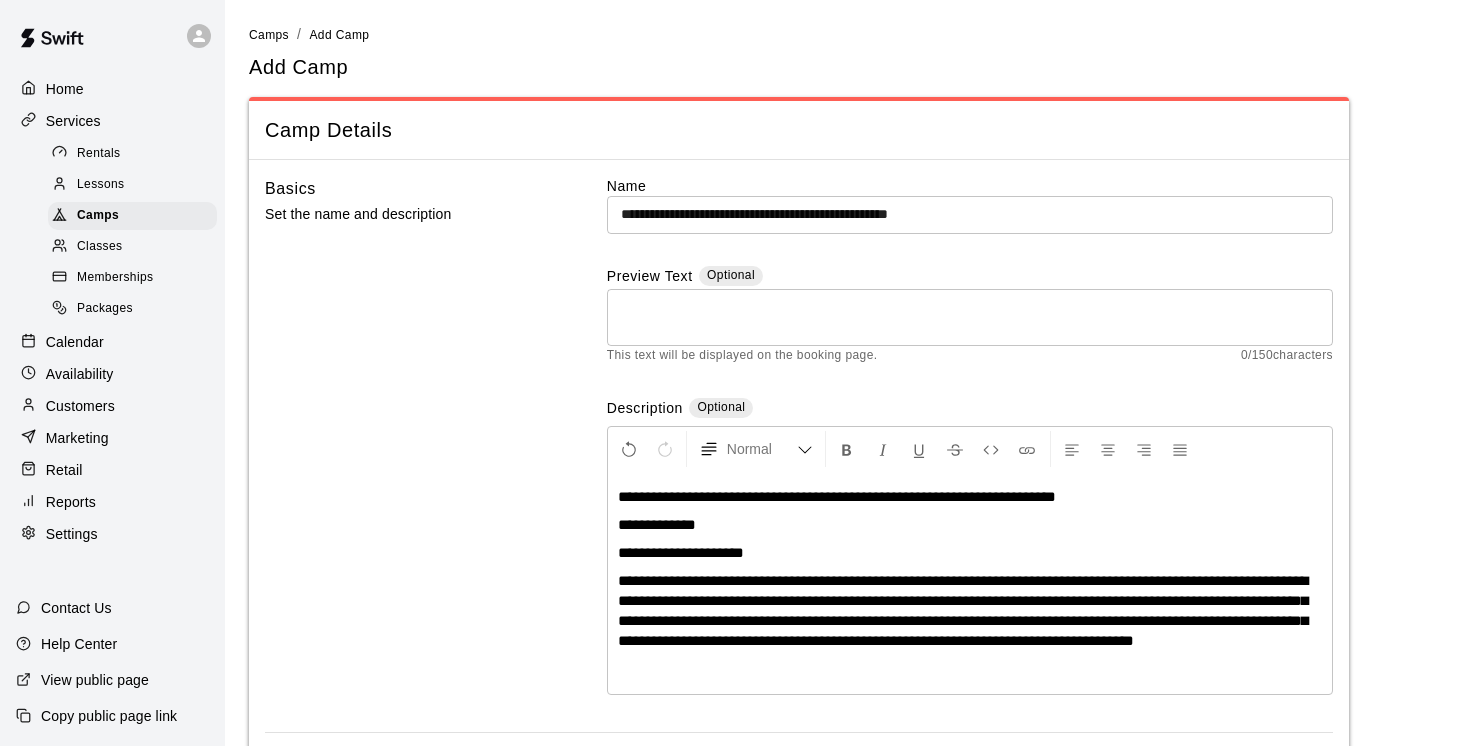 click on "**********" at bounding box center (681, 552) 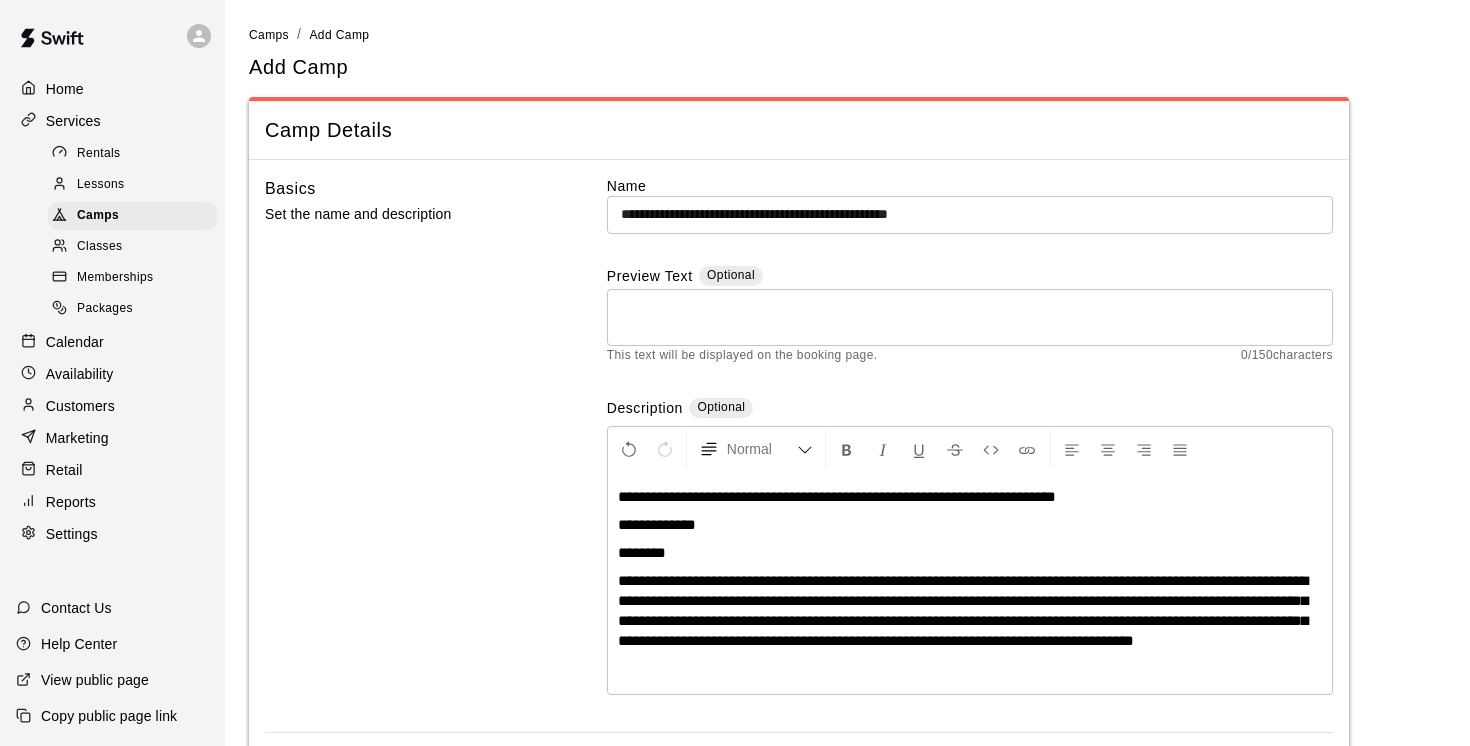 type 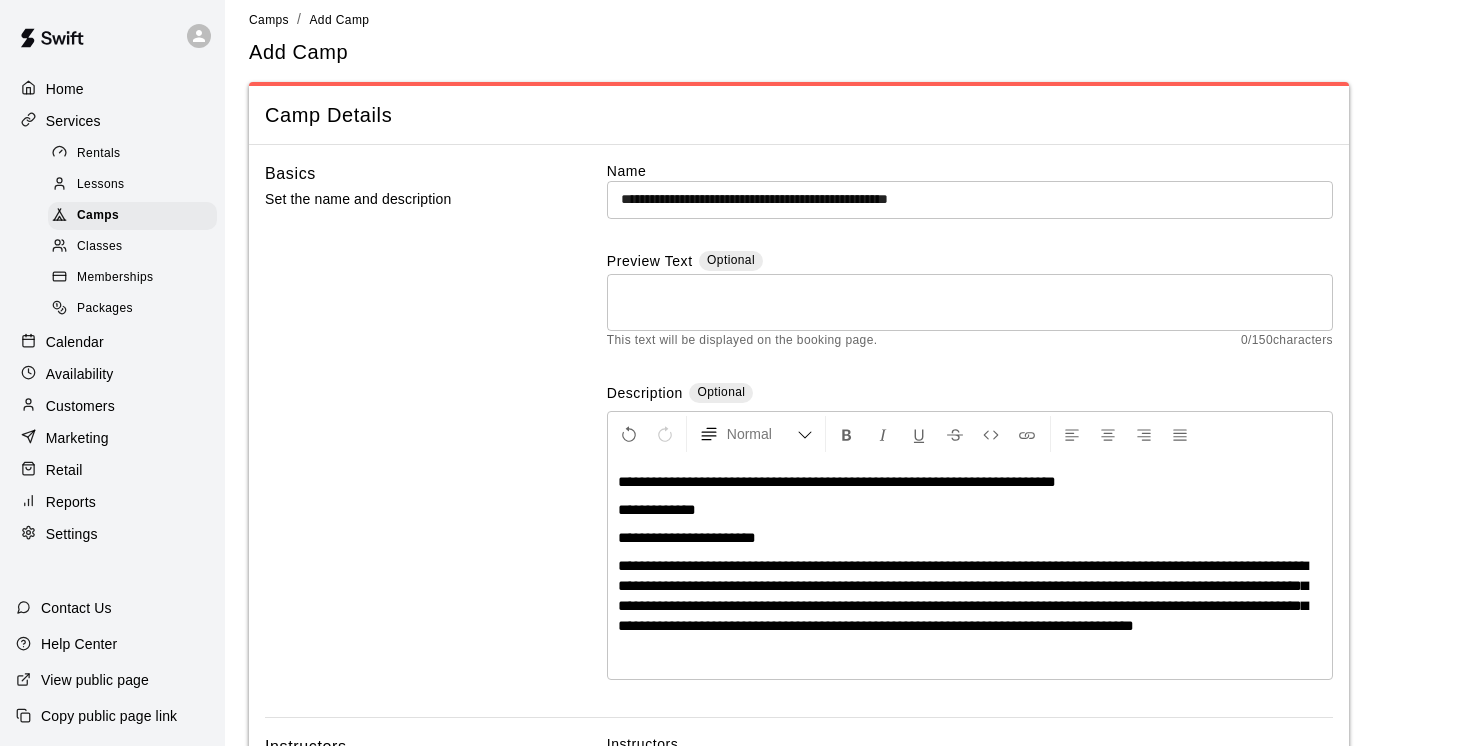 scroll, scrollTop: 21, scrollLeft: 0, axis: vertical 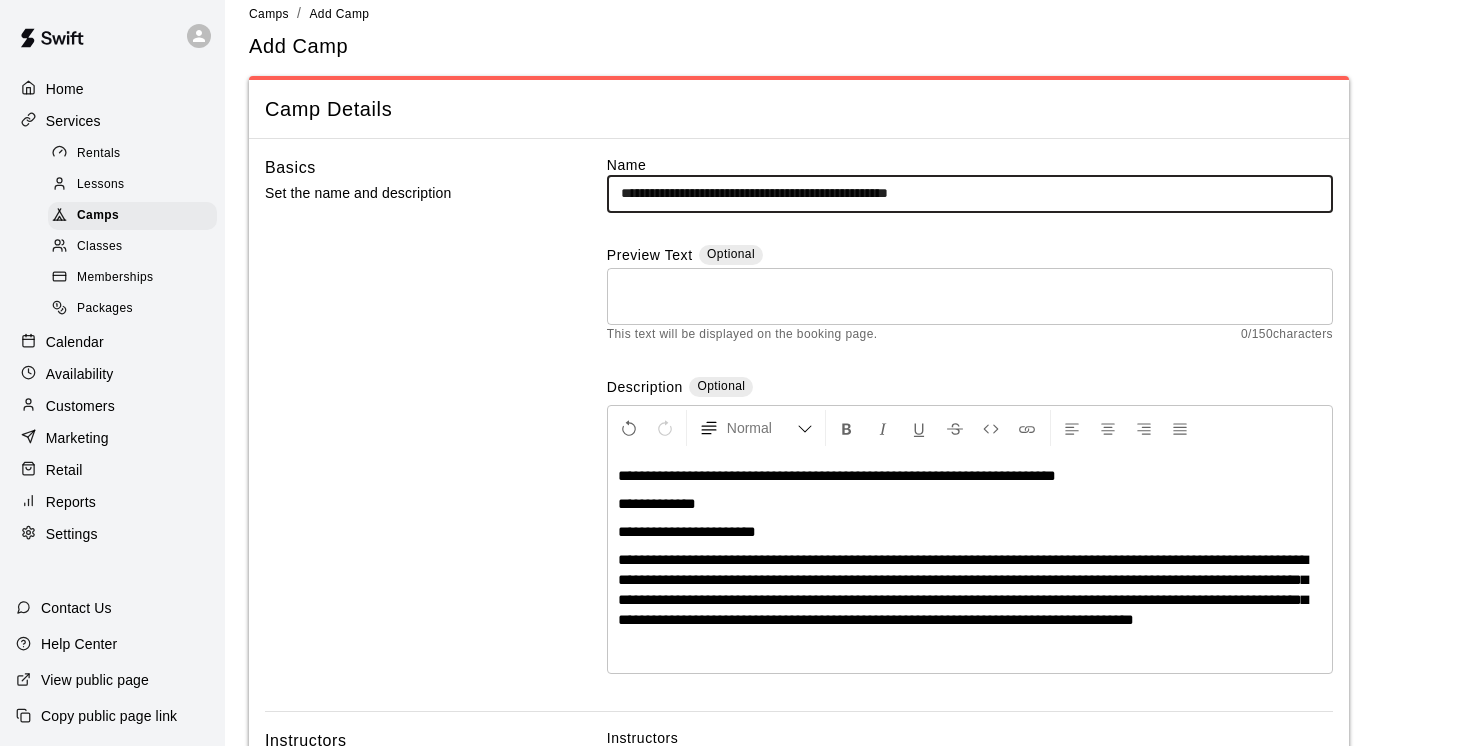click on "**********" at bounding box center [970, 193] 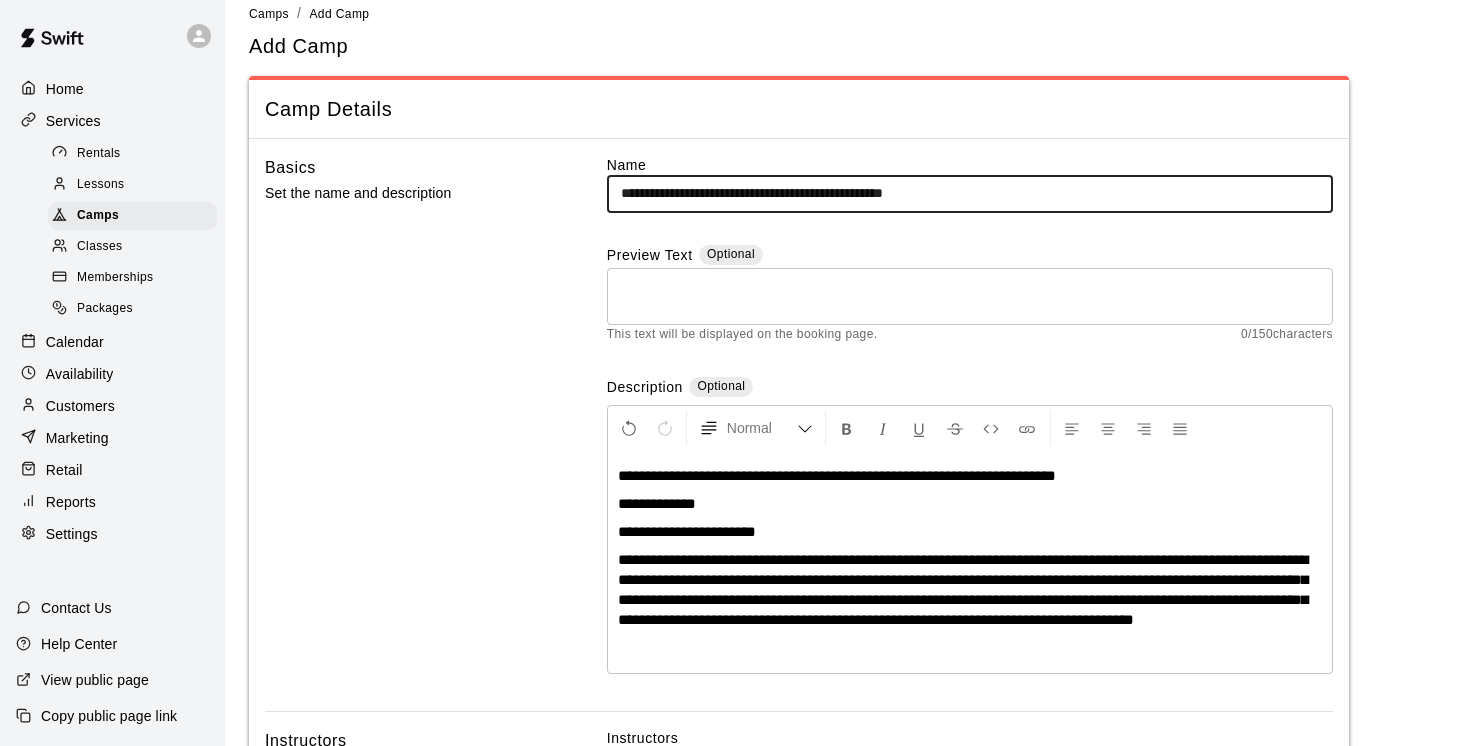 click on "**********" at bounding box center (970, 193) 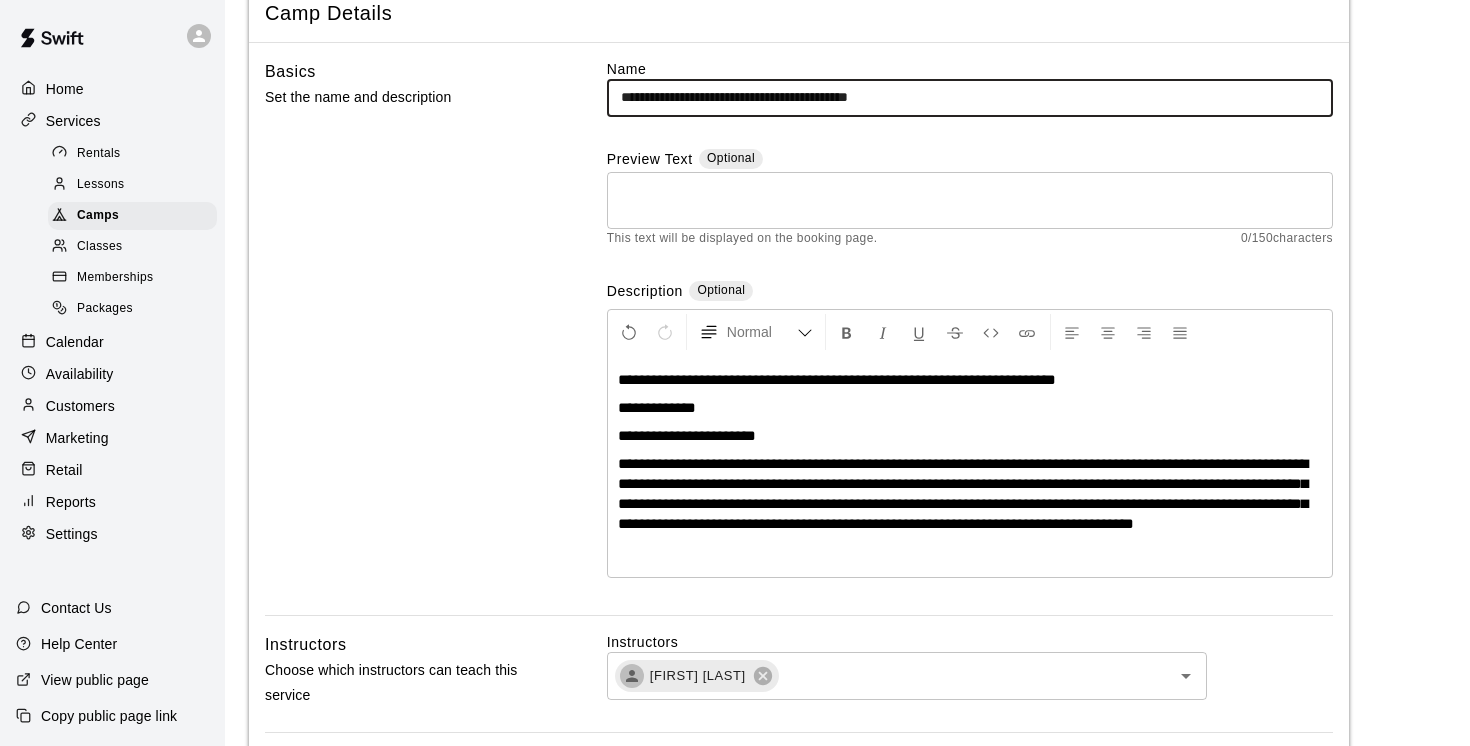 scroll, scrollTop: 118, scrollLeft: 0, axis: vertical 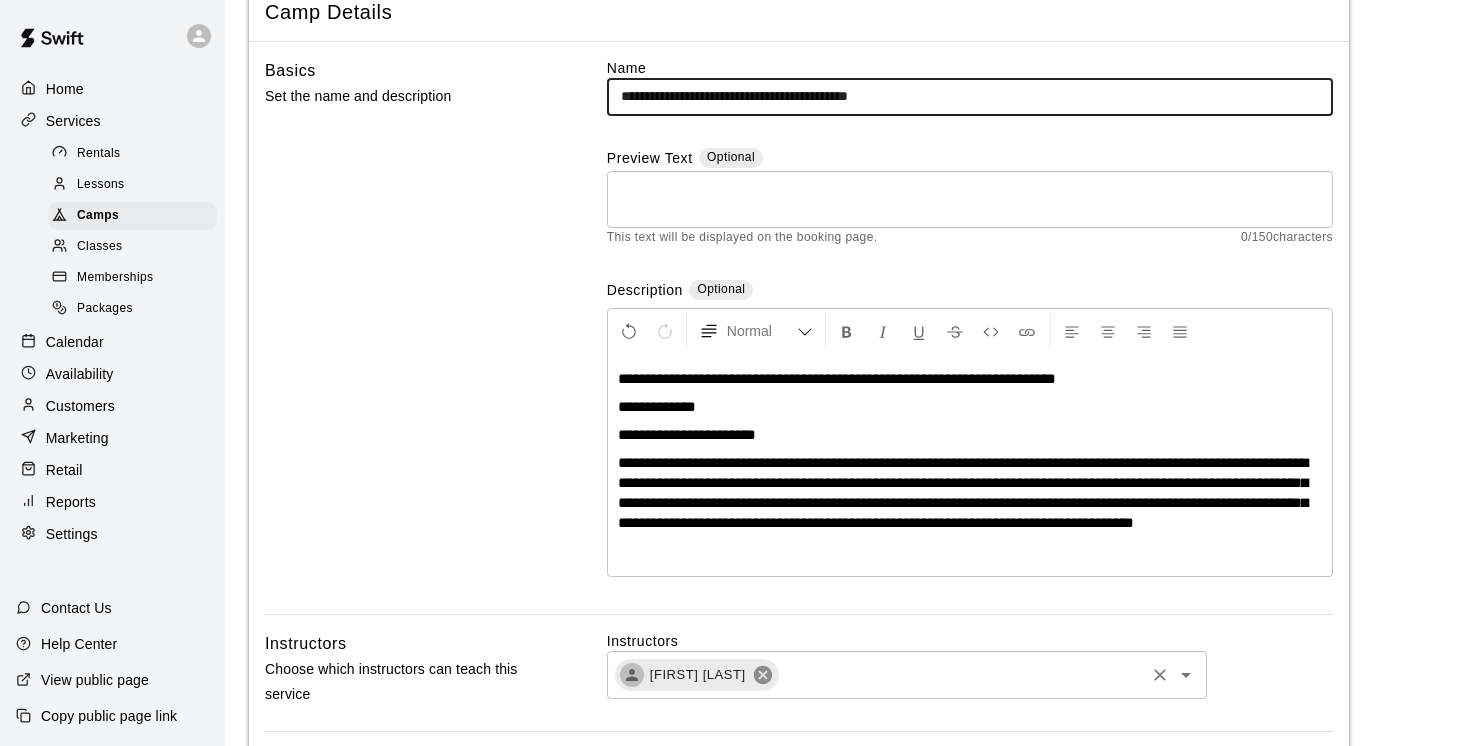 click 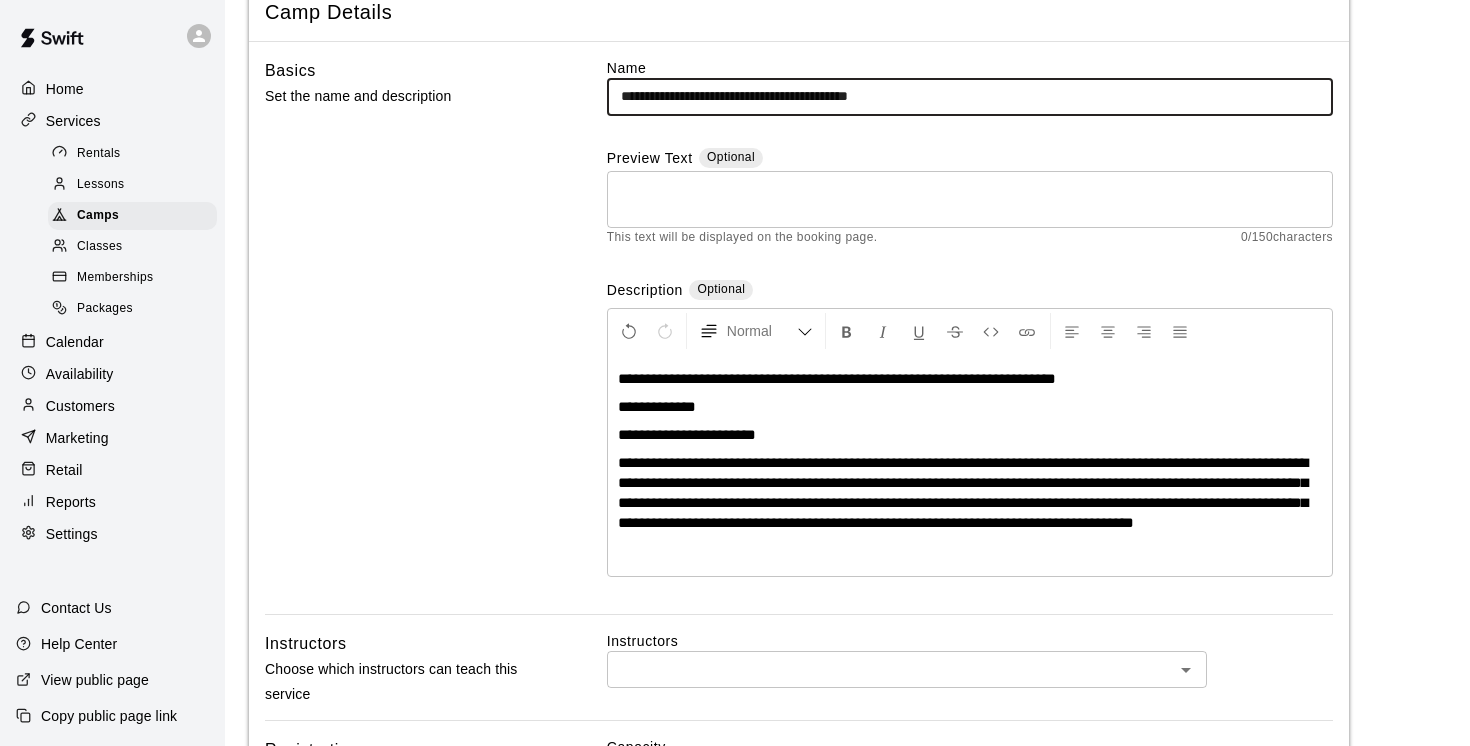 type on "**********" 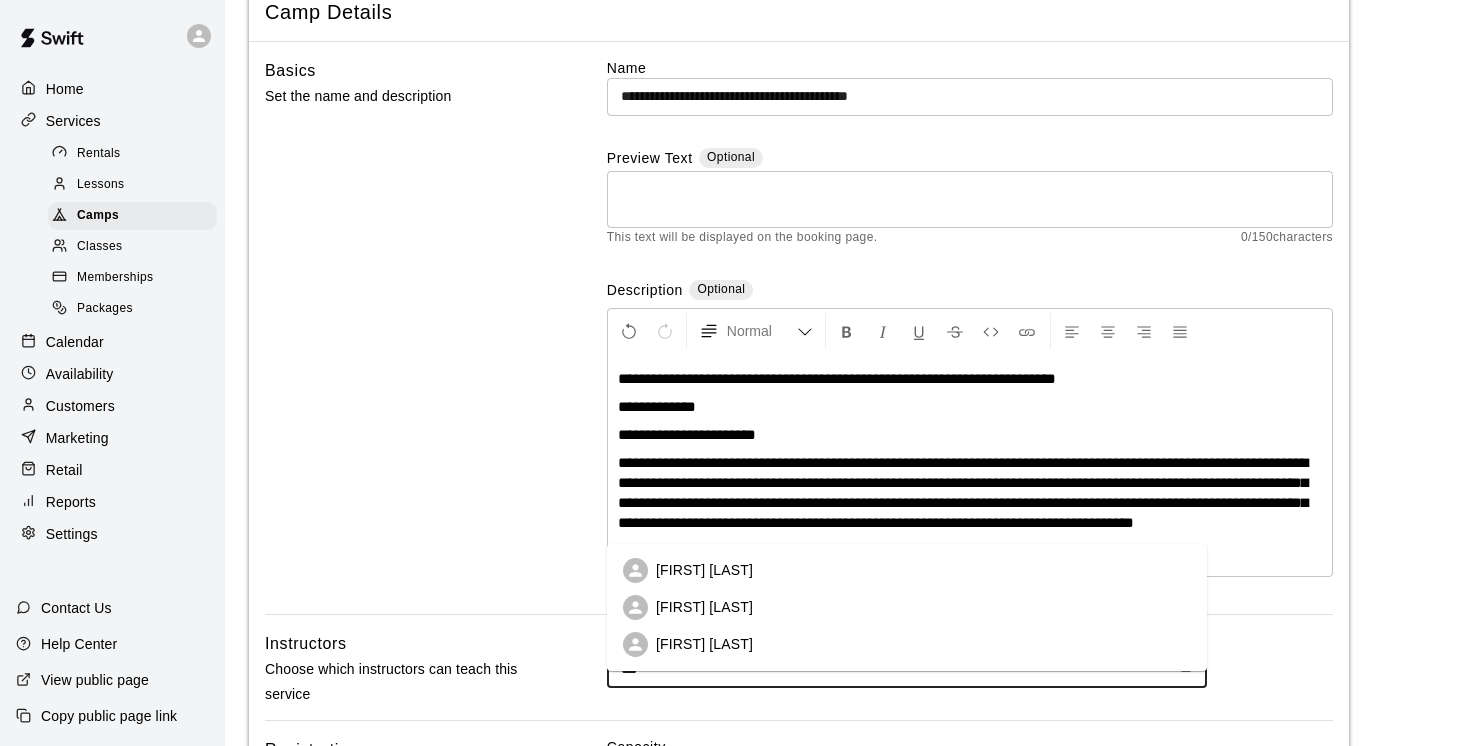 type on "****" 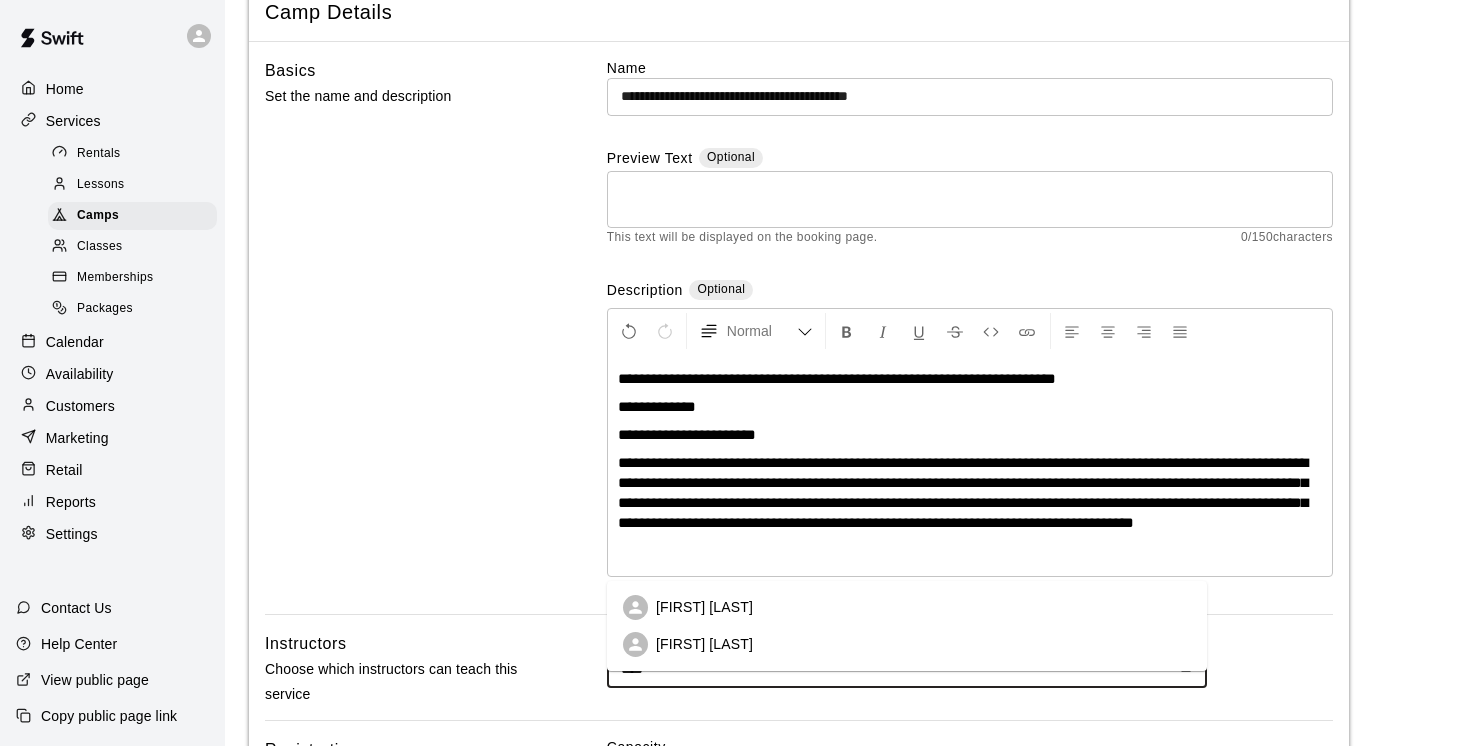 click on "[FIRST] [LAST]" at bounding box center [704, 644] 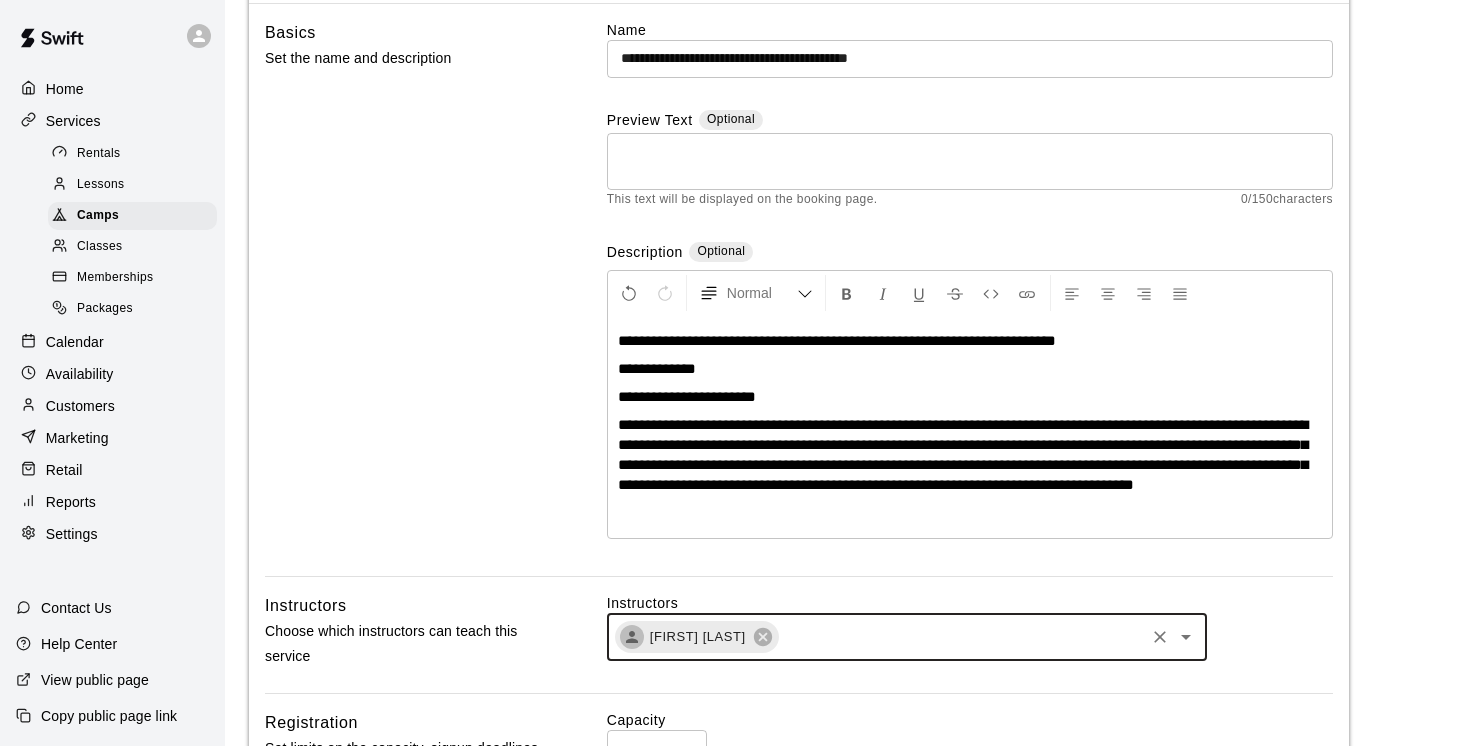 scroll, scrollTop: 155, scrollLeft: 0, axis: vertical 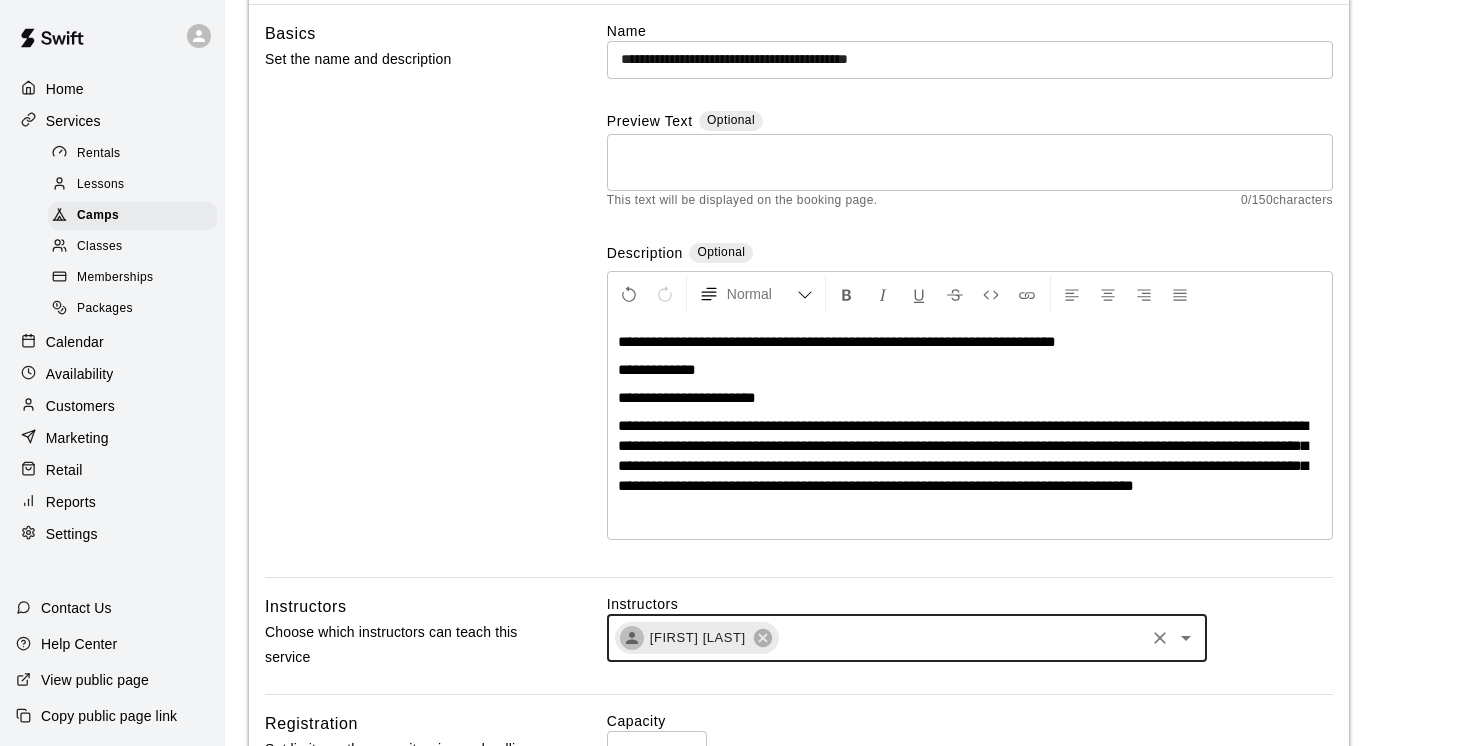 click on "**********" at bounding box center [837, 341] 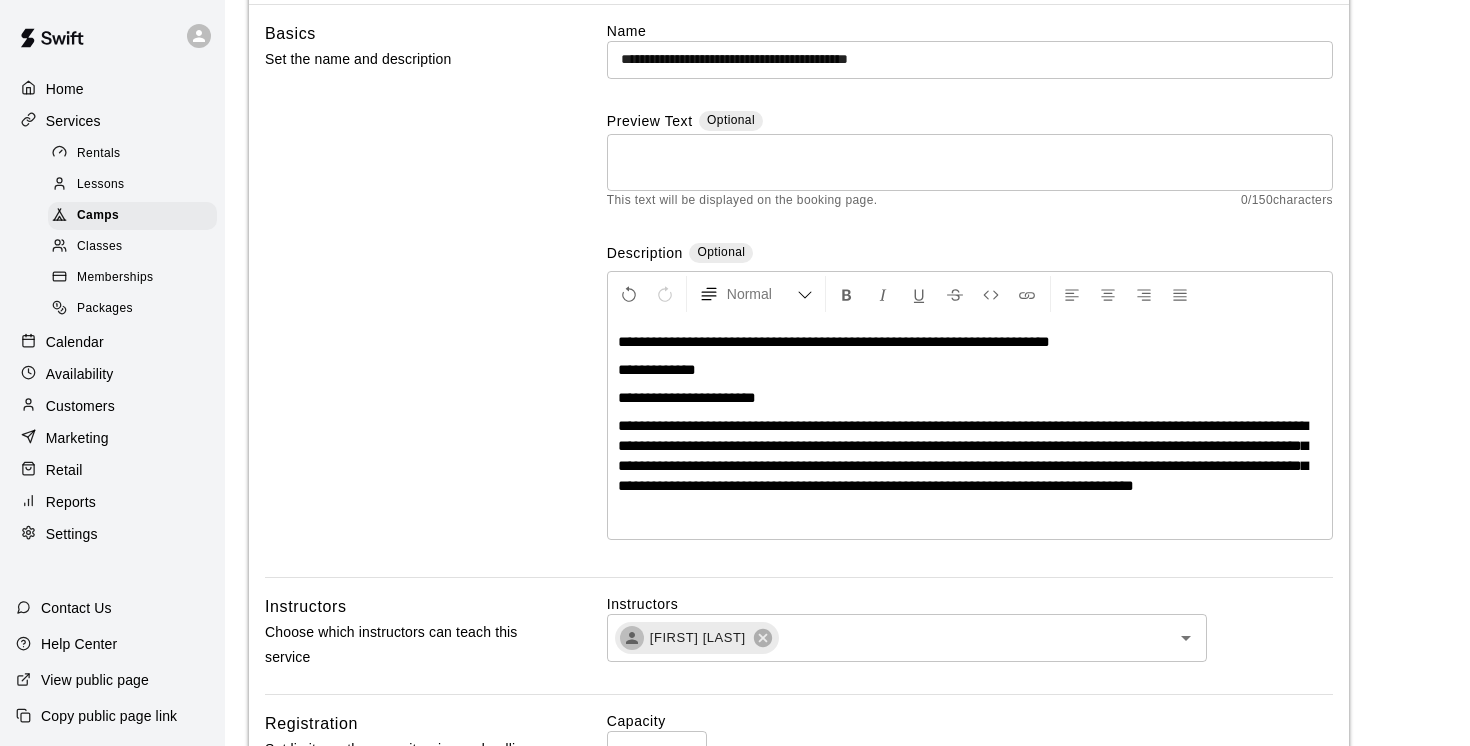 click on "**********" at bounding box center [834, 341] 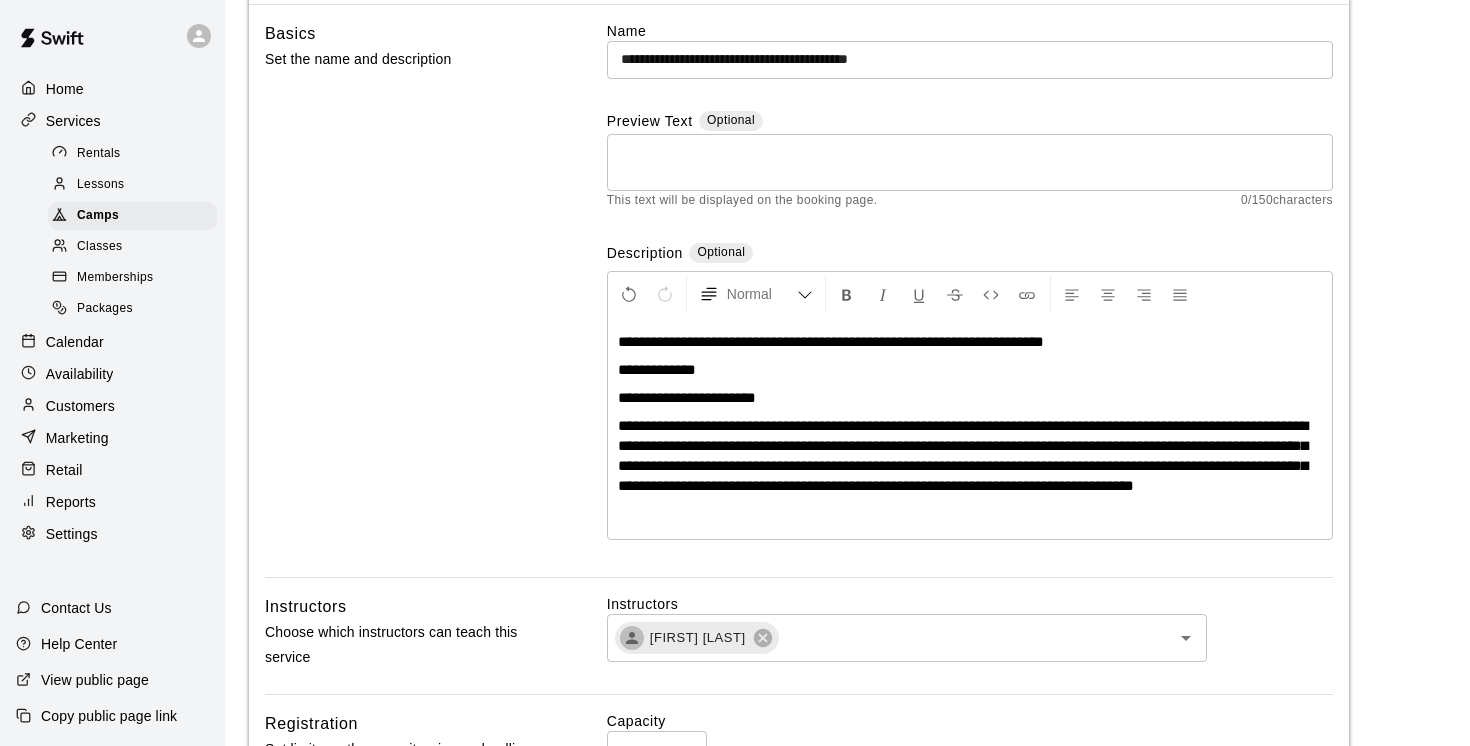 click on "**********" at bounding box center [831, 341] 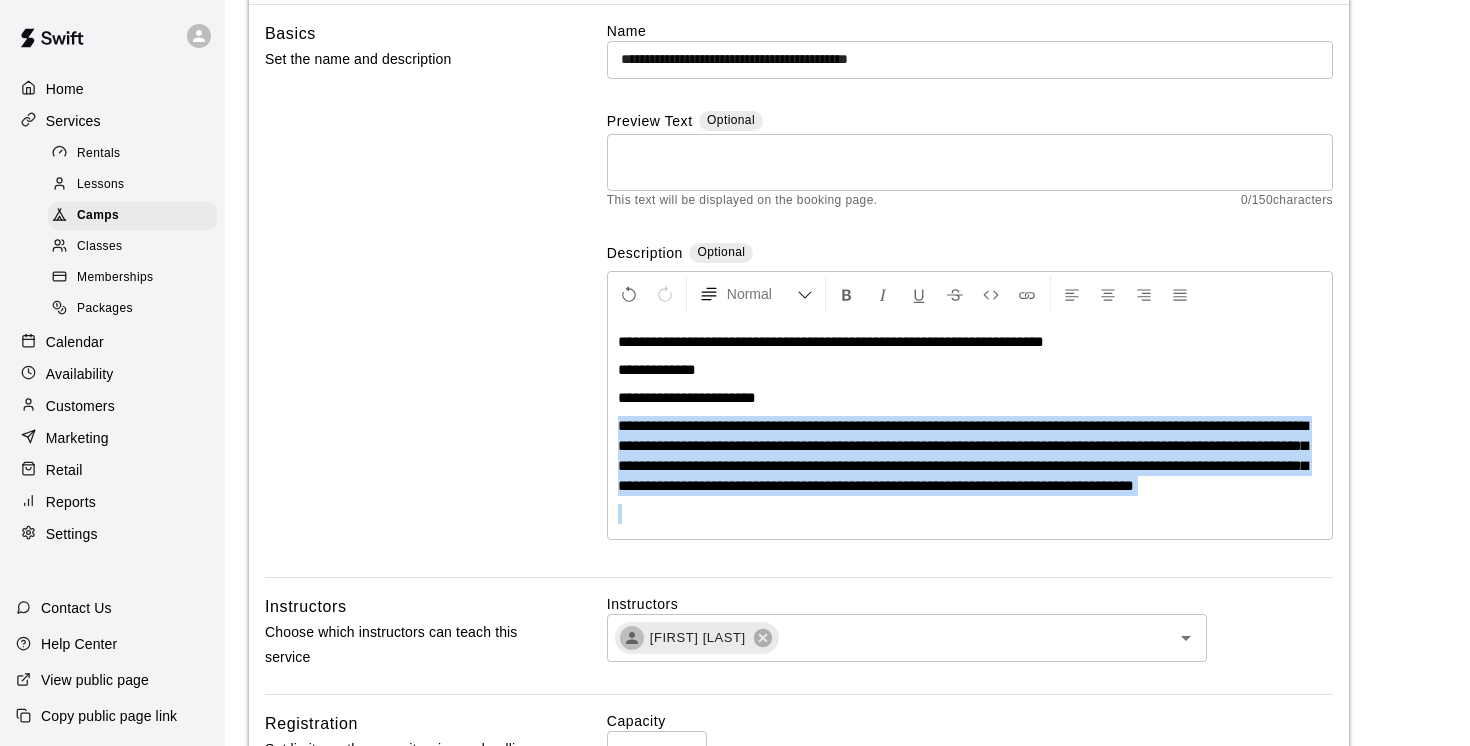 drag, startPoint x: 618, startPoint y: 426, endPoint x: 830, endPoint y: 540, distance: 240.70729 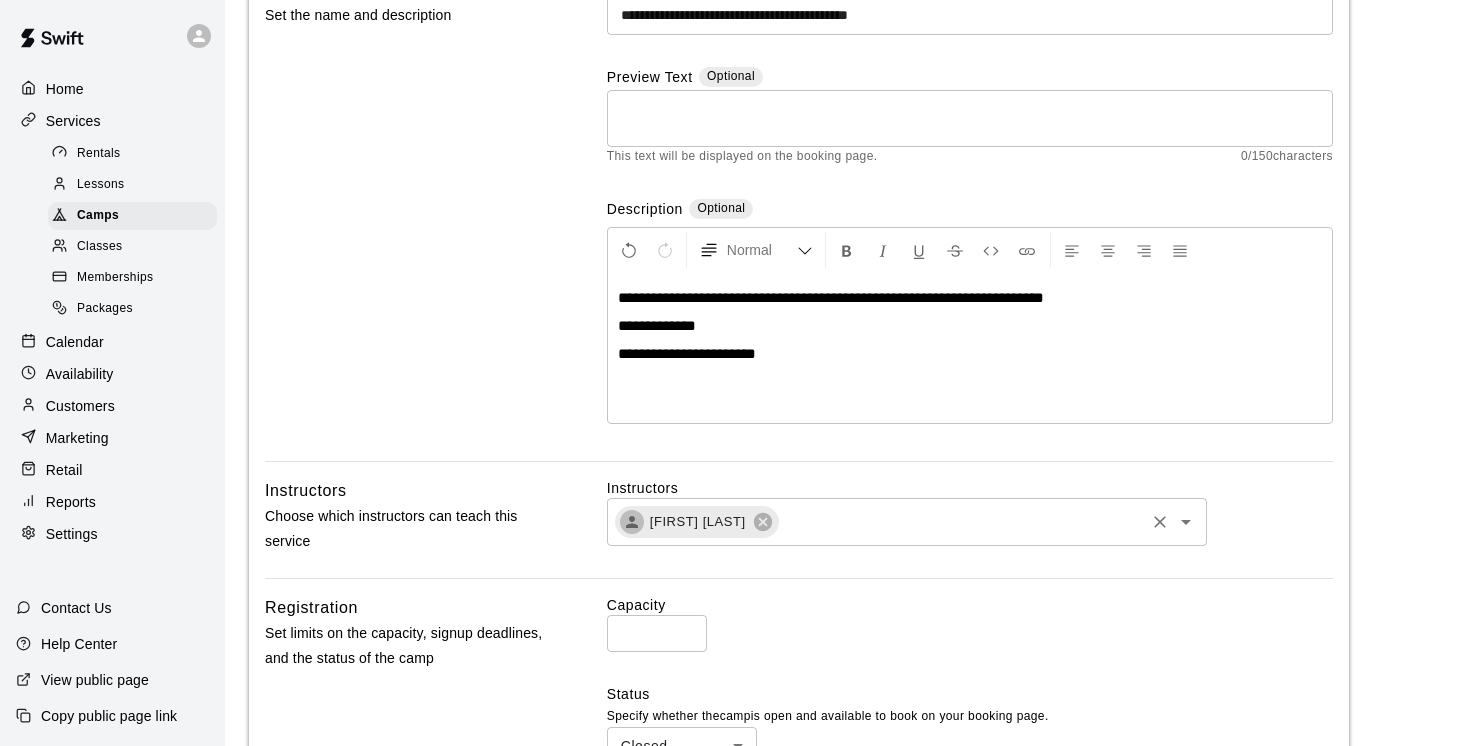scroll, scrollTop: 200, scrollLeft: 0, axis: vertical 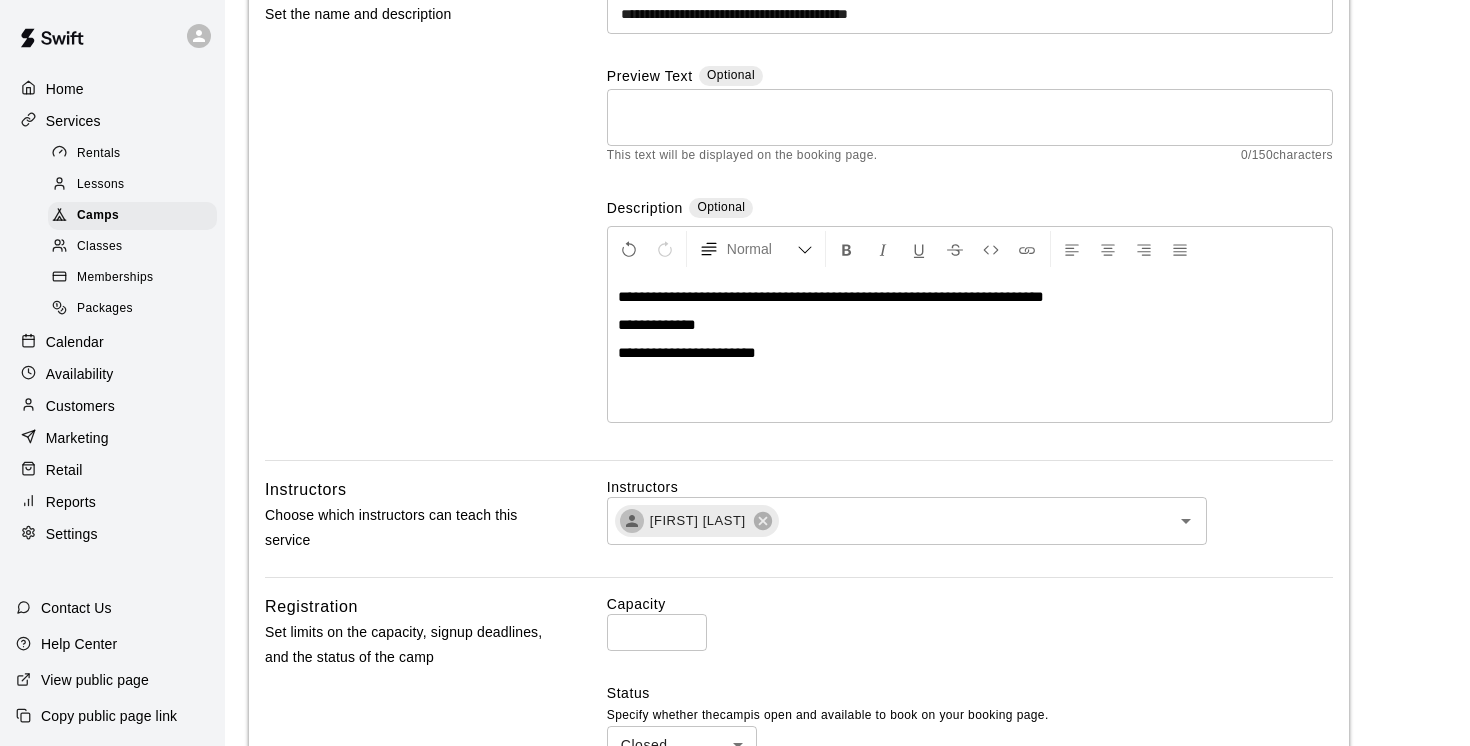 click on "**********" at bounding box center [831, 296] 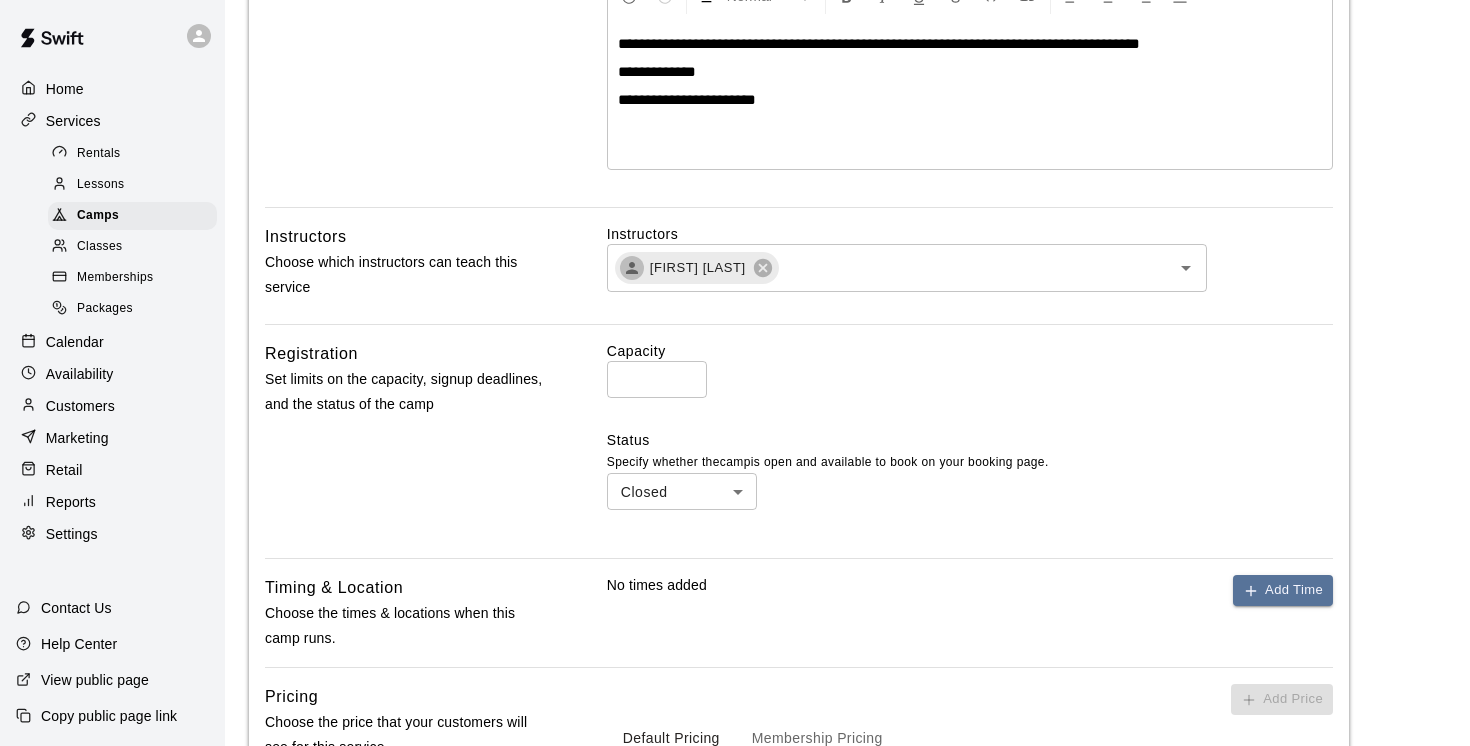scroll, scrollTop: 460, scrollLeft: 0, axis: vertical 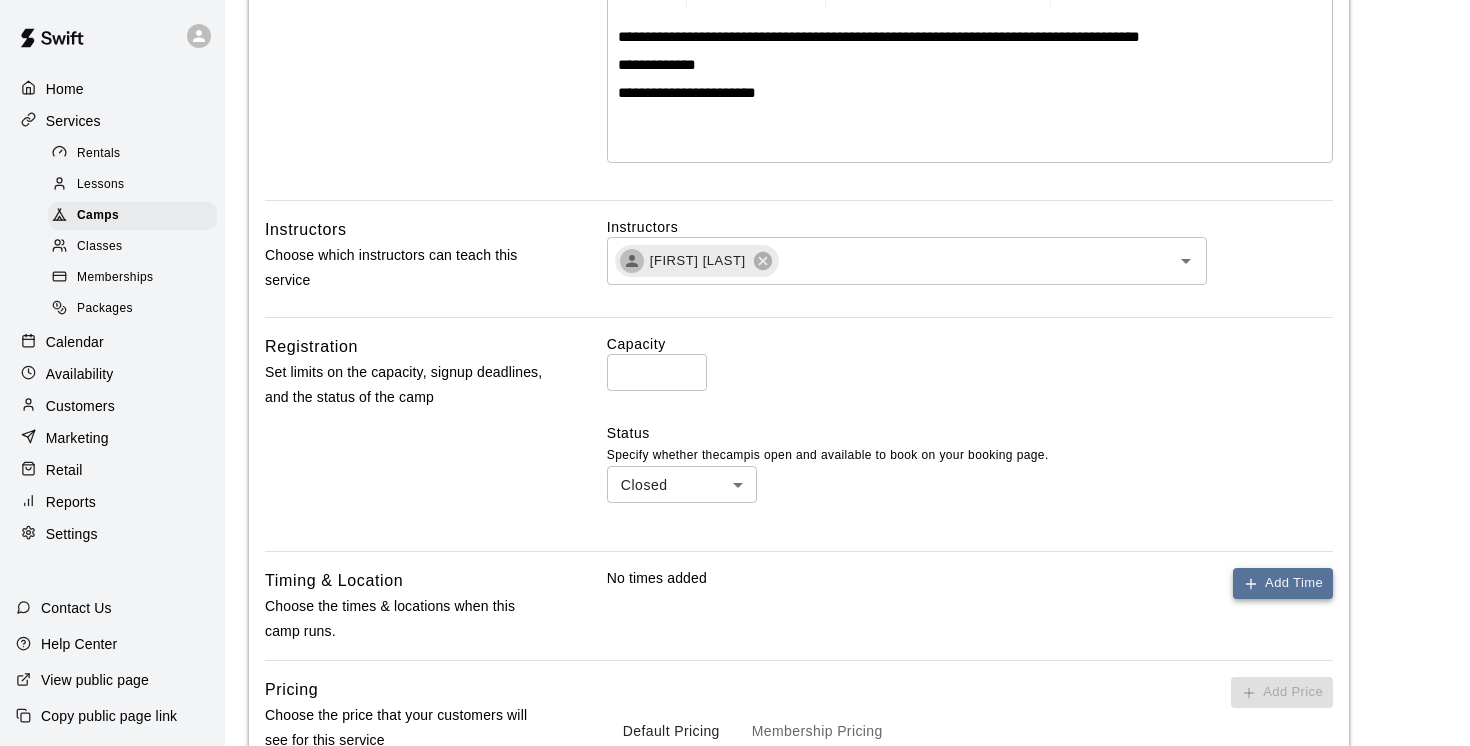click on "Add Time" at bounding box center (1283, 583) 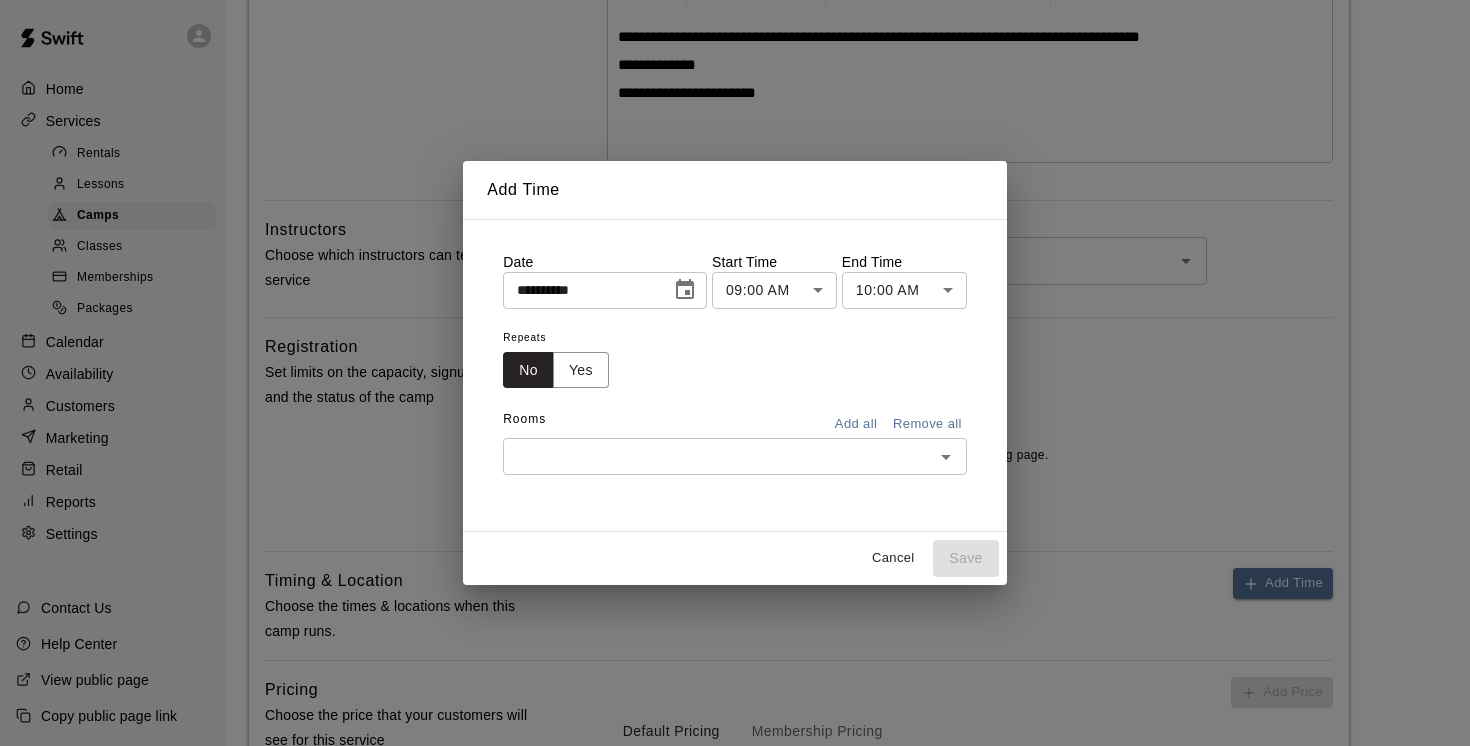 click 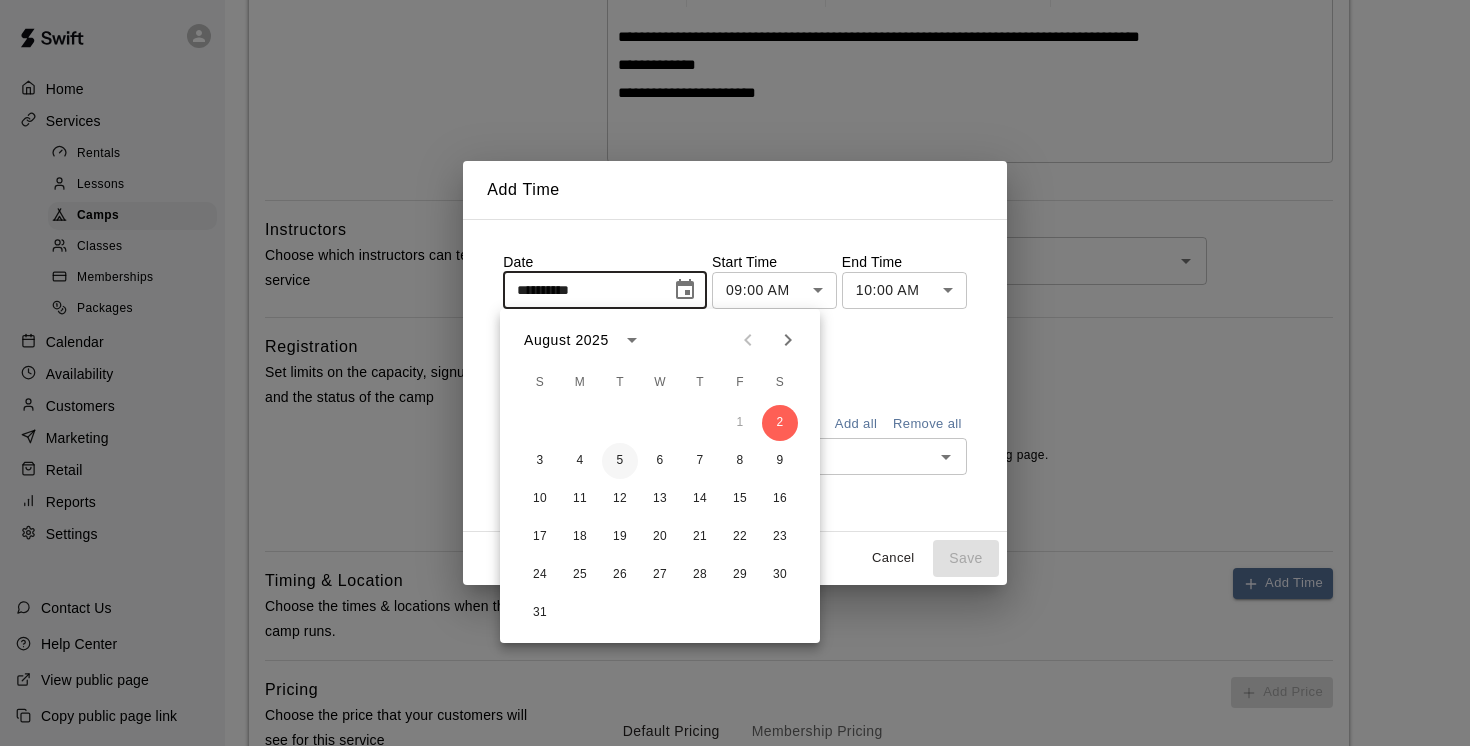 click on "5" at bounding box center (620, 461) 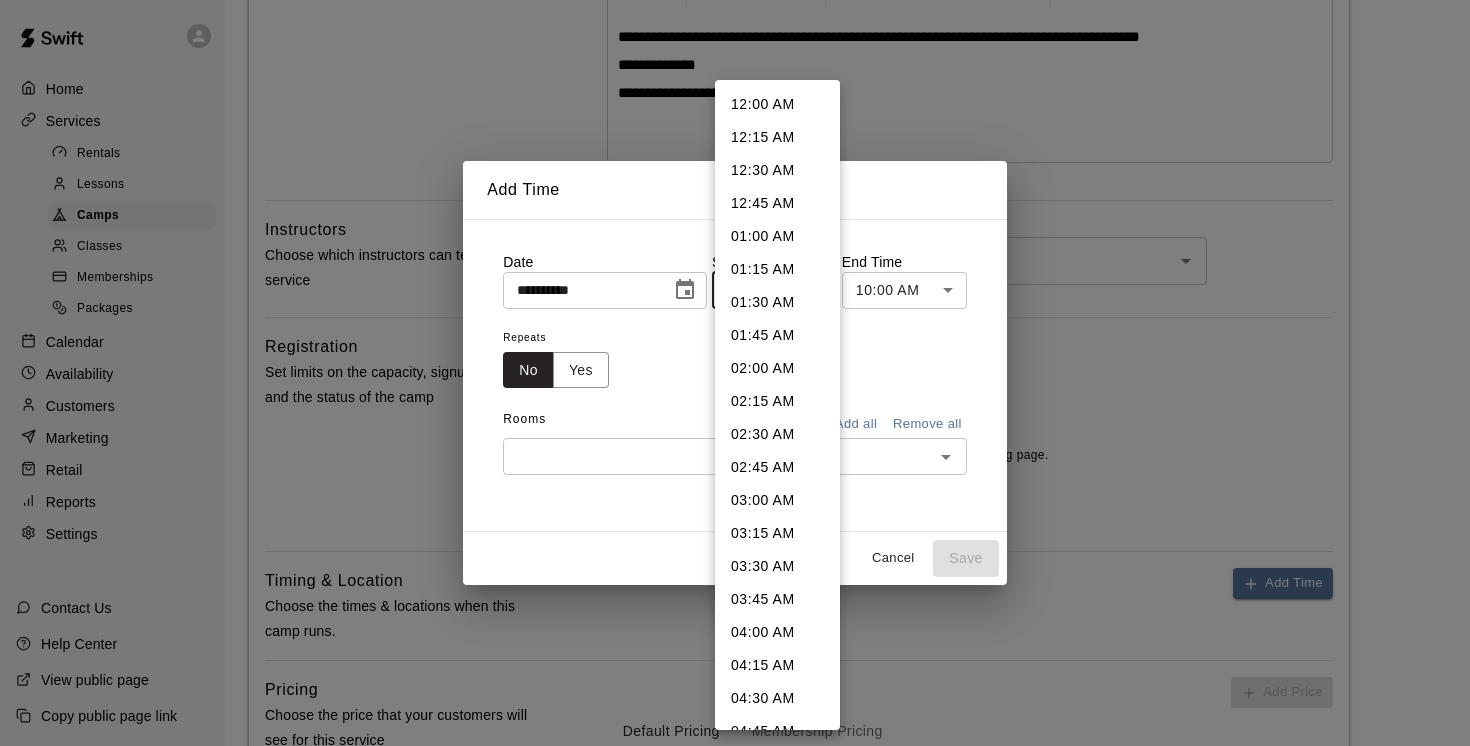 click on "**********" at bounding box center (735, 318) 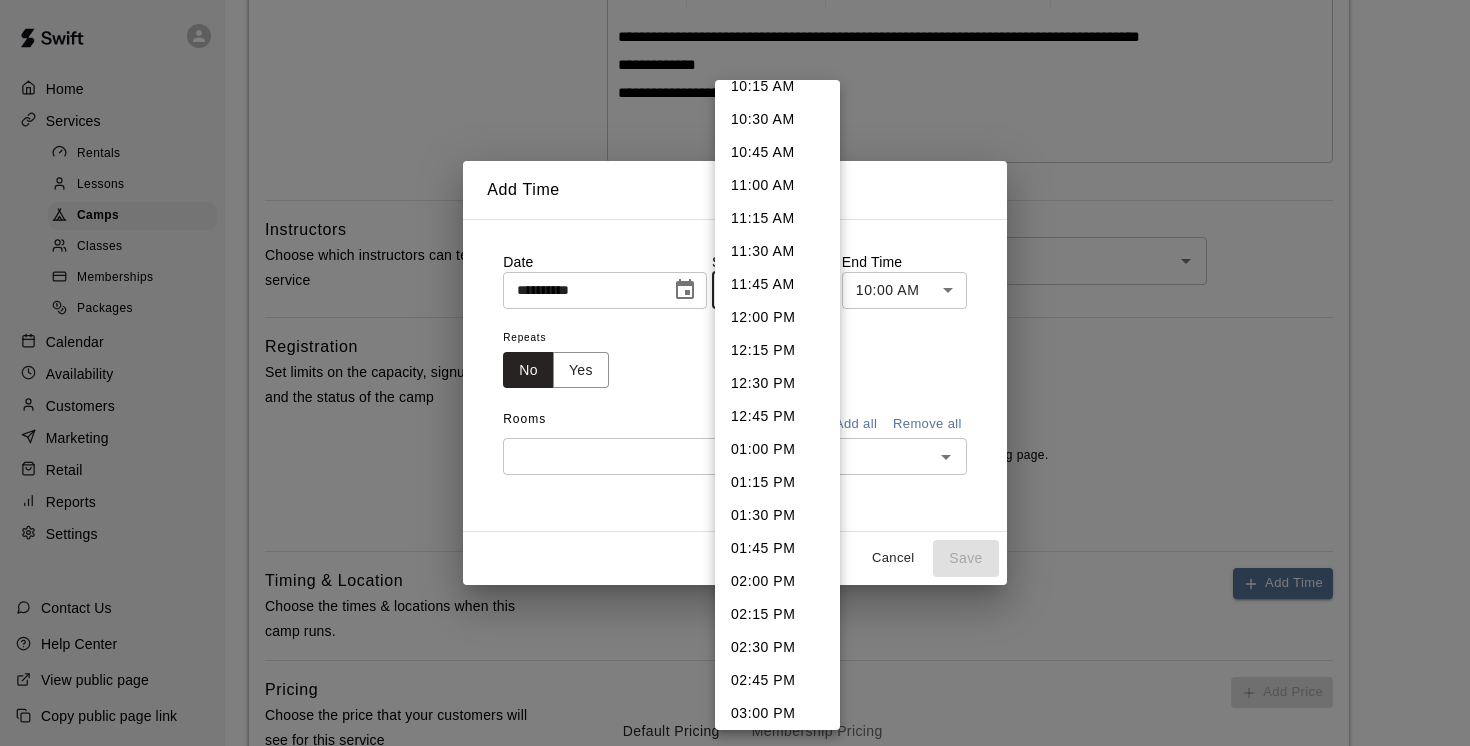 scroll, scrollTop: 1473, scrollLeft: 0, axis: vertical 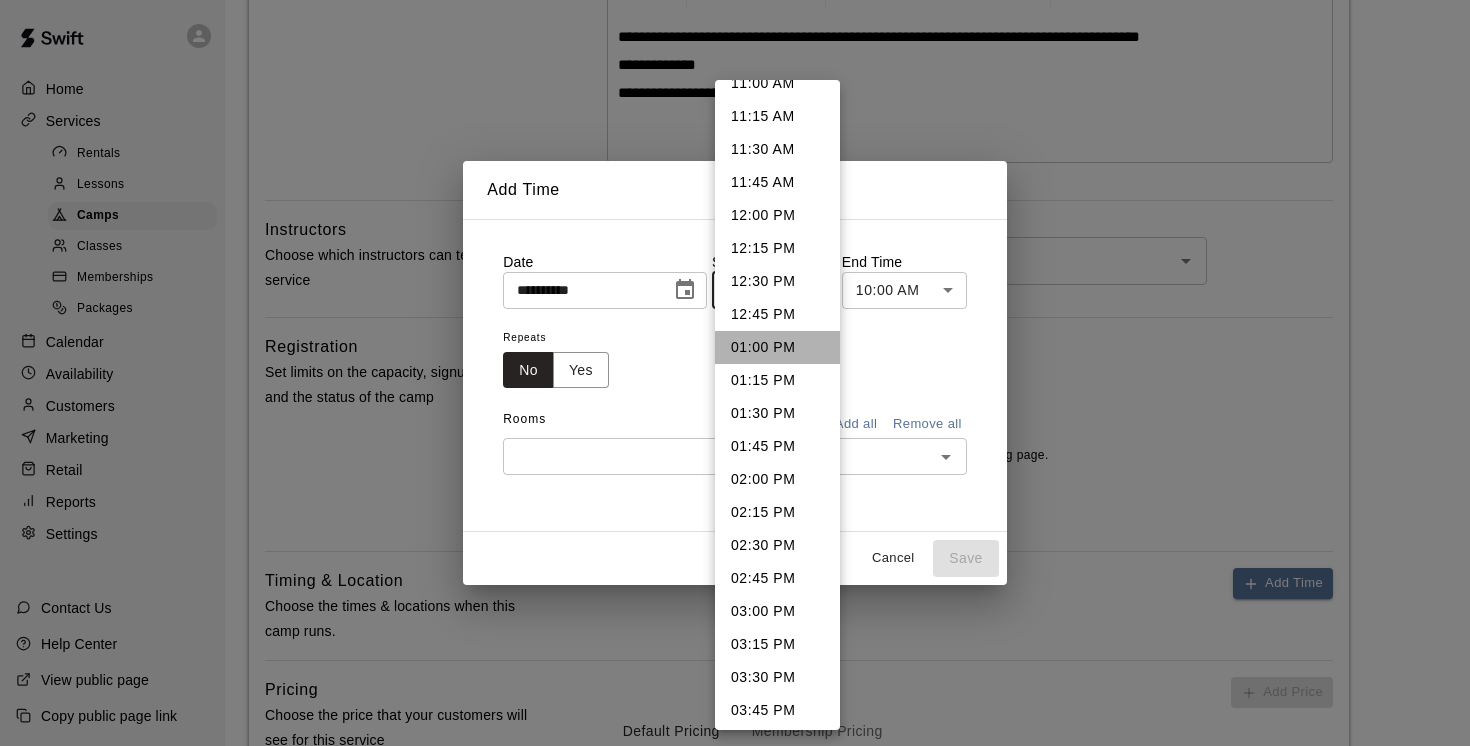 click on "01:00 PM" at bounding box center (777, 347) 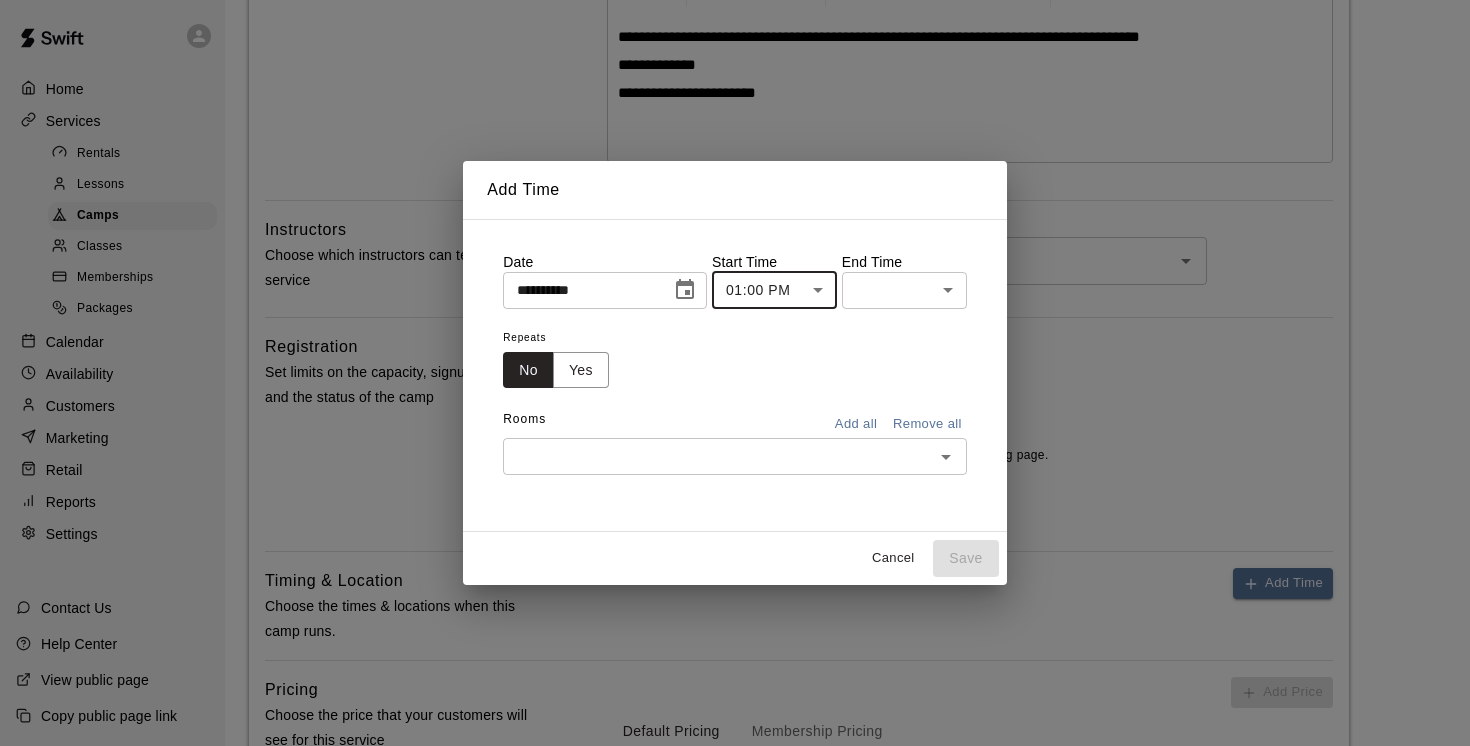 click on "**********" at bounding box center [735, 318] 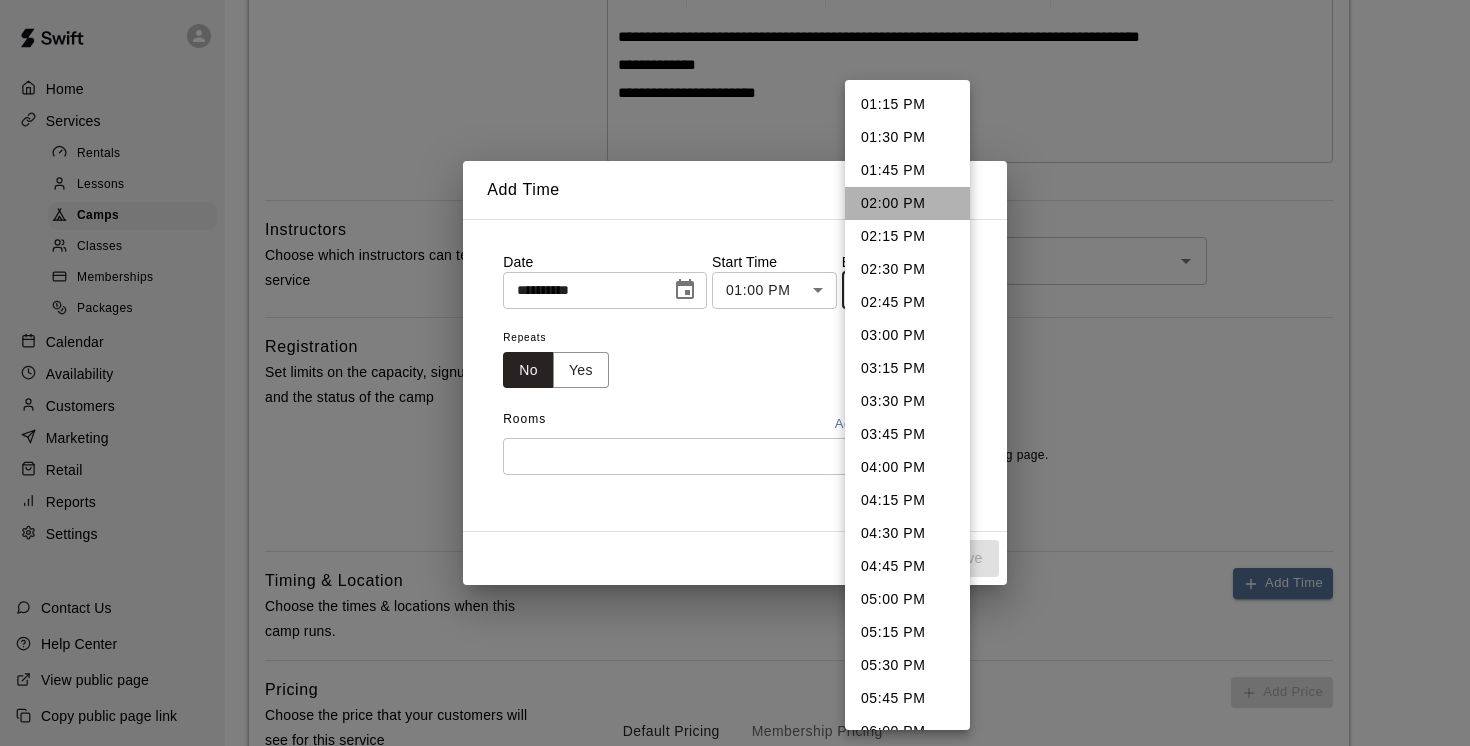 click on "02:00 PM" at bounding box center (907, 203) 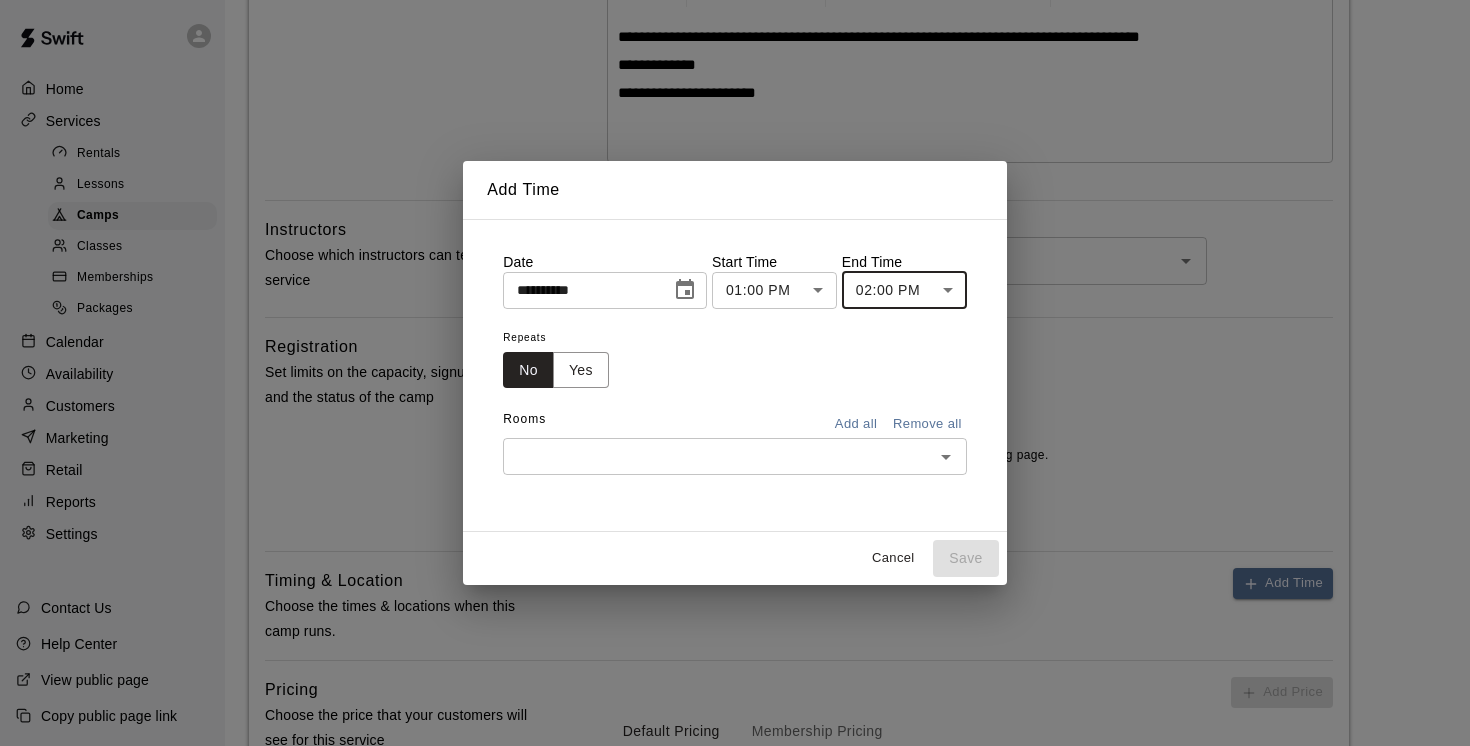 click at bounding box center [718, 456] 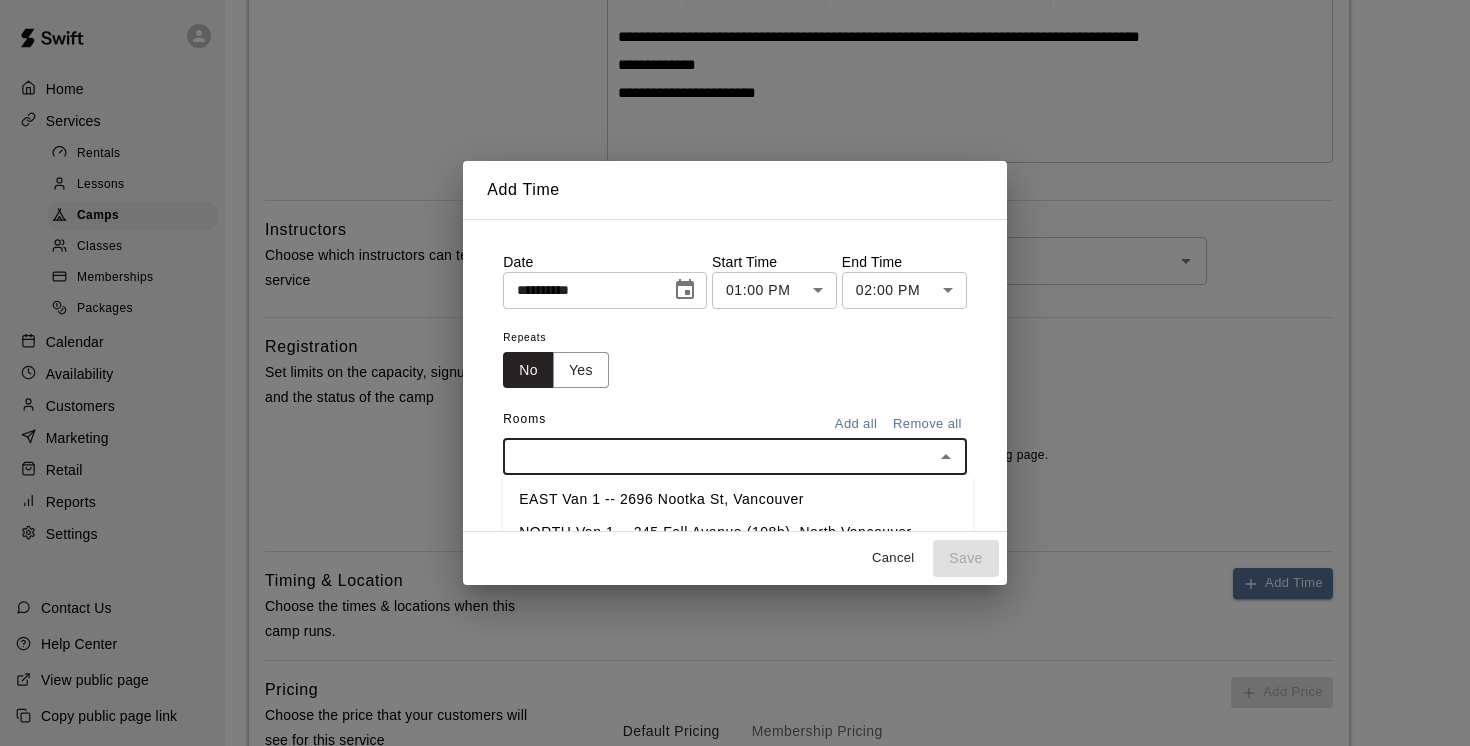 click on "EAST Van 1 -- 2696 Nootka St, Vancouver" at bounding box center (738, 499) 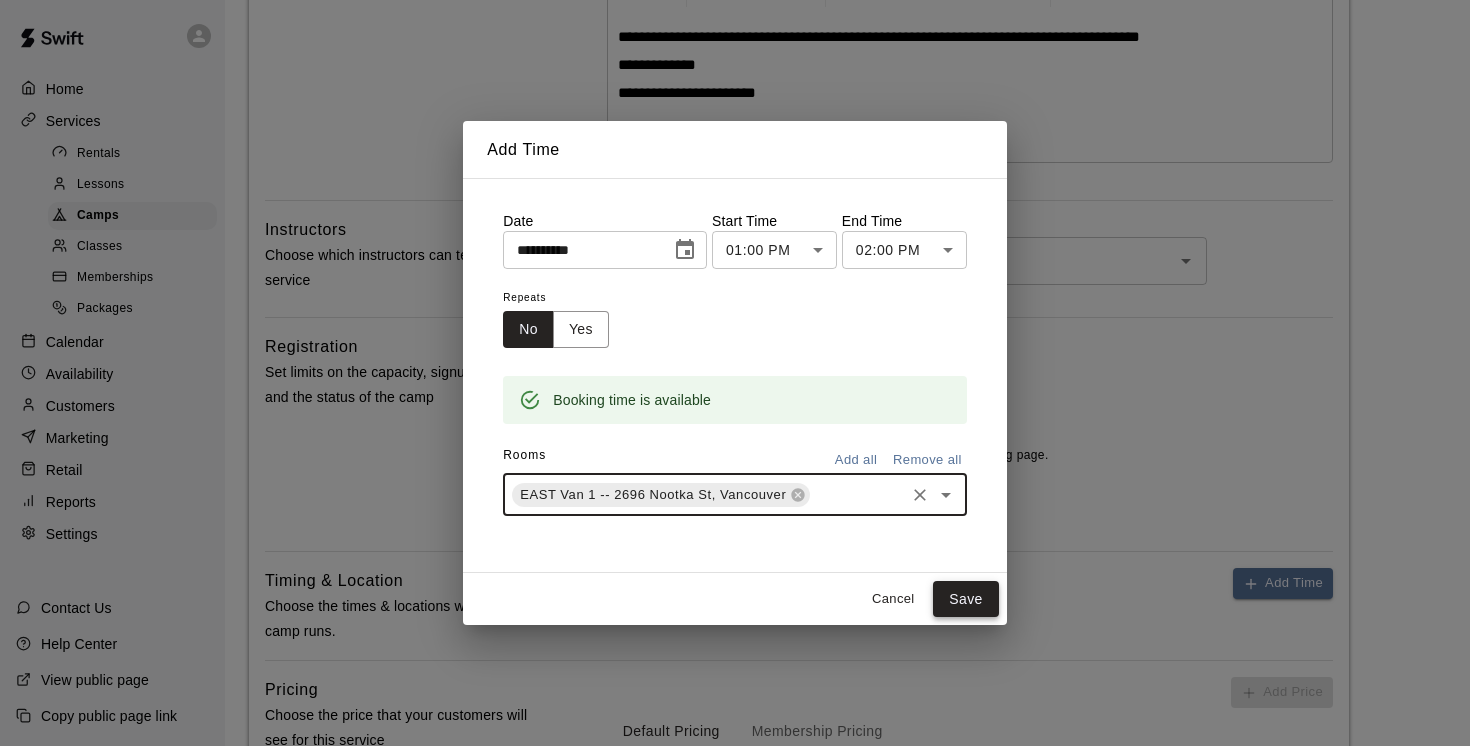 click on "Save" at bounding box center [966, 599] 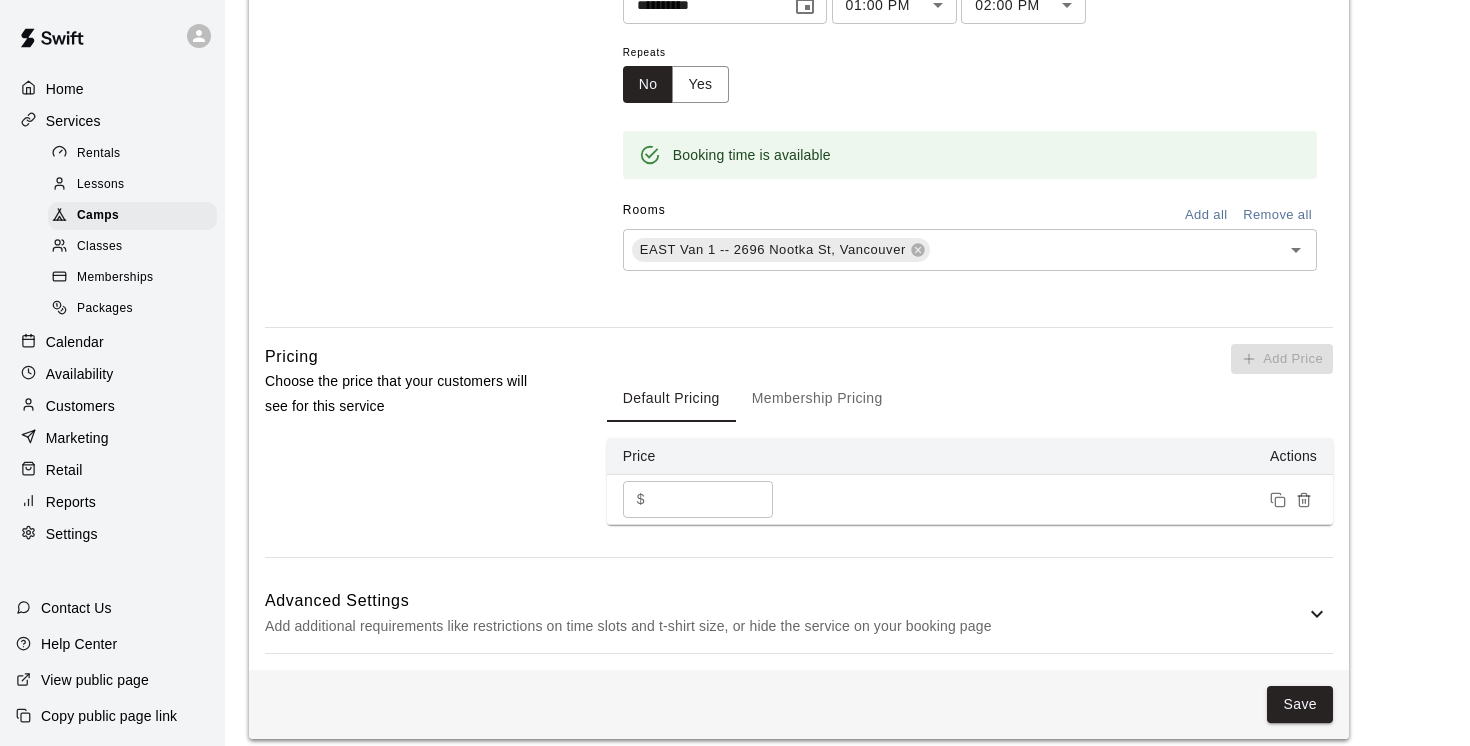 scroll, scrollTop: 1144, scrollLeft: 0, axis: vertical 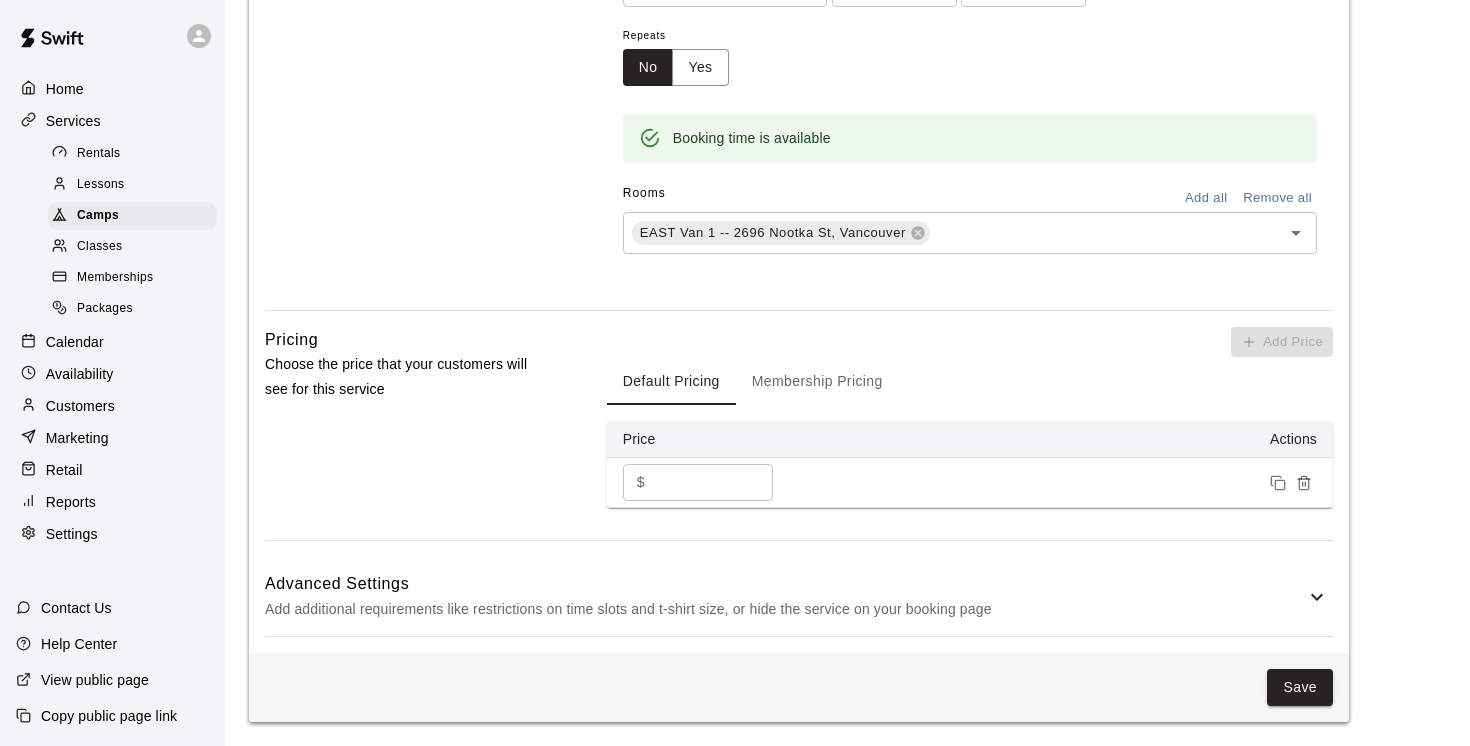 click 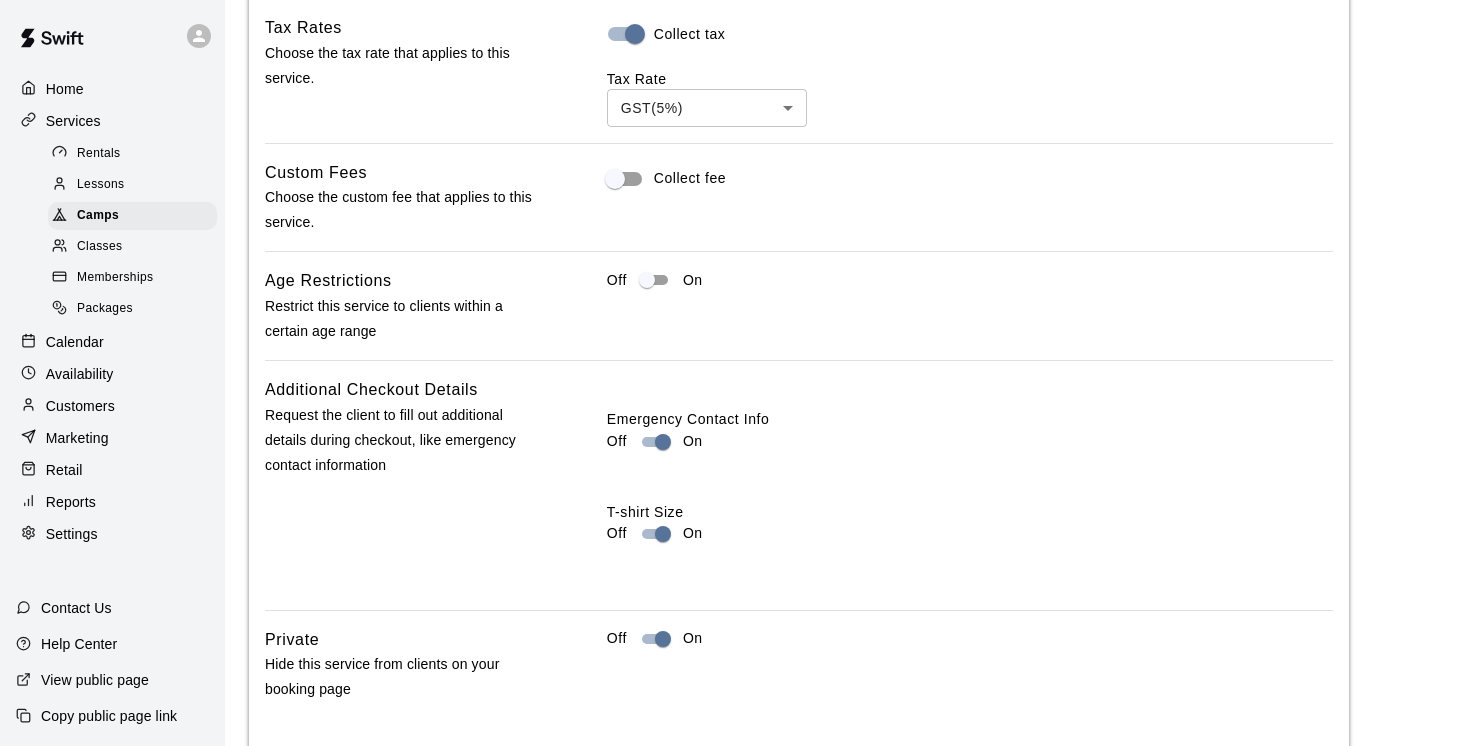 scroll, scrollTop: 1896, scrollLeft: 0, axis: vertical 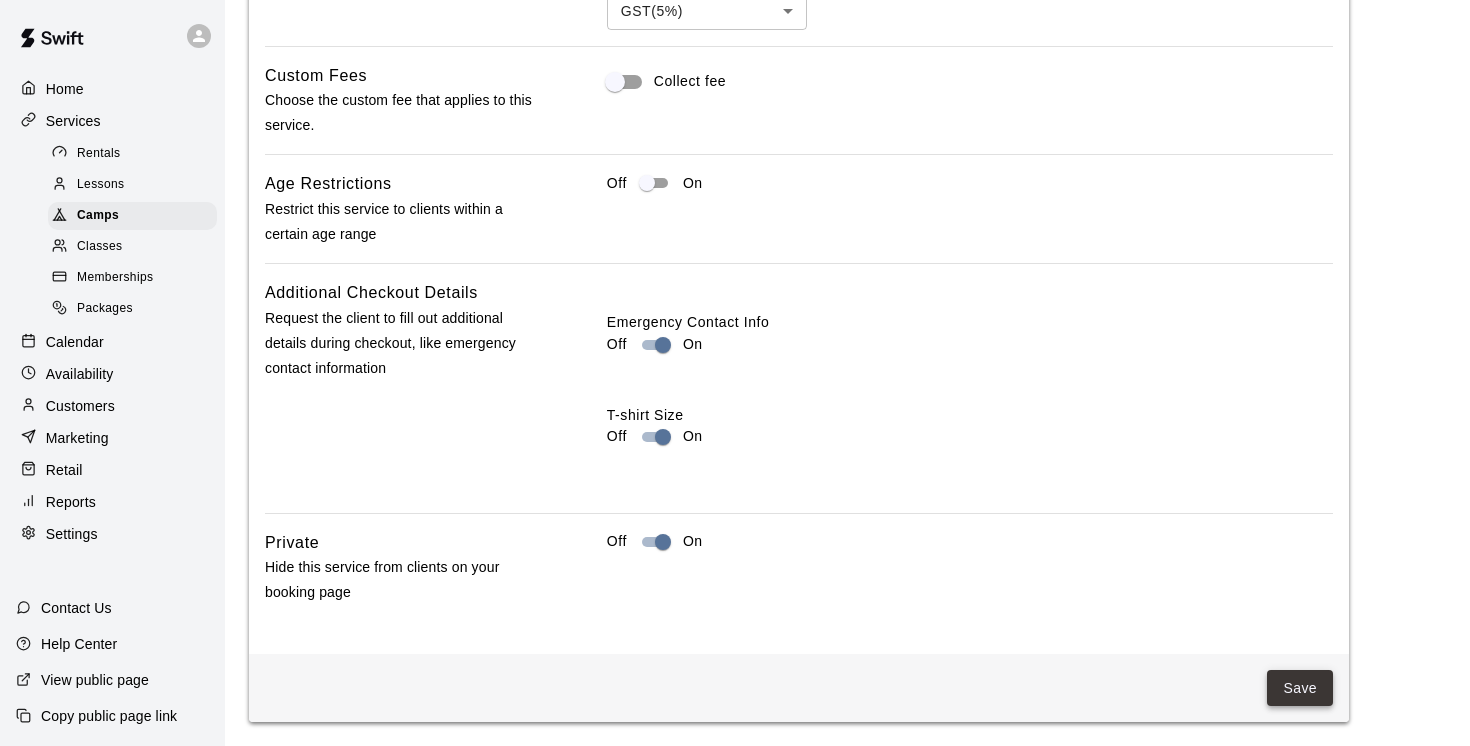click on "Save" at bounding box center [1300, 688] 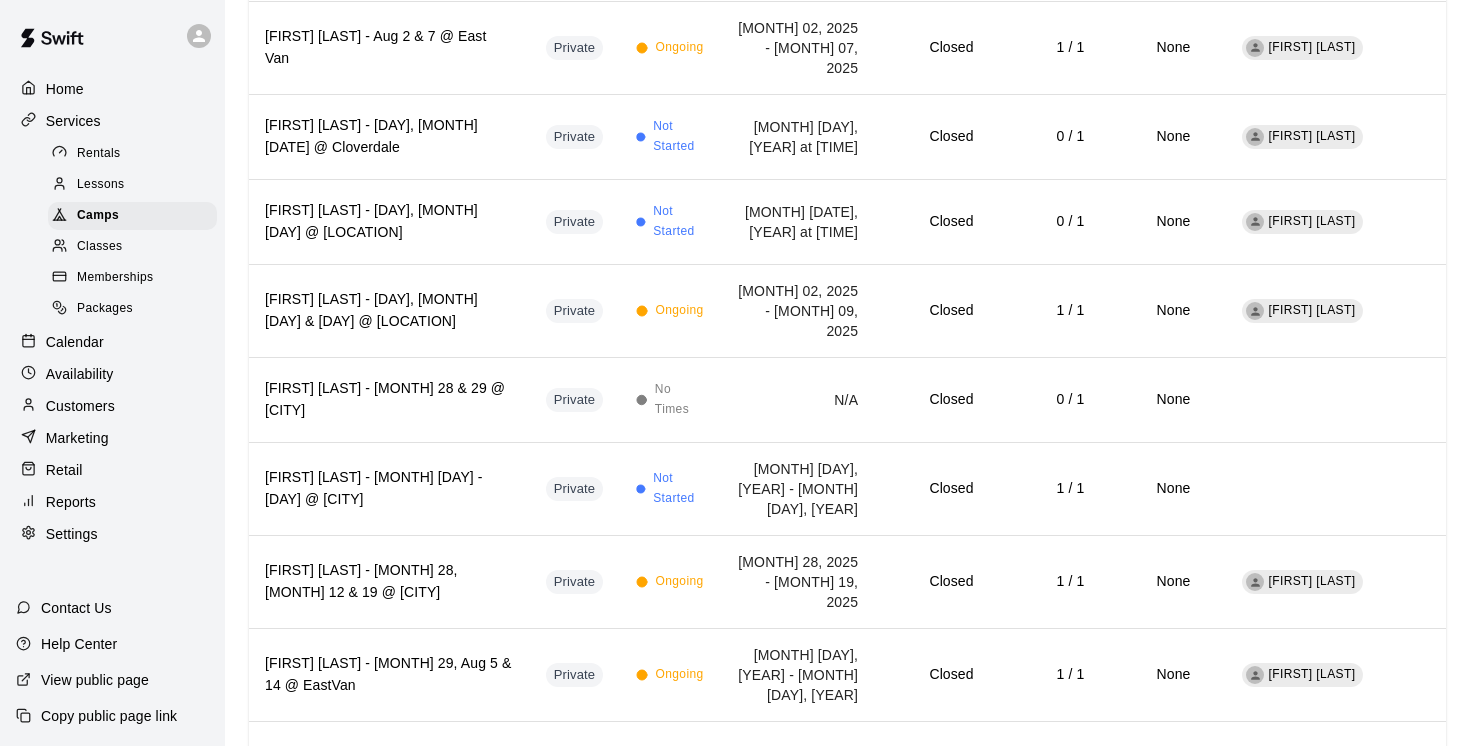 scroll, scrollTop: 0, scrollLeft: 0, axis: both 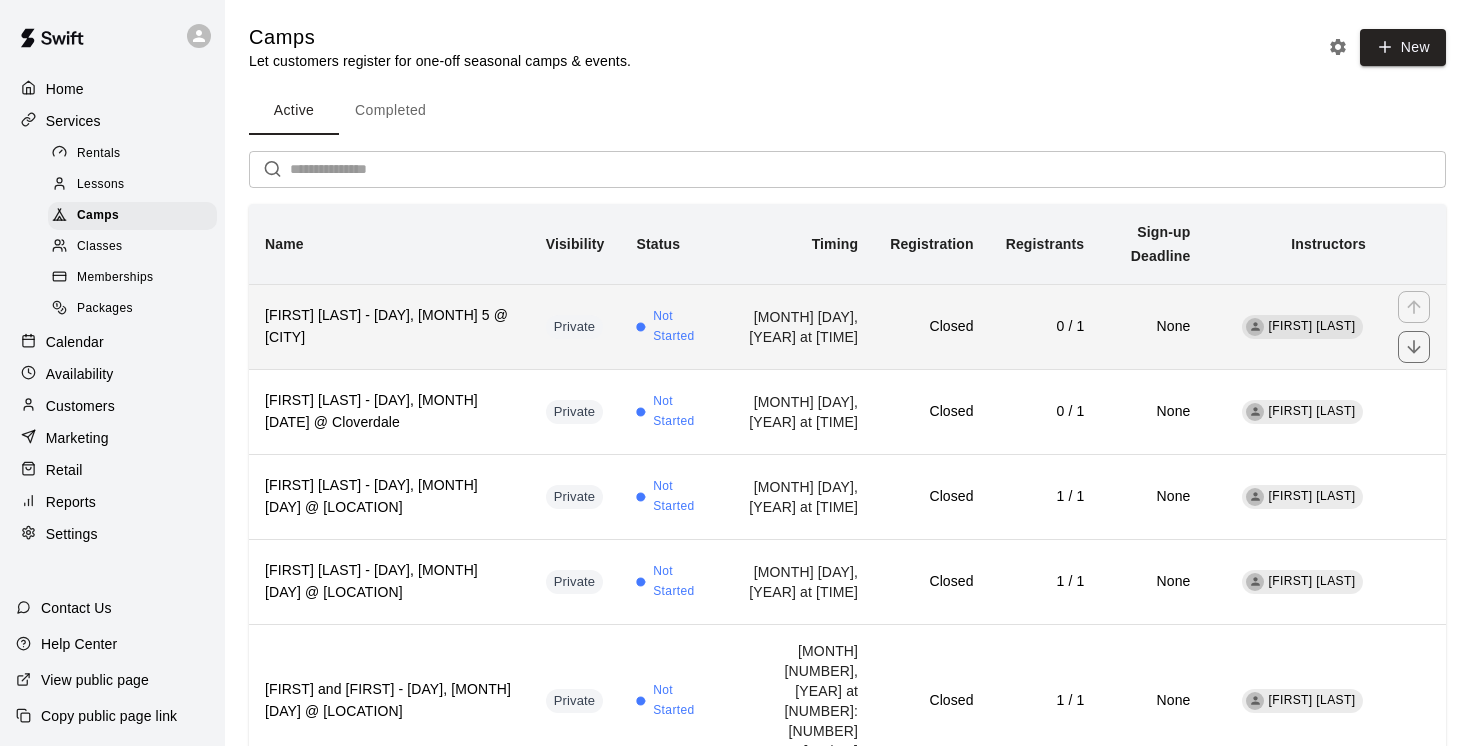 click on "[FIRST] [LAST] - [DAY], [MONTH] 5 @ [CITY]" at bounding box center [389, 326] 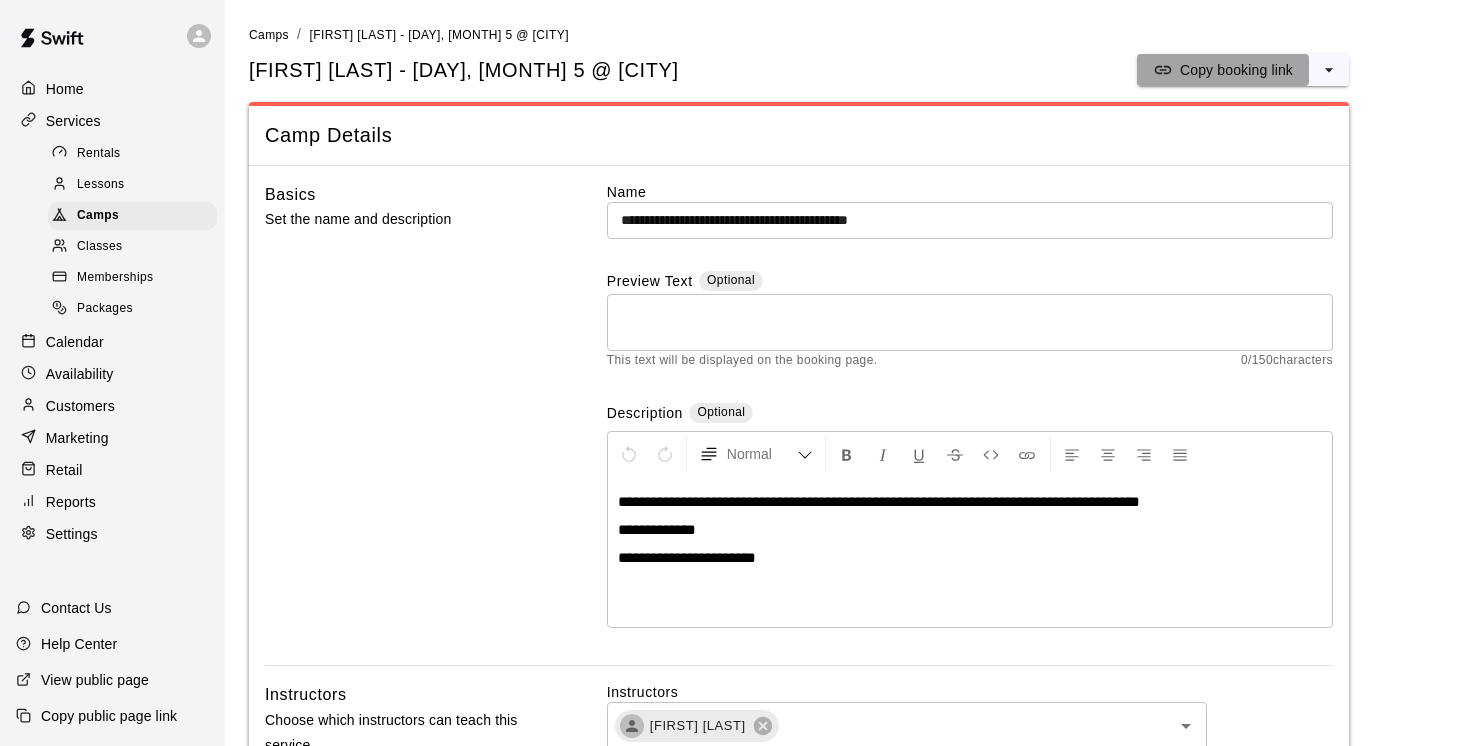 click on "Copy booking link" at bounding box center [1236, 70] 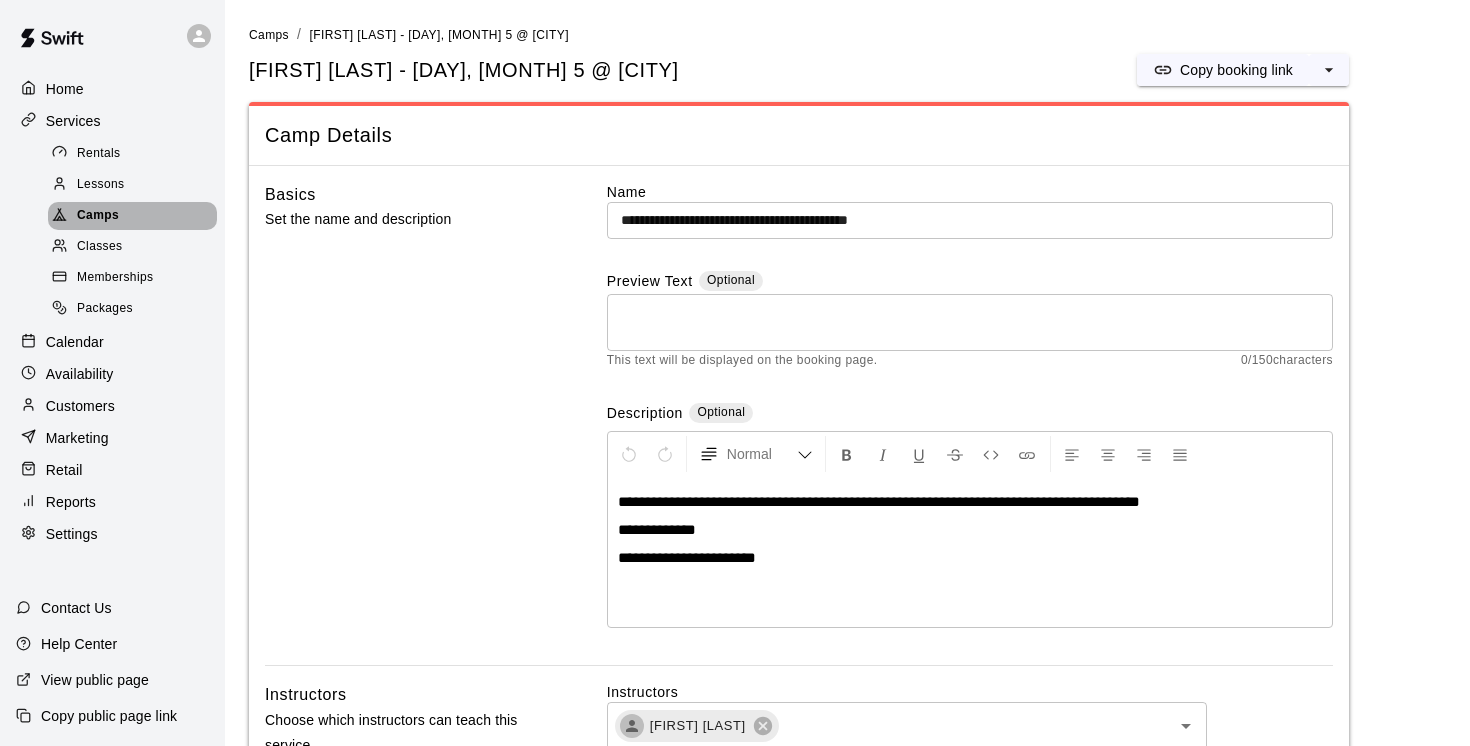 click on "Camps" at bounding box center (98, 216) 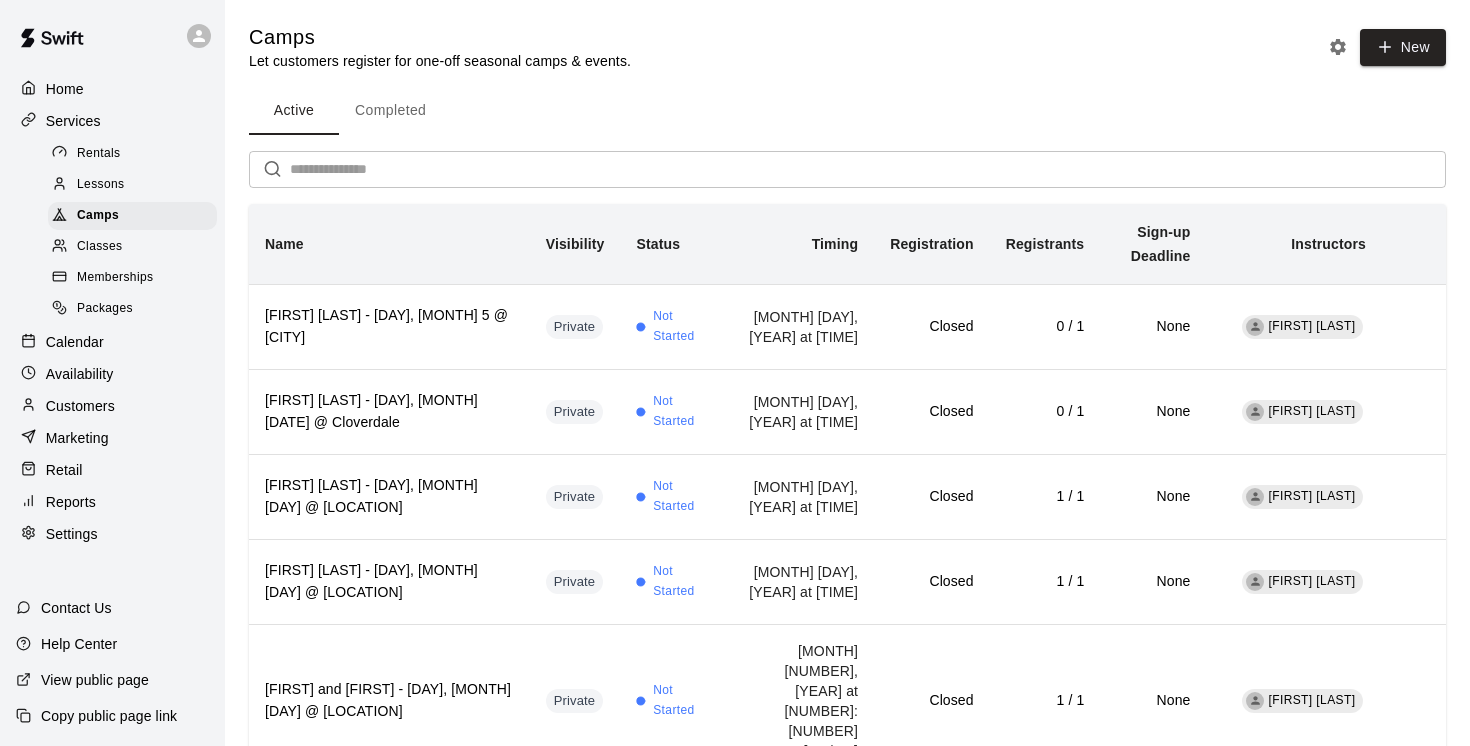 click on "Completed" at bounding box center [390, 111] 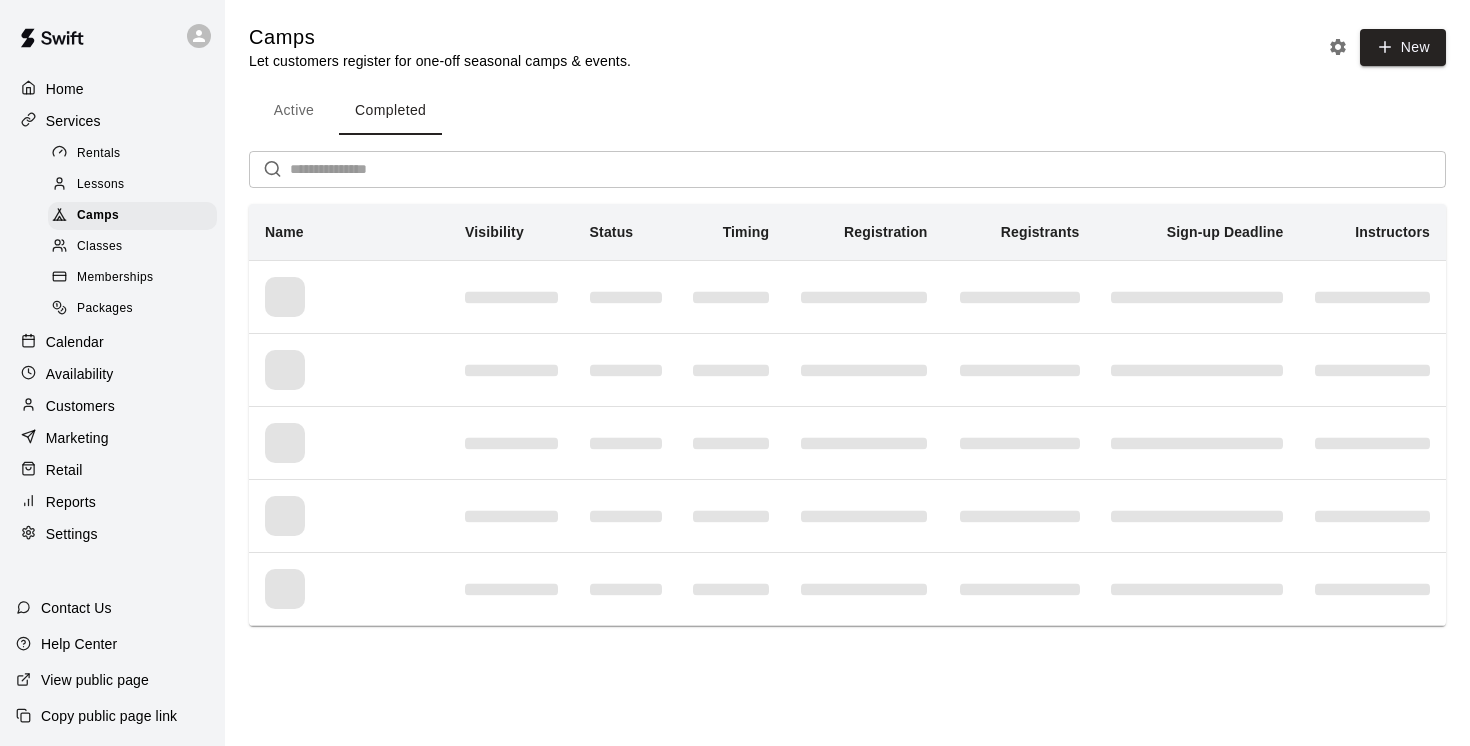 click at bounding box center [868, 169] 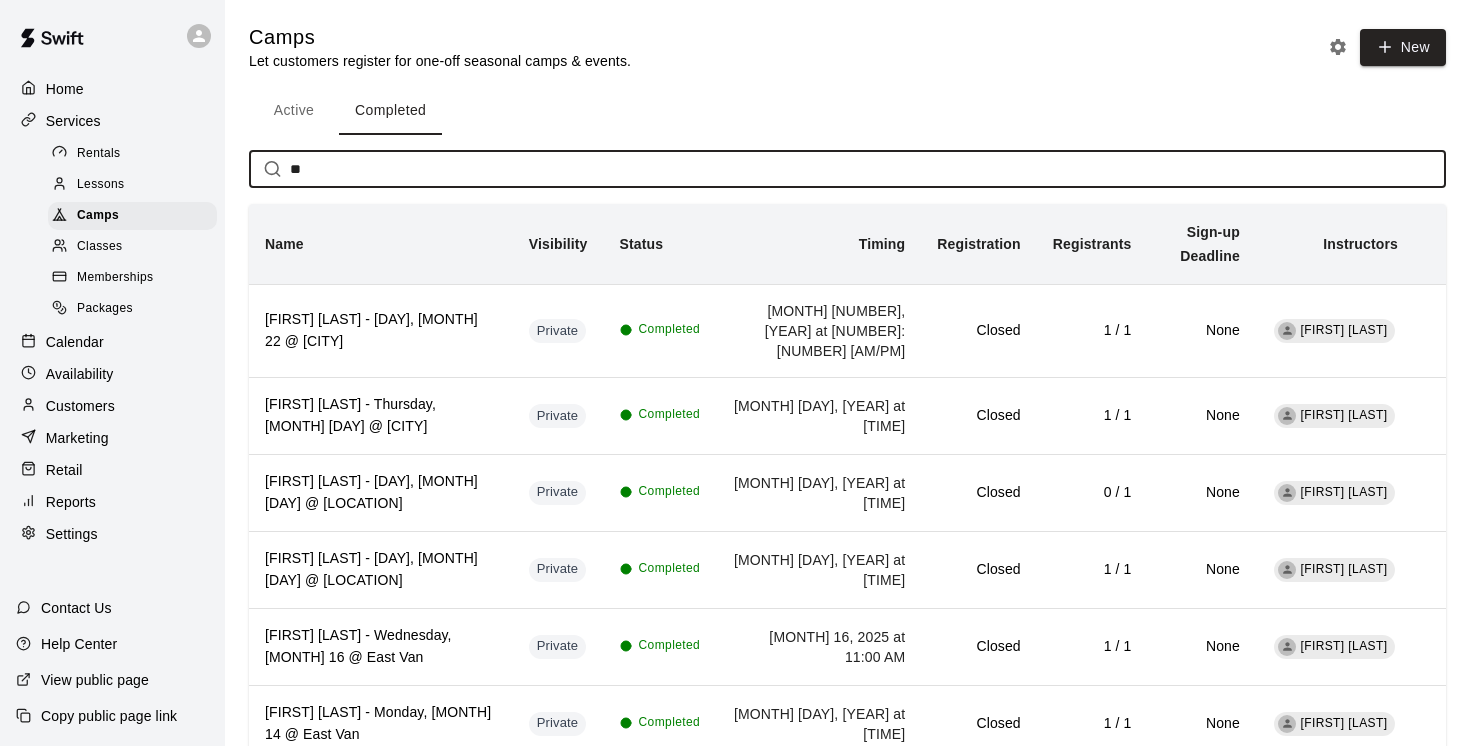 type on "*" 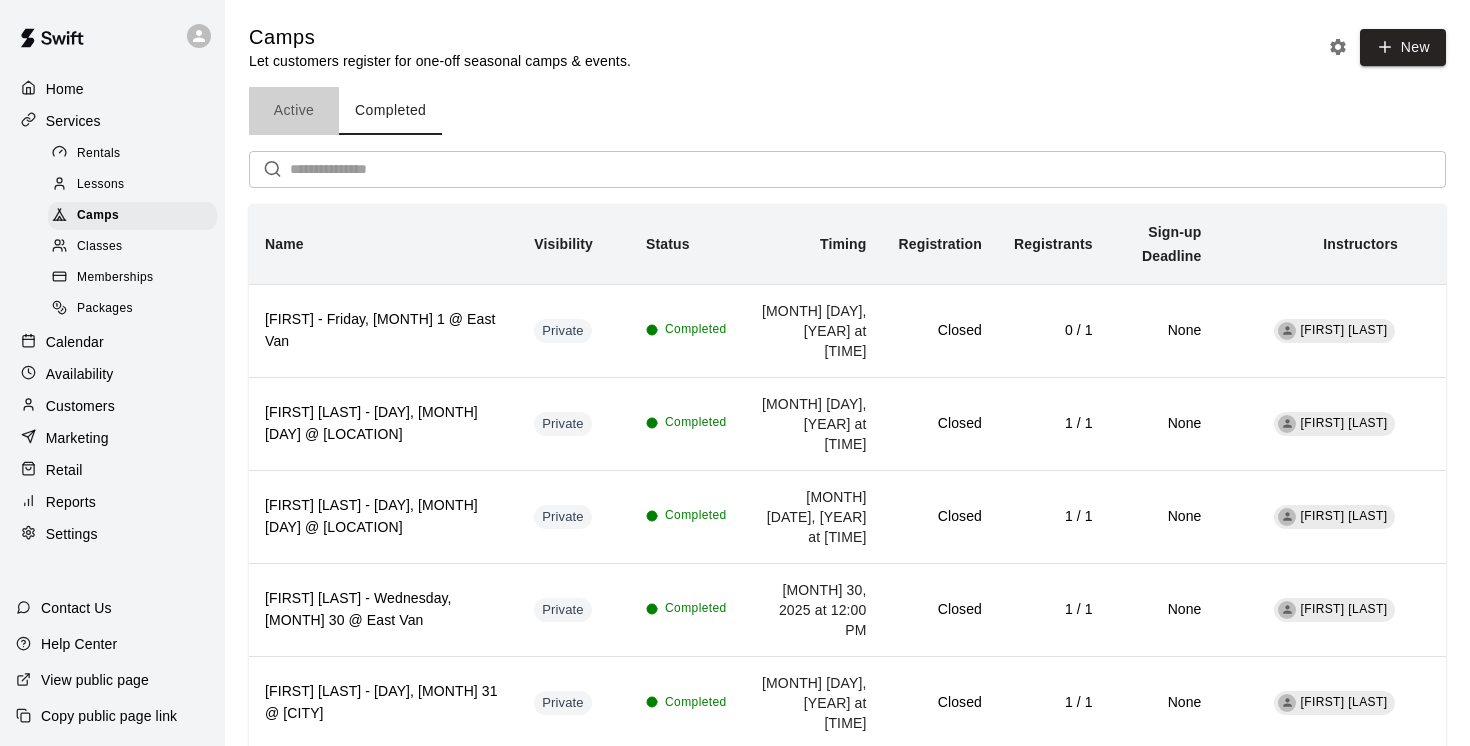 click on "Active" at bounding box center [294, 111] 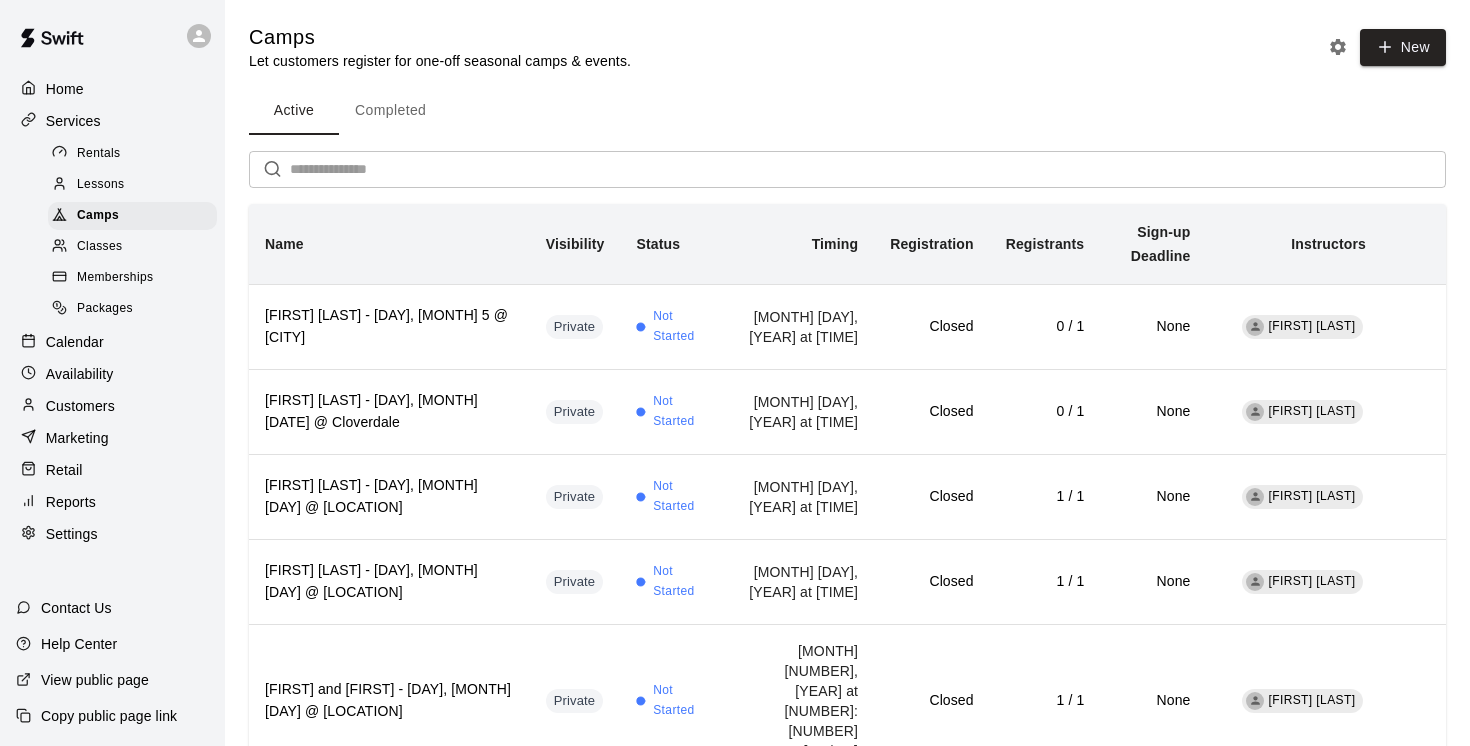 click at bounding box center (868, 169) 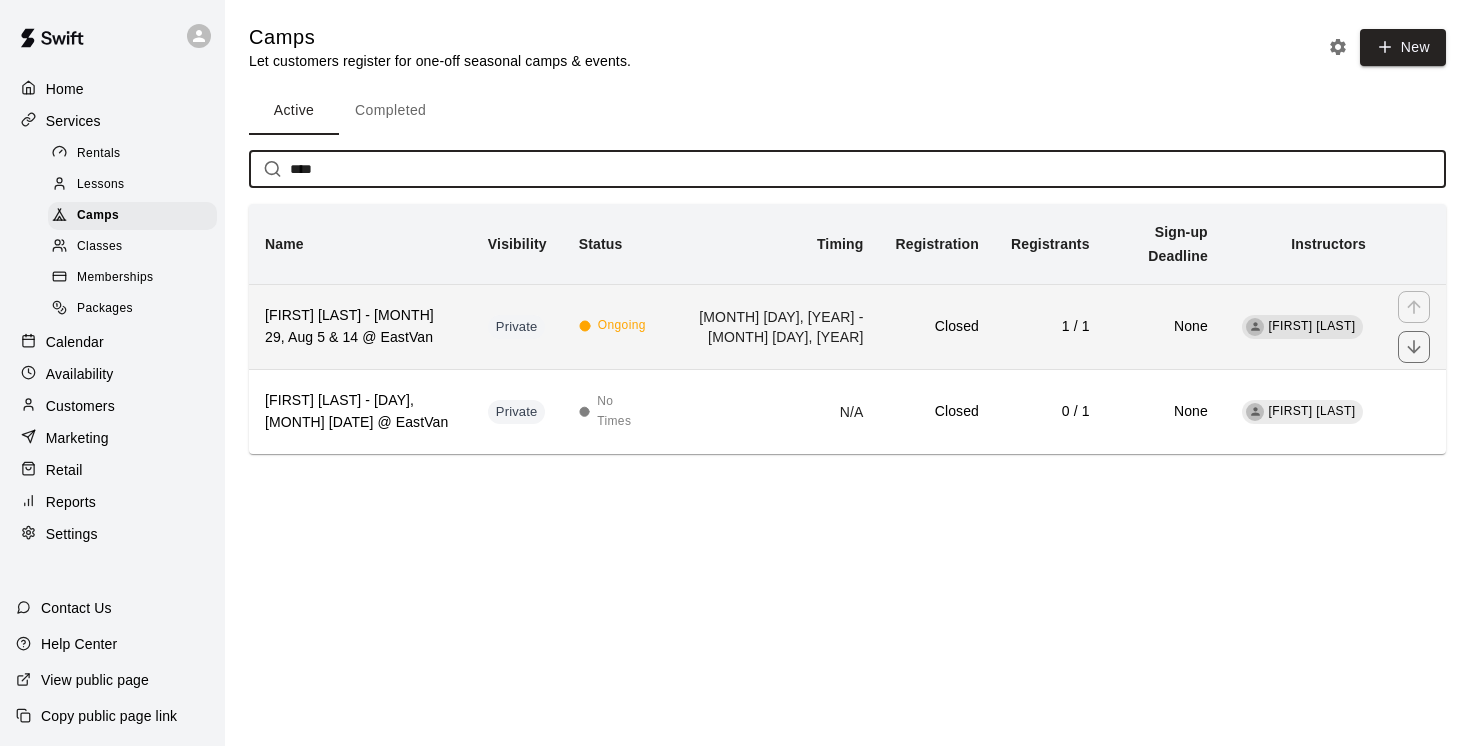 type on "****" 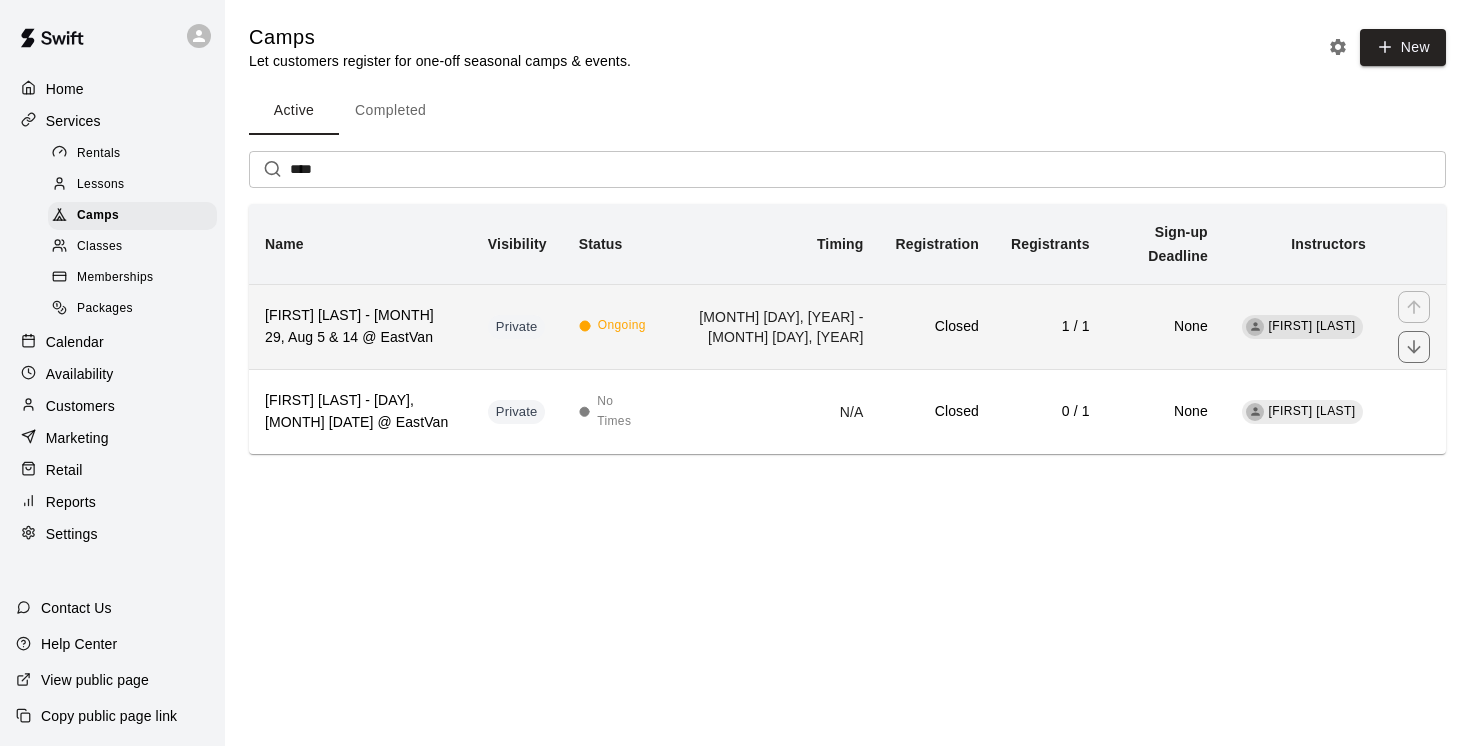 click on "[FIRST] [LAST] - [MONTH] 29, Aug 5 & 14 @ EastVan" at bounding box center (360, 327) 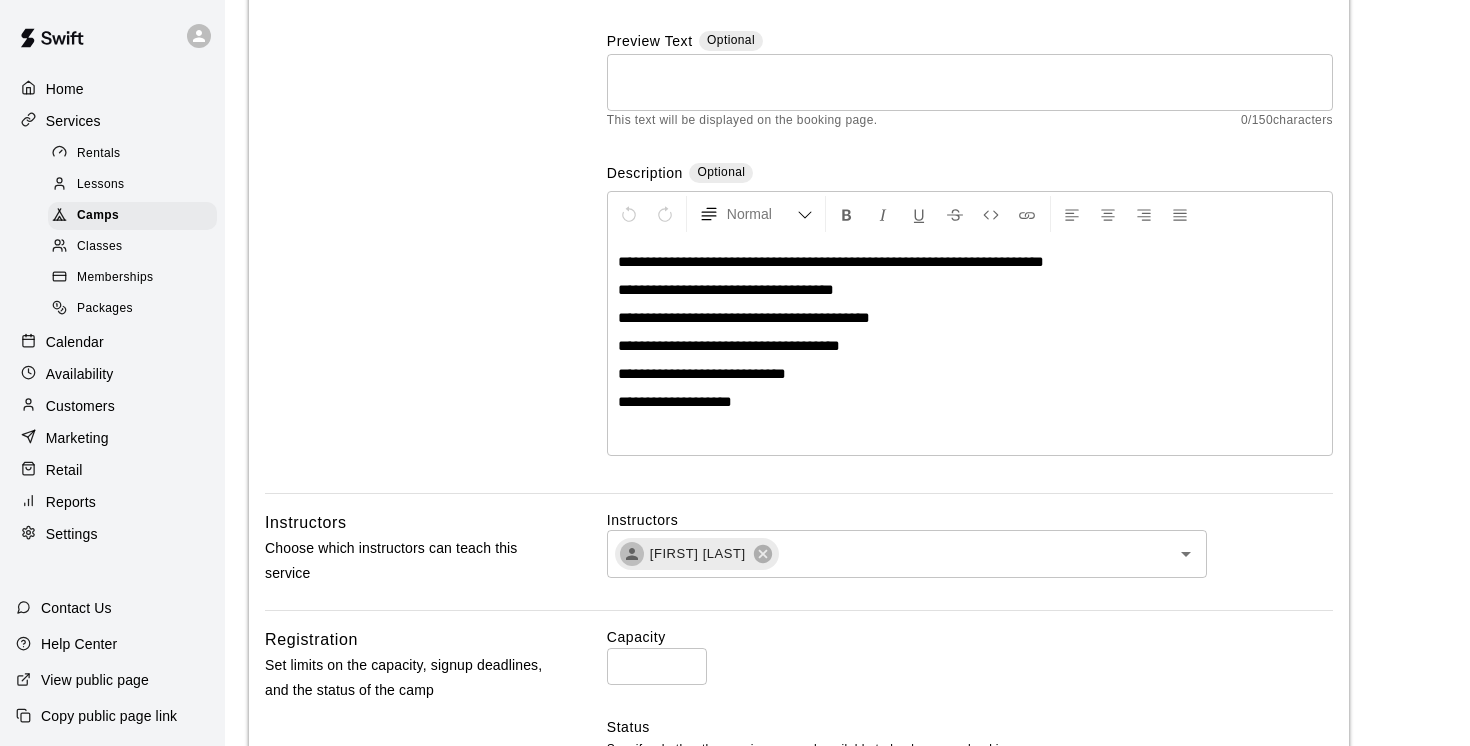 scroll, scrollTop: 282, scrollLeft: 0, axis: vertical 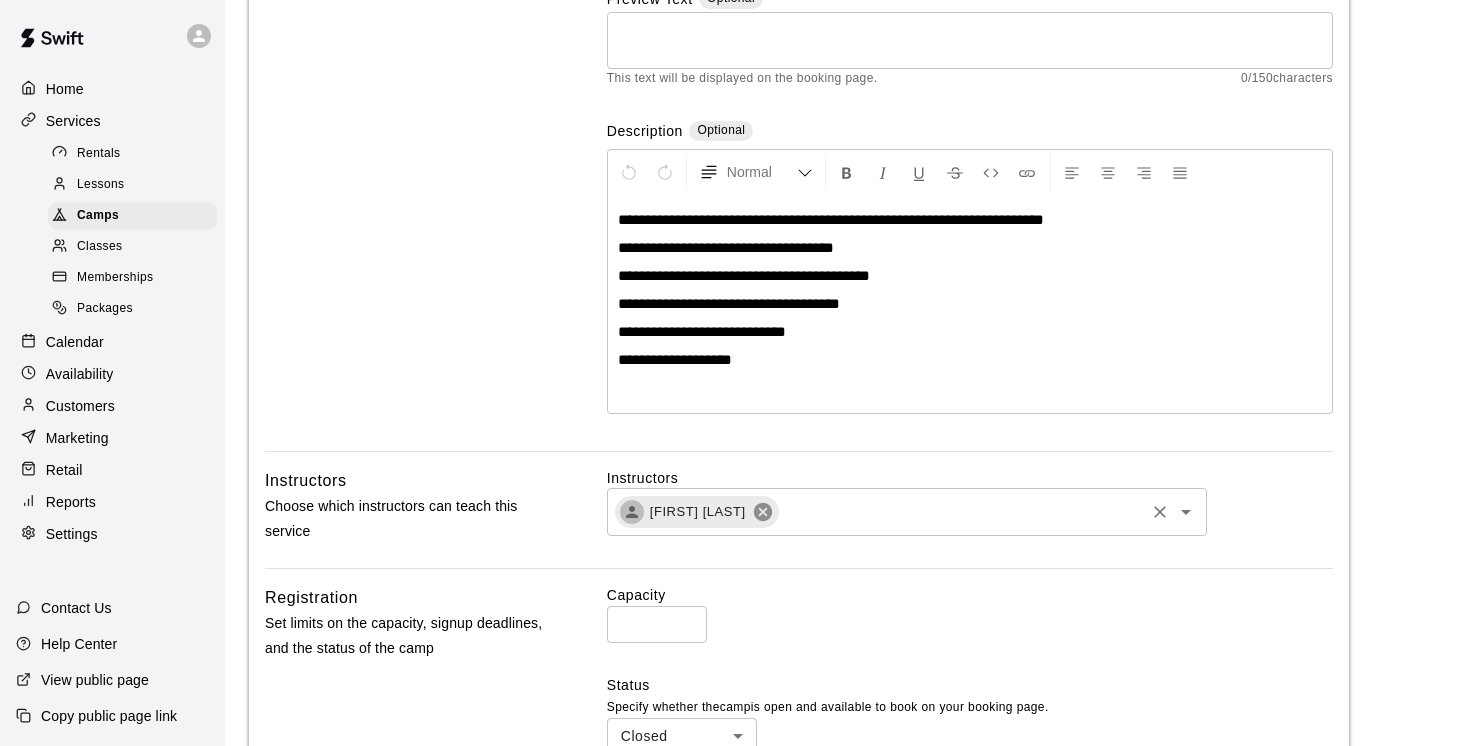 click 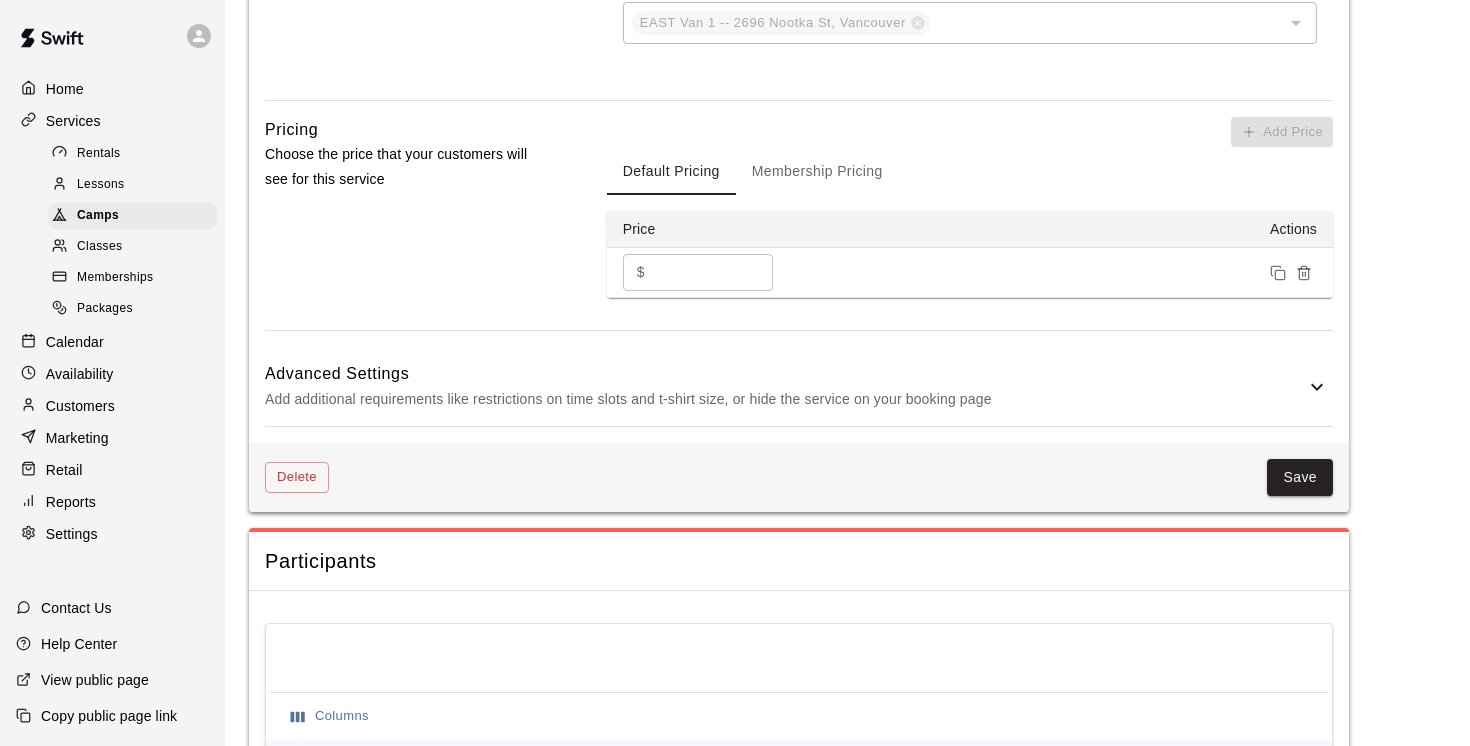 scroll, scrollTop: 1369, scrollLeft: 0, axis: vertical 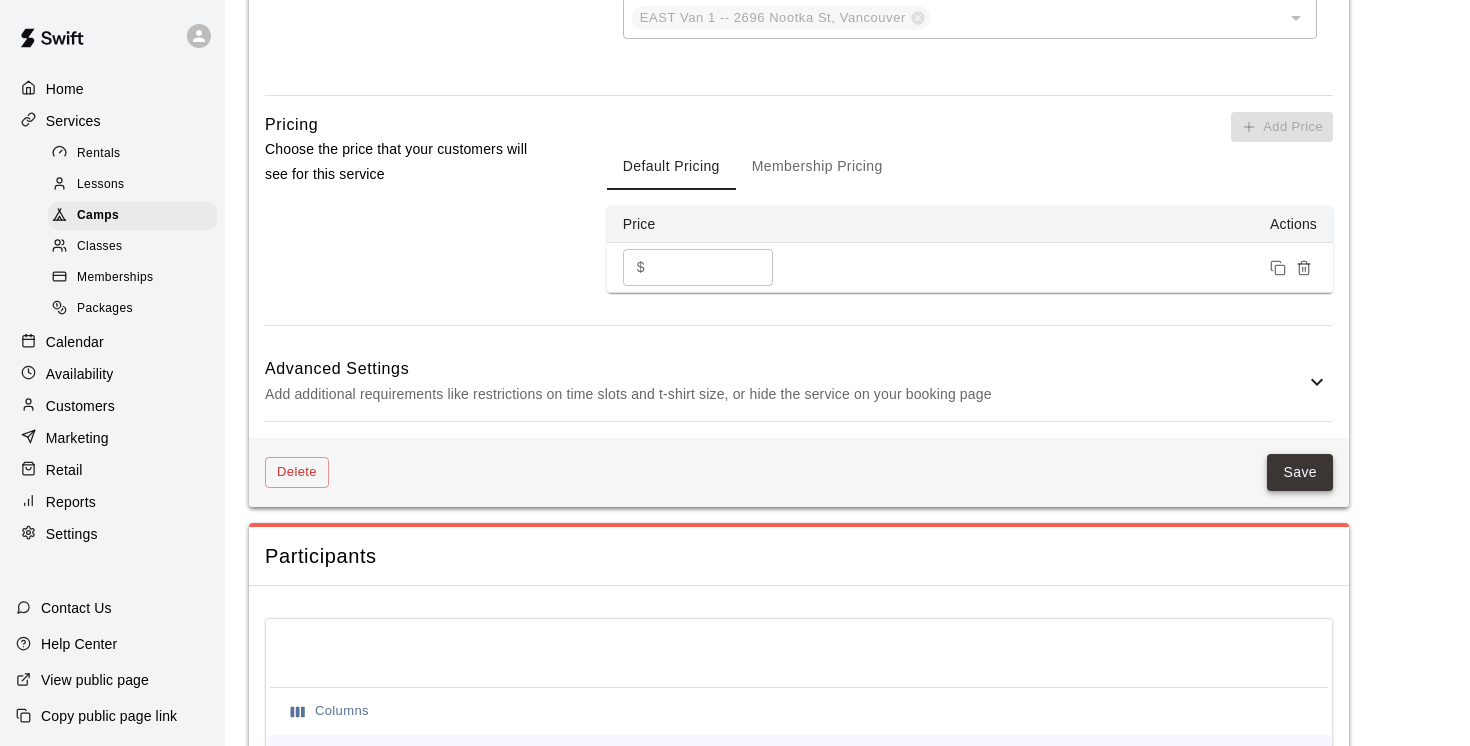 click on "Save" at bounding box center [1300, 472] 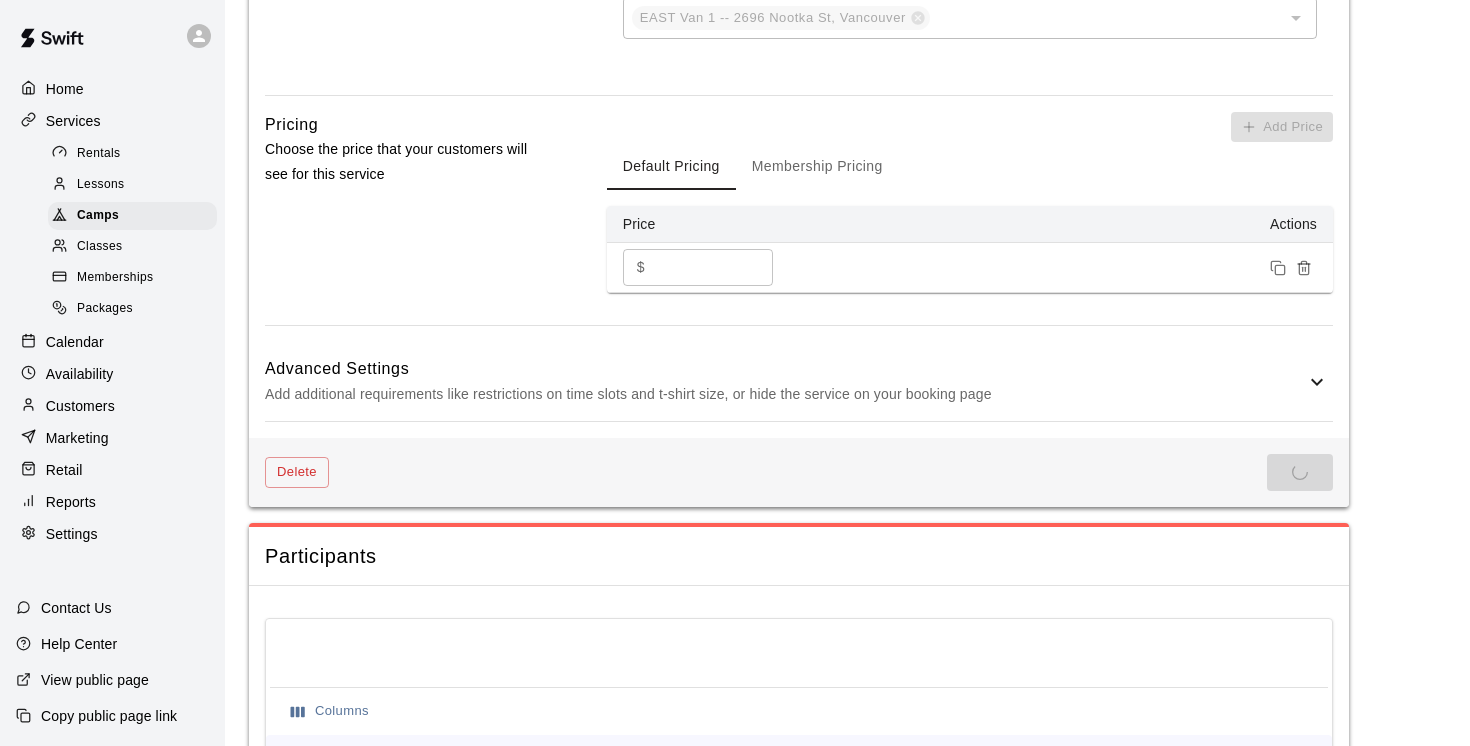 scroll, scrollTop: 0, scrollLeft: 0, axis: both 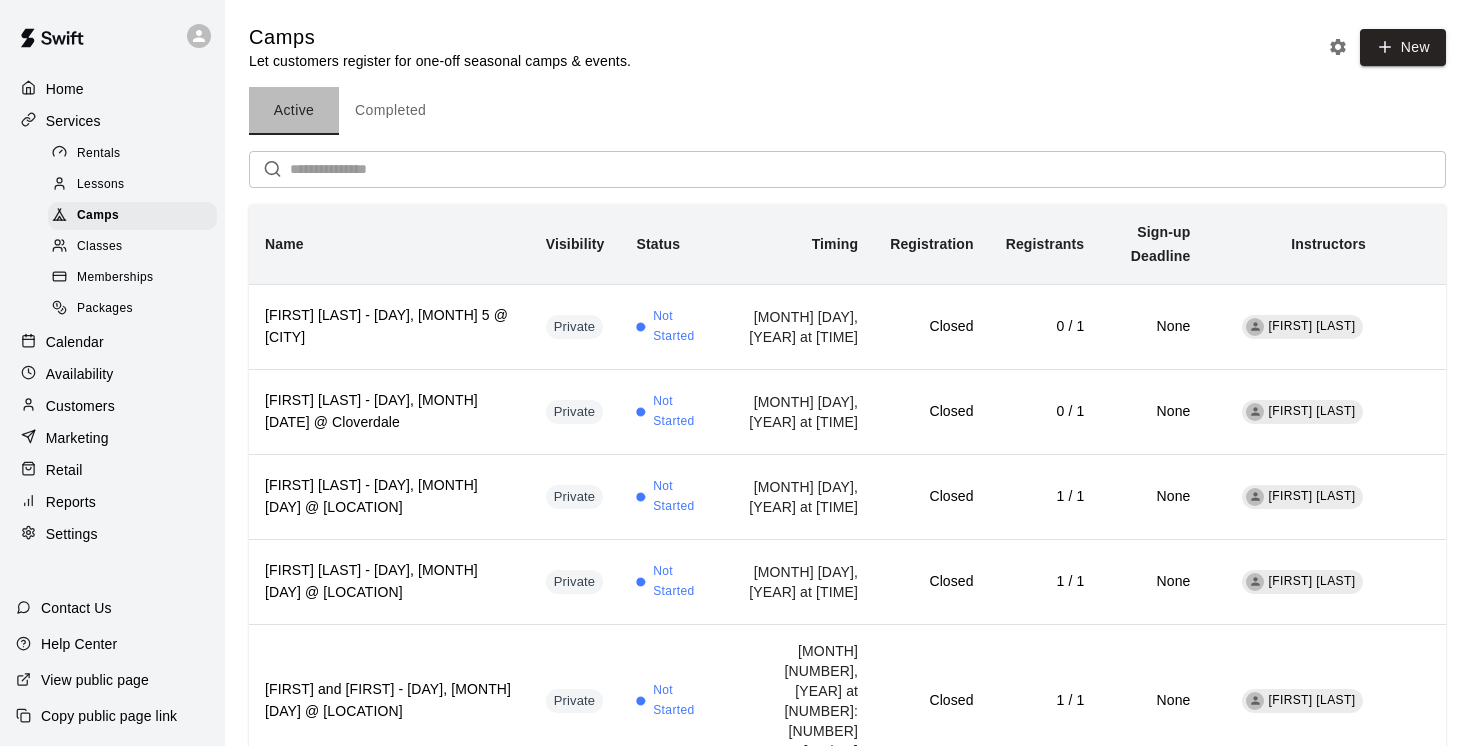 click on "Active" at bounding box center [294, 111] 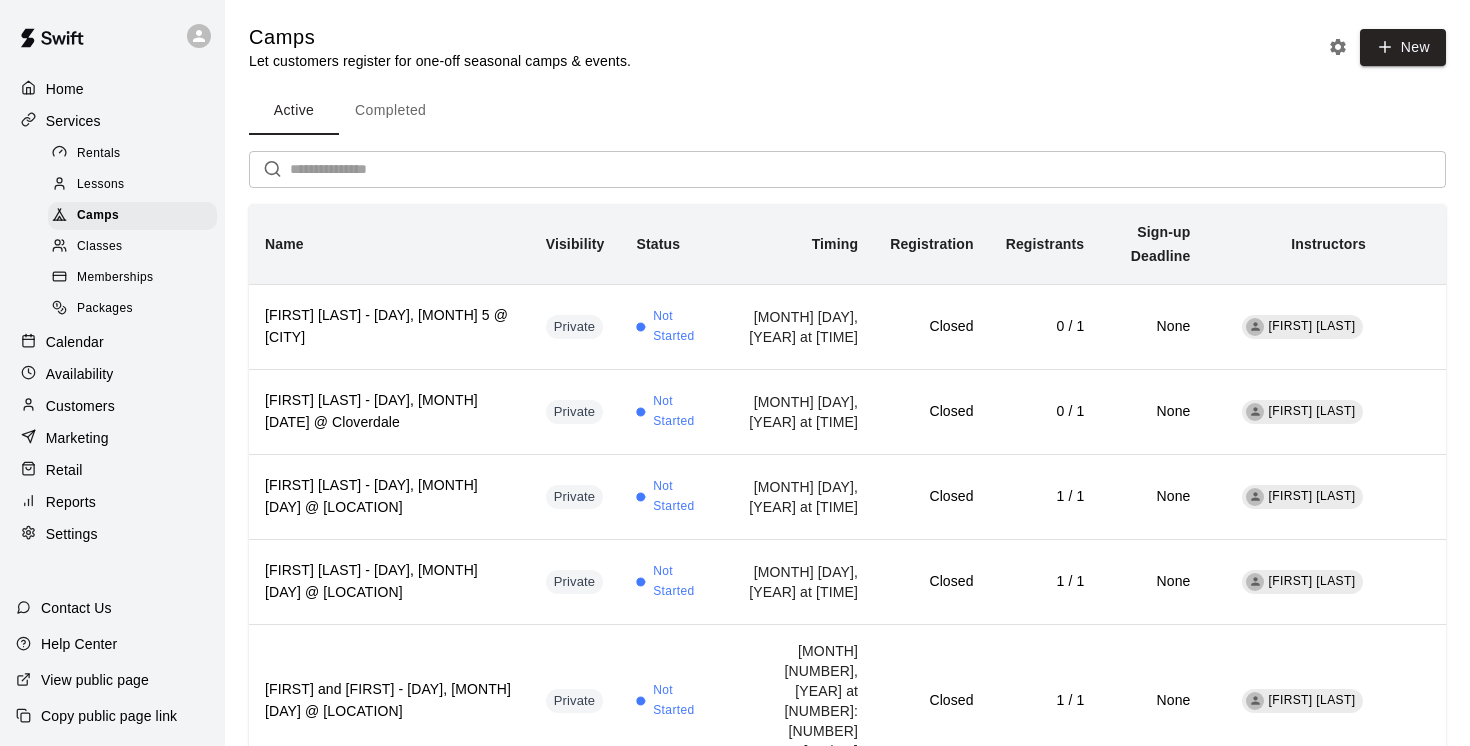 click at bounding box center [868, 169] 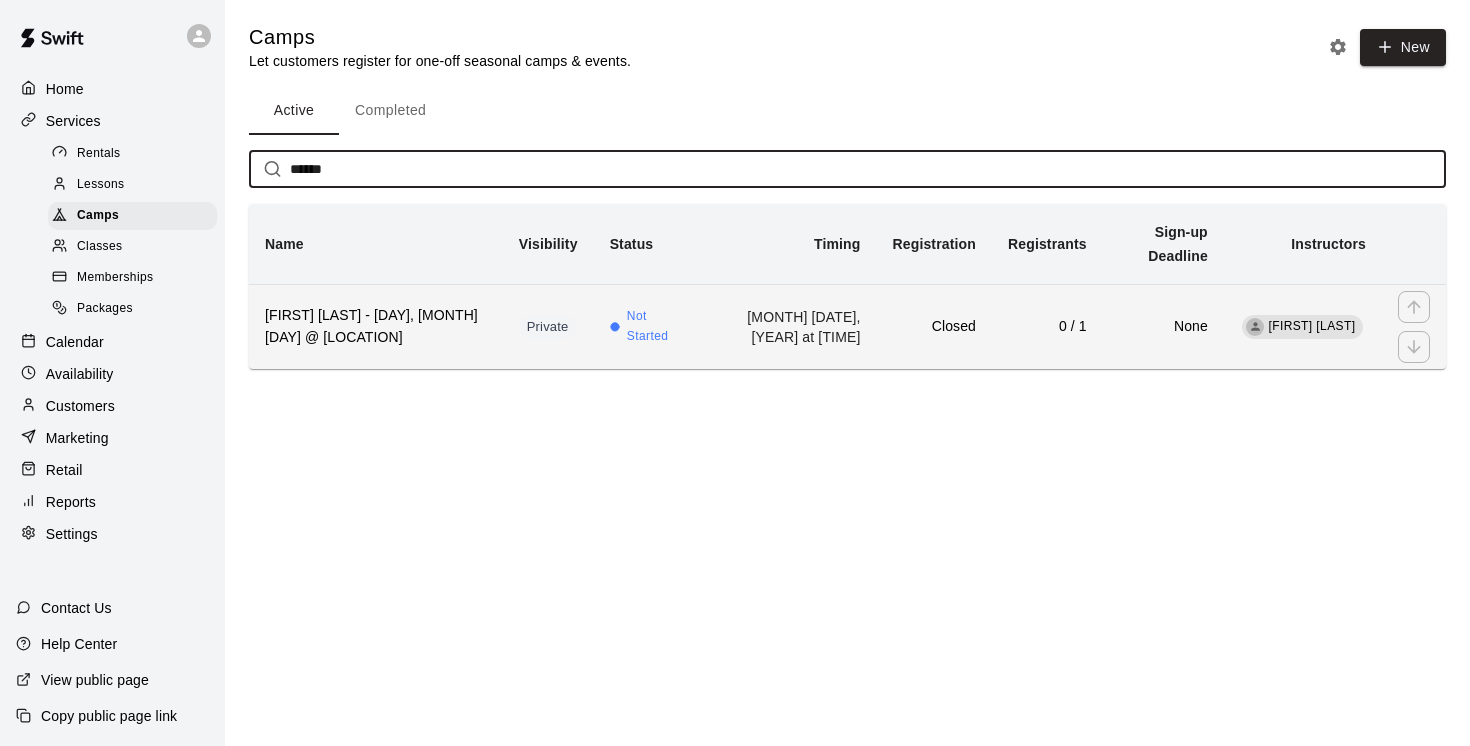 type on "******" 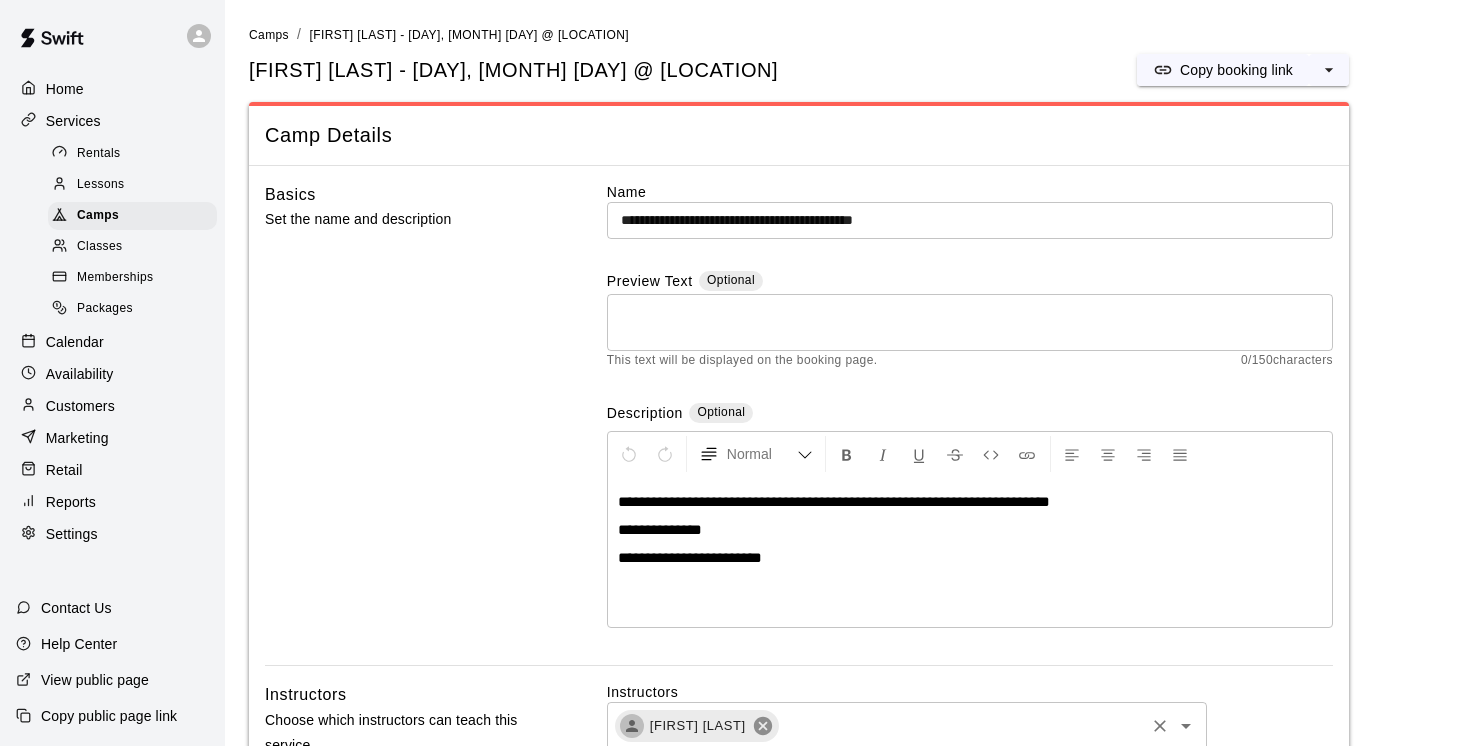 click 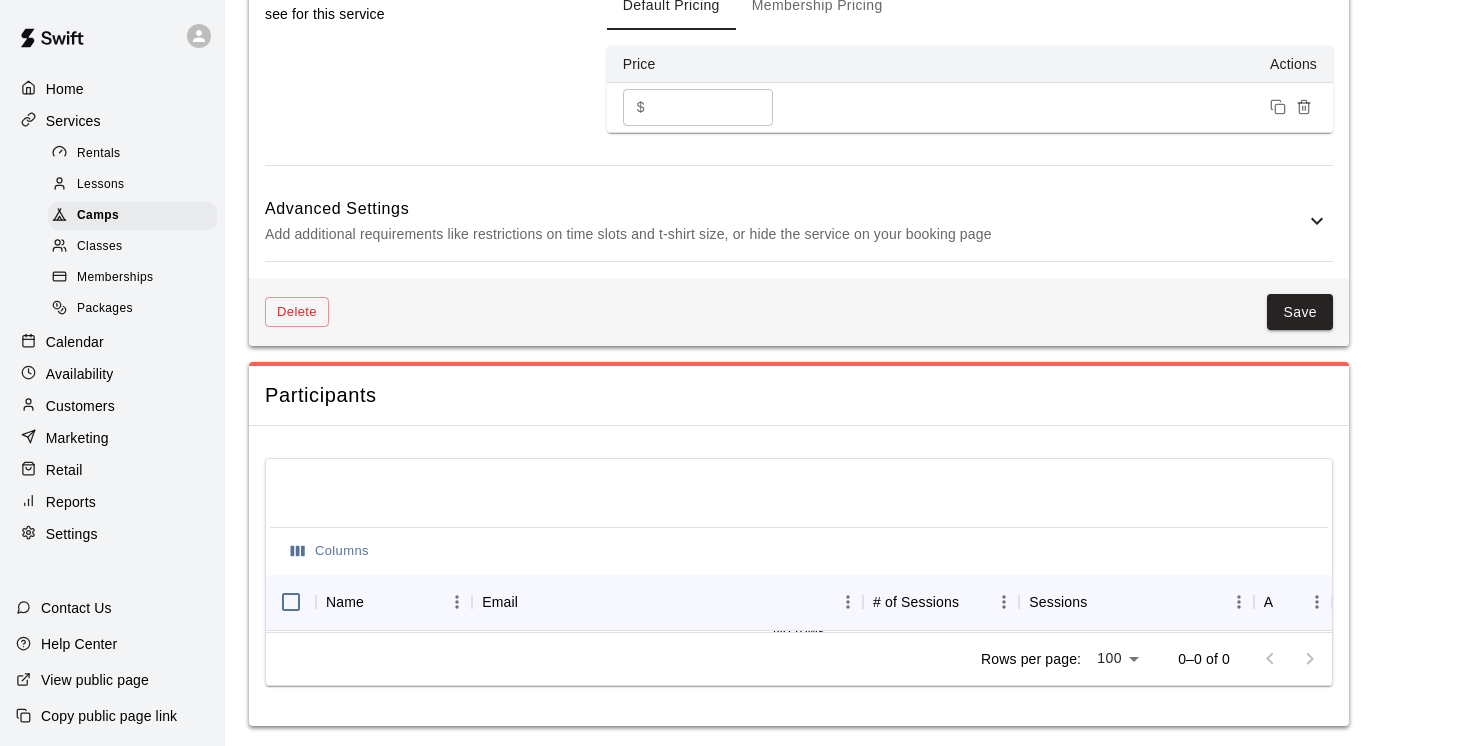 scroll, scrollTop: 1441, scrollLeft: 0, axis: vertical 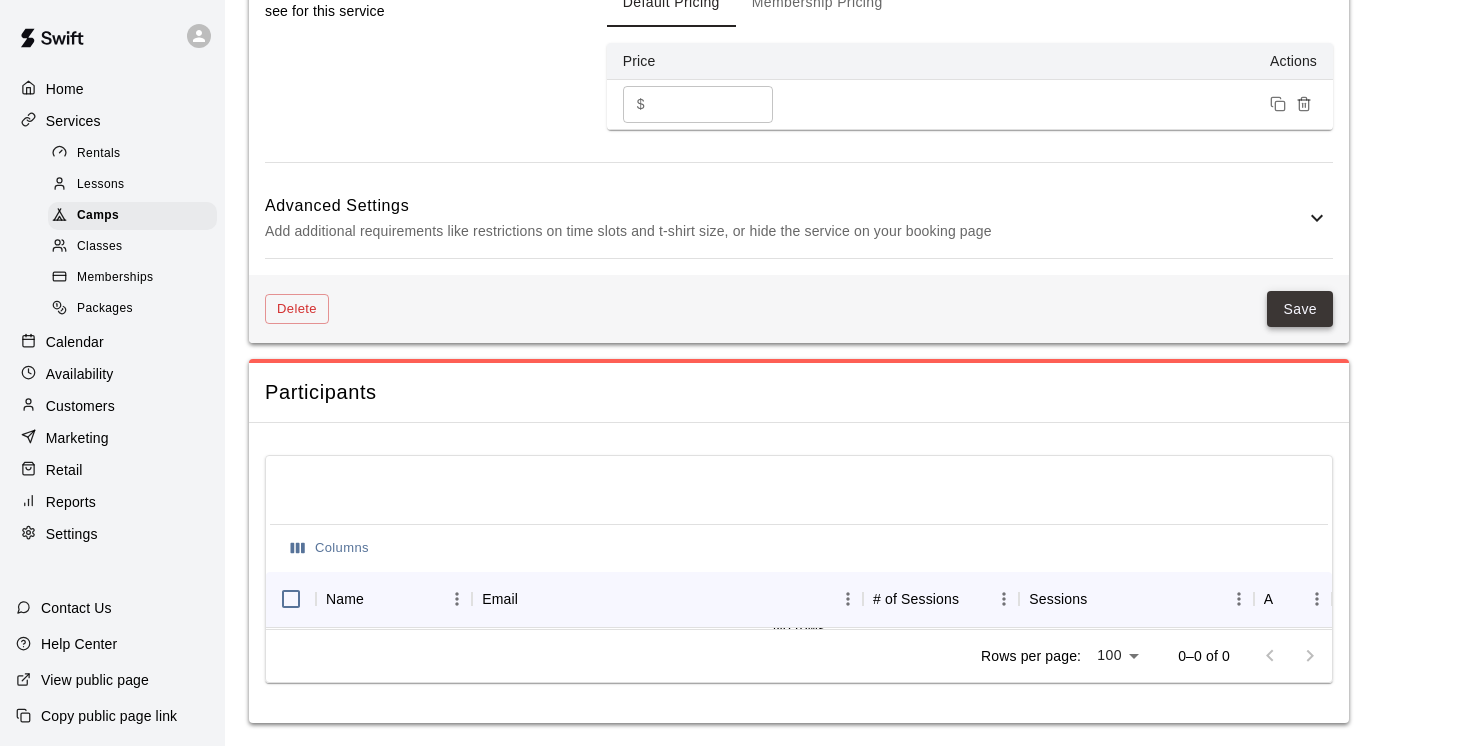click on "Save" at bounding box center [1300, 309] 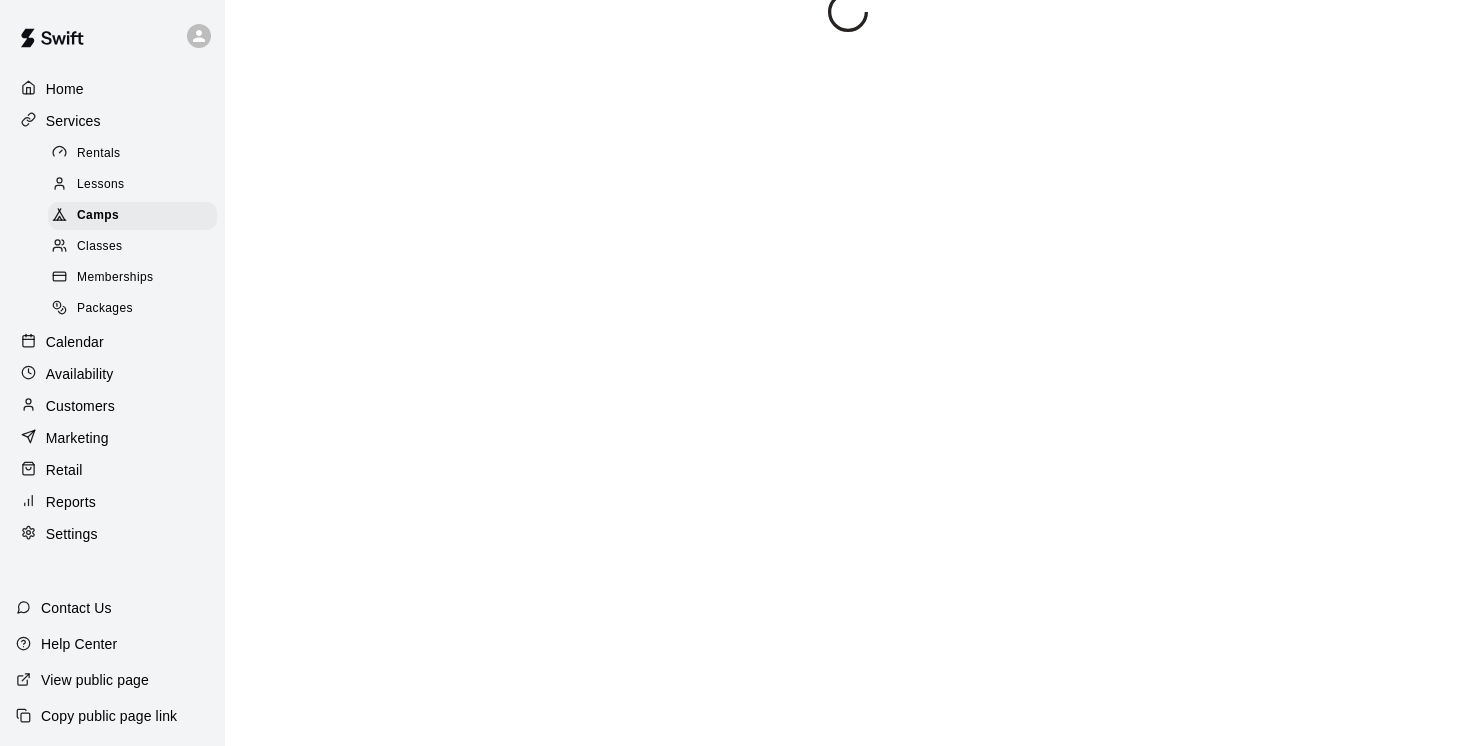 scroll, scrollTop: 0, scrollLeft: 0, axis: both 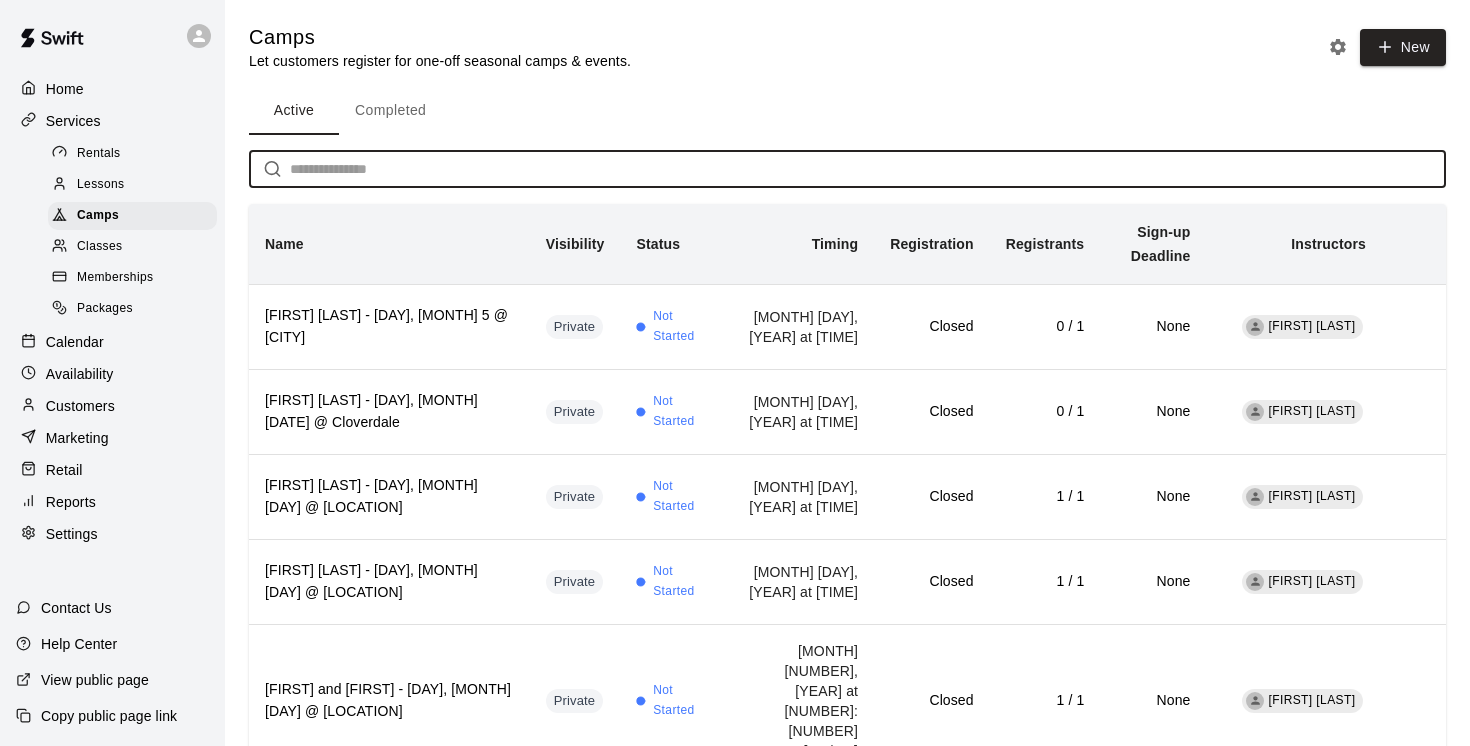 click at bounding box center (868, 169) 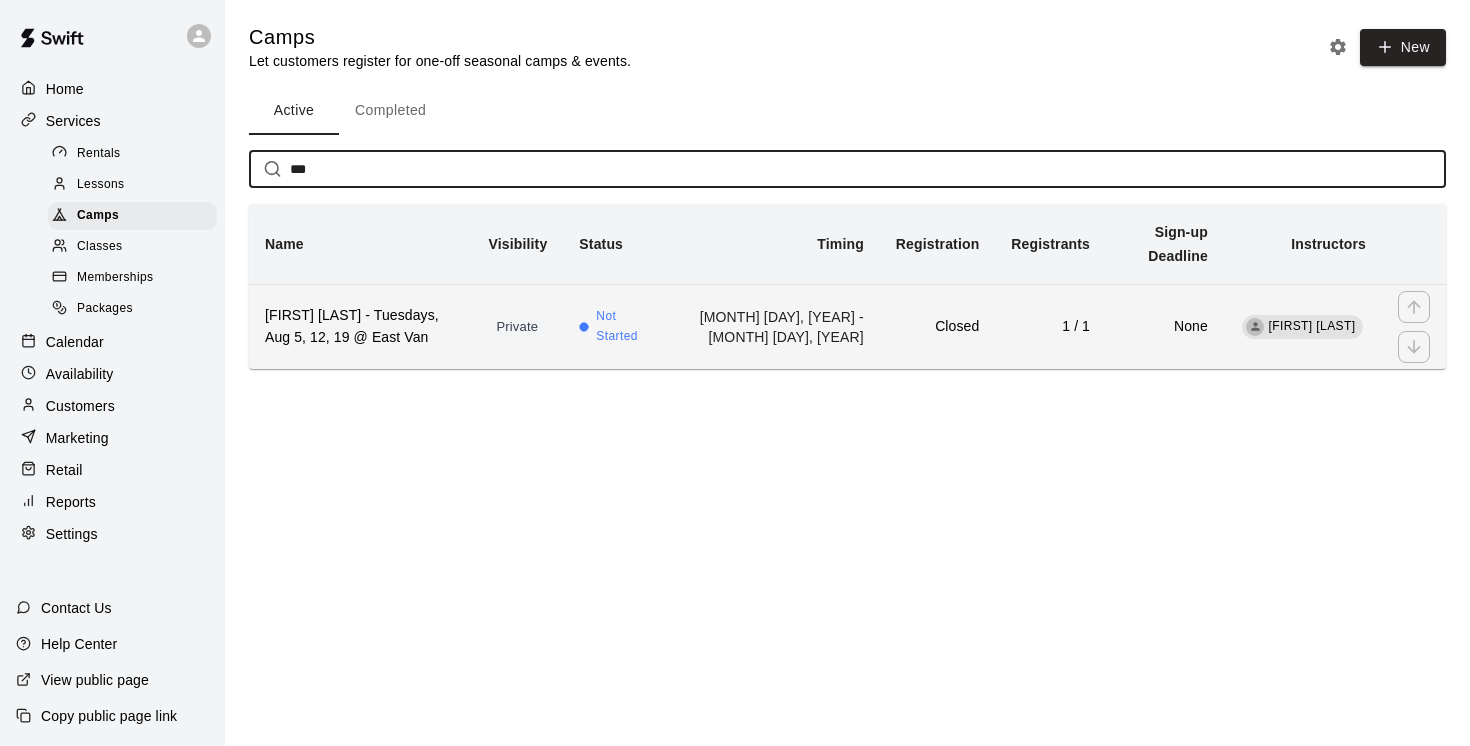 type on "***" 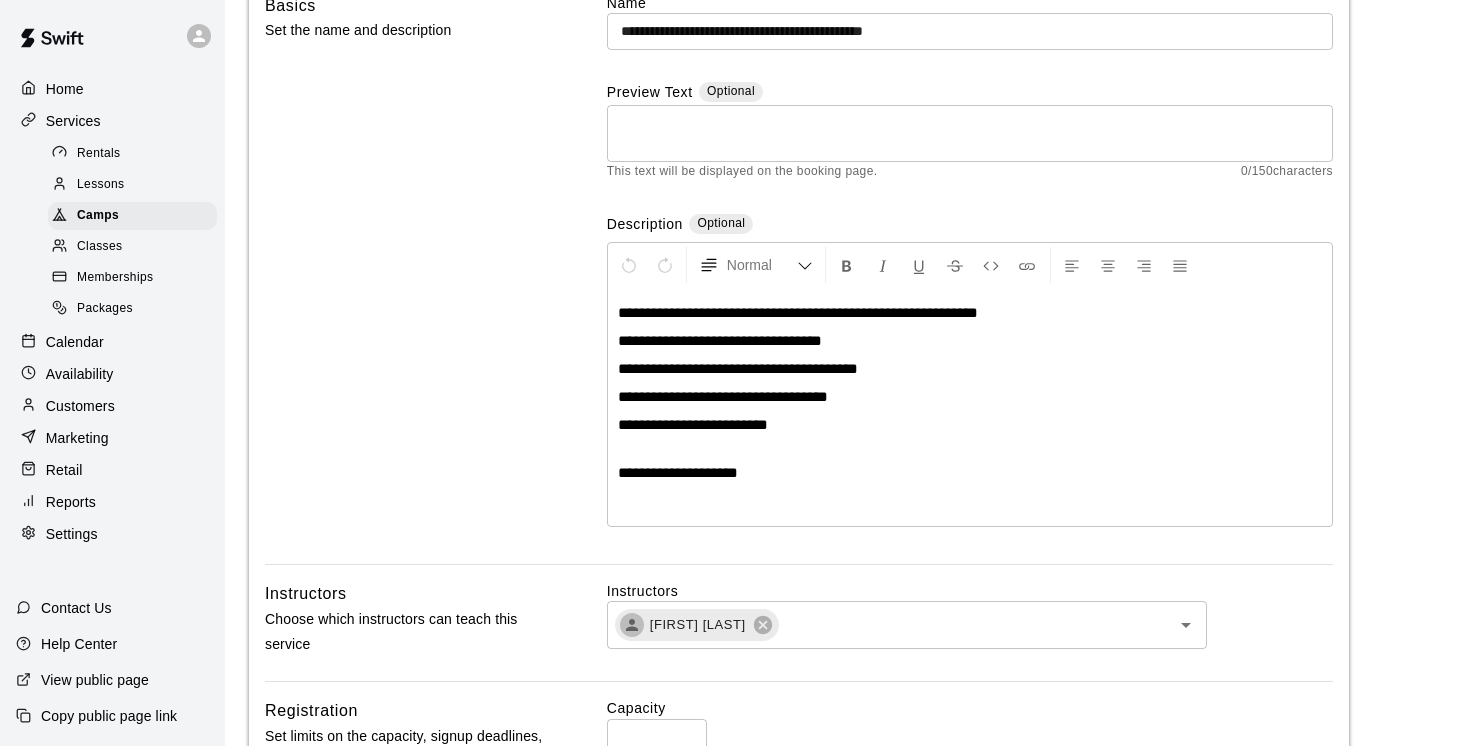 scroll, scrollTop: 345, scrollLeft: 0, axis: vertical 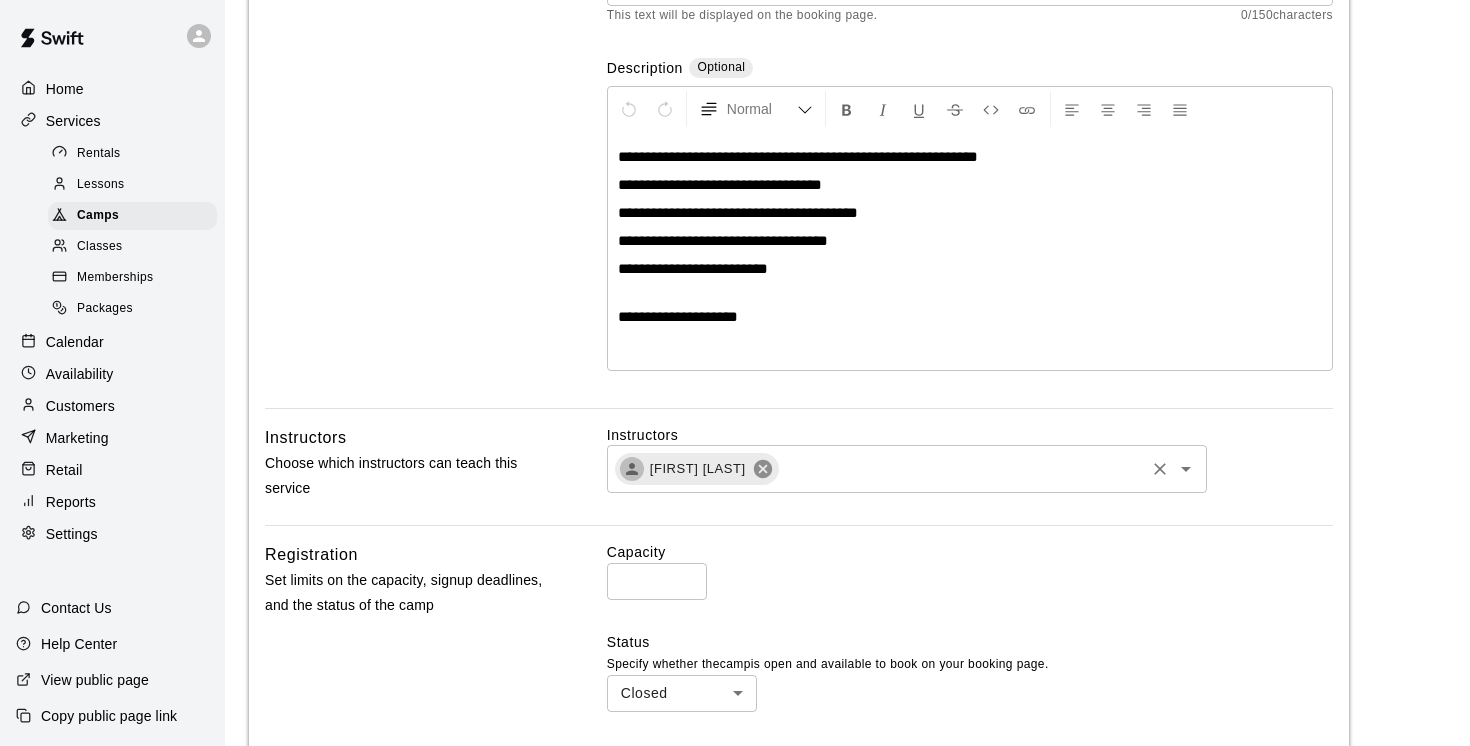 click 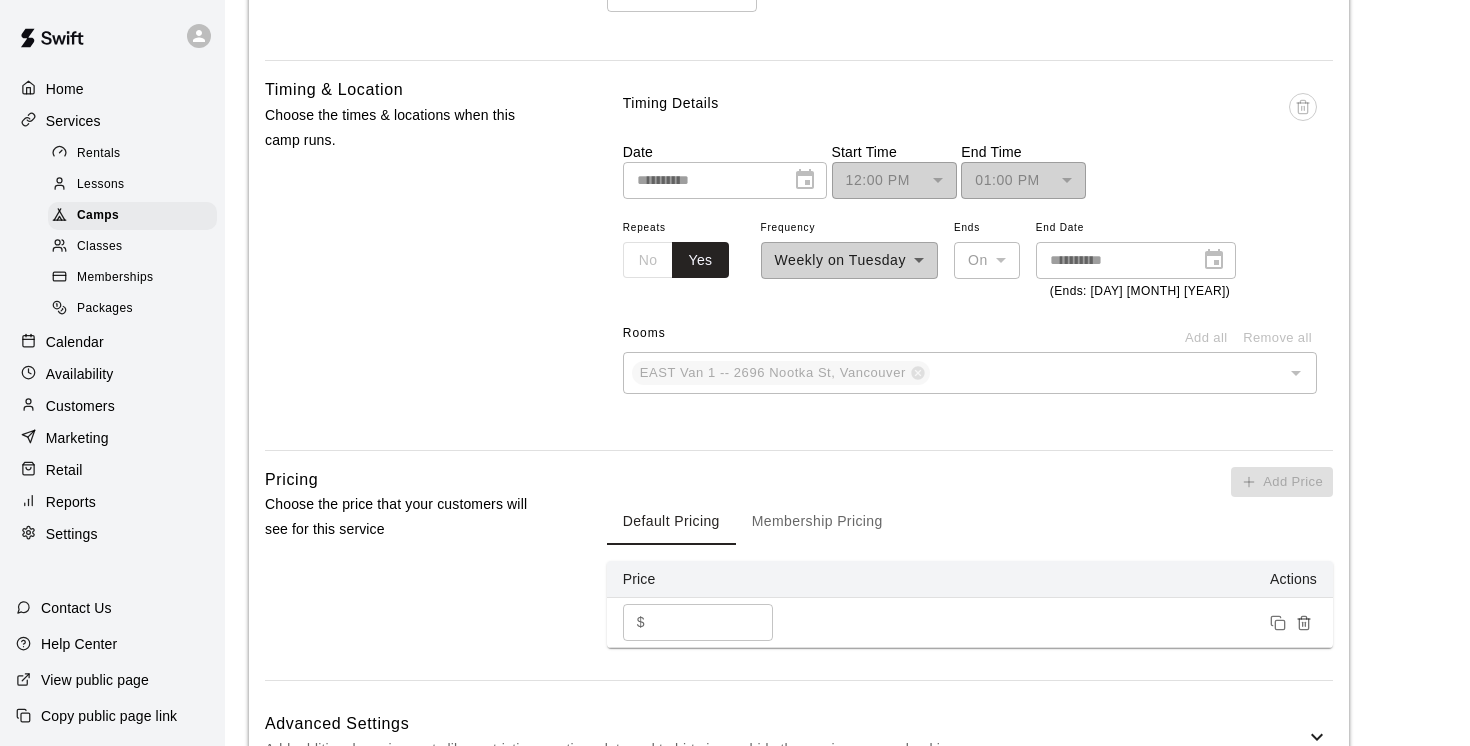 scroll, scrollTop: 1604, scrollLeft: 0, axis: vertical 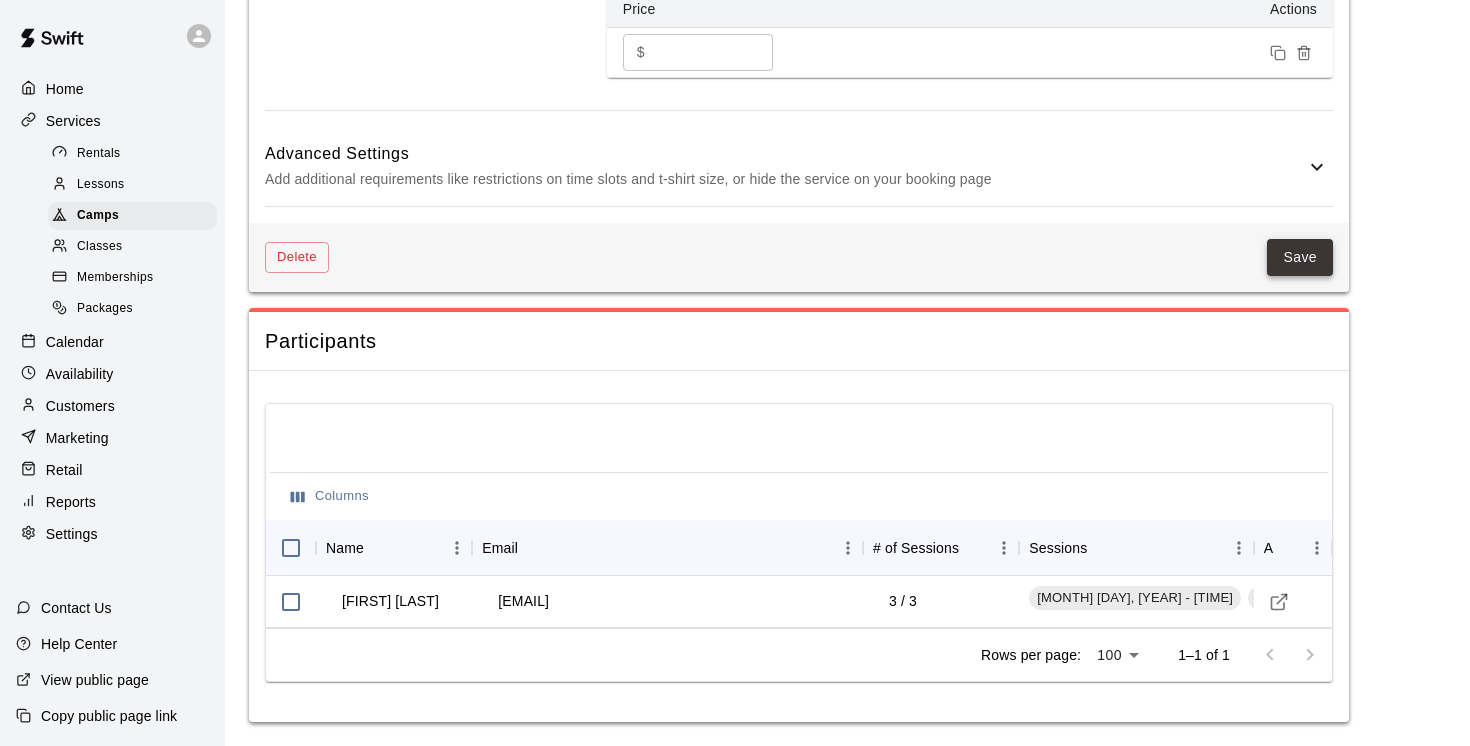 click on "Save" at bounding box center (1300, 257) 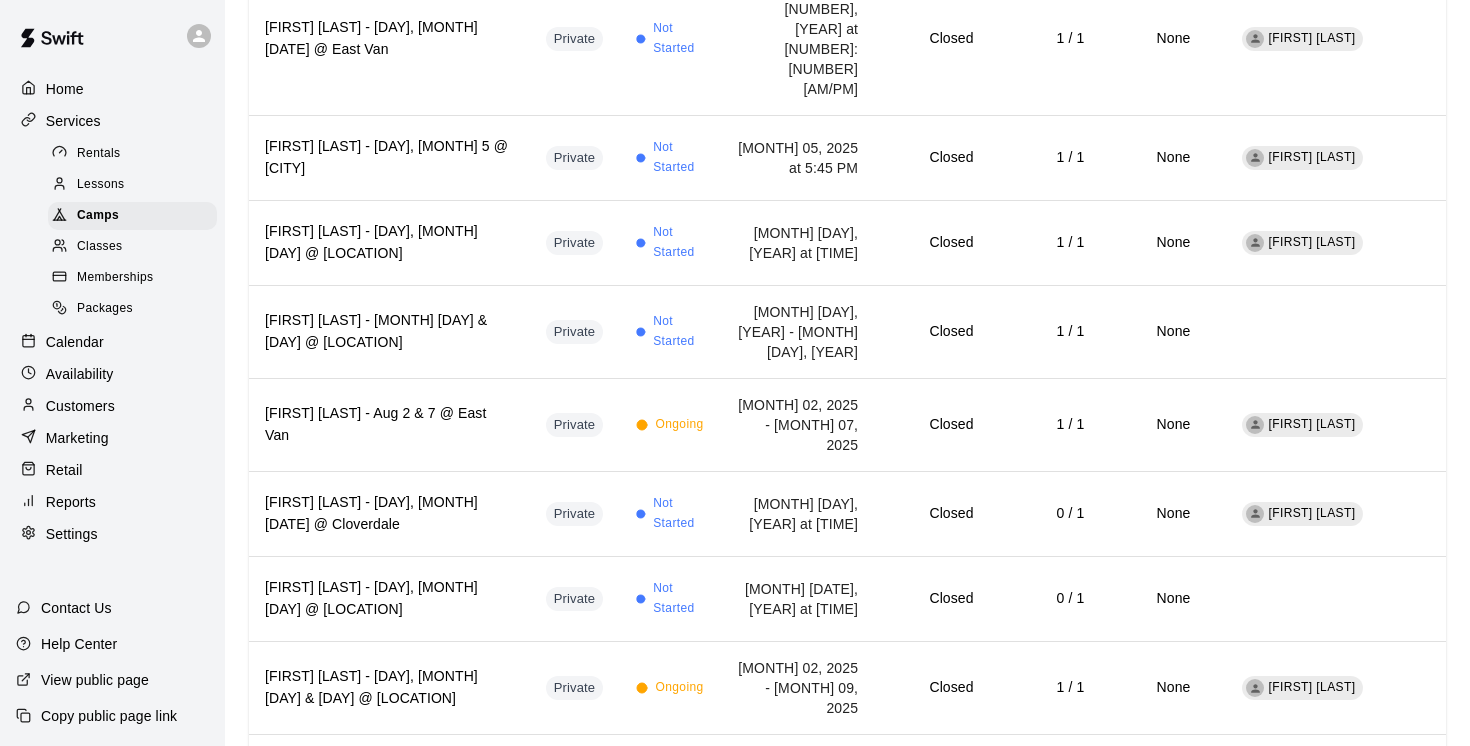 scroll, scrollTop: 0, scrollLeft: 0, axis: both 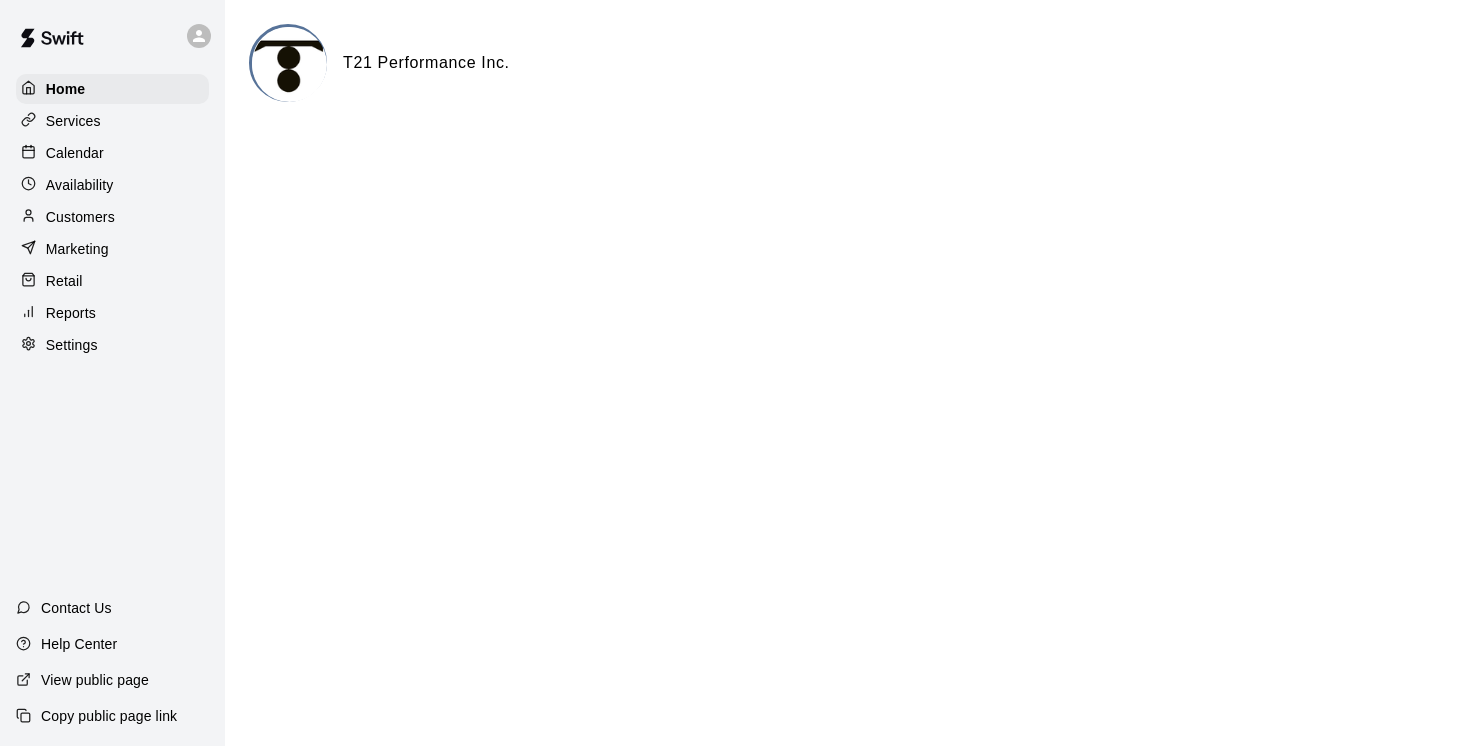 click on "Calendar" at bounding box center (75, 153) 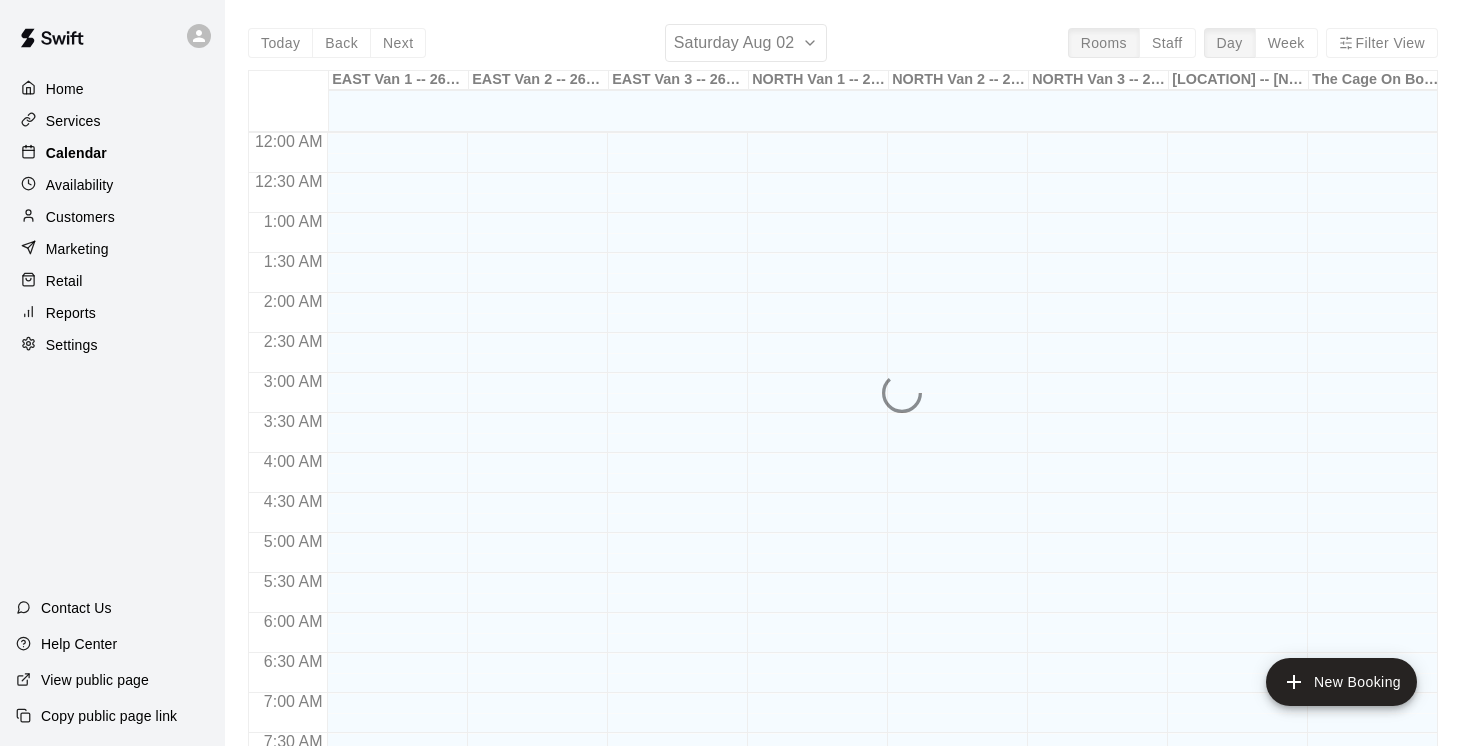 scroll, scrollTop: 1094, scrollLeft: 0, axis: vertical 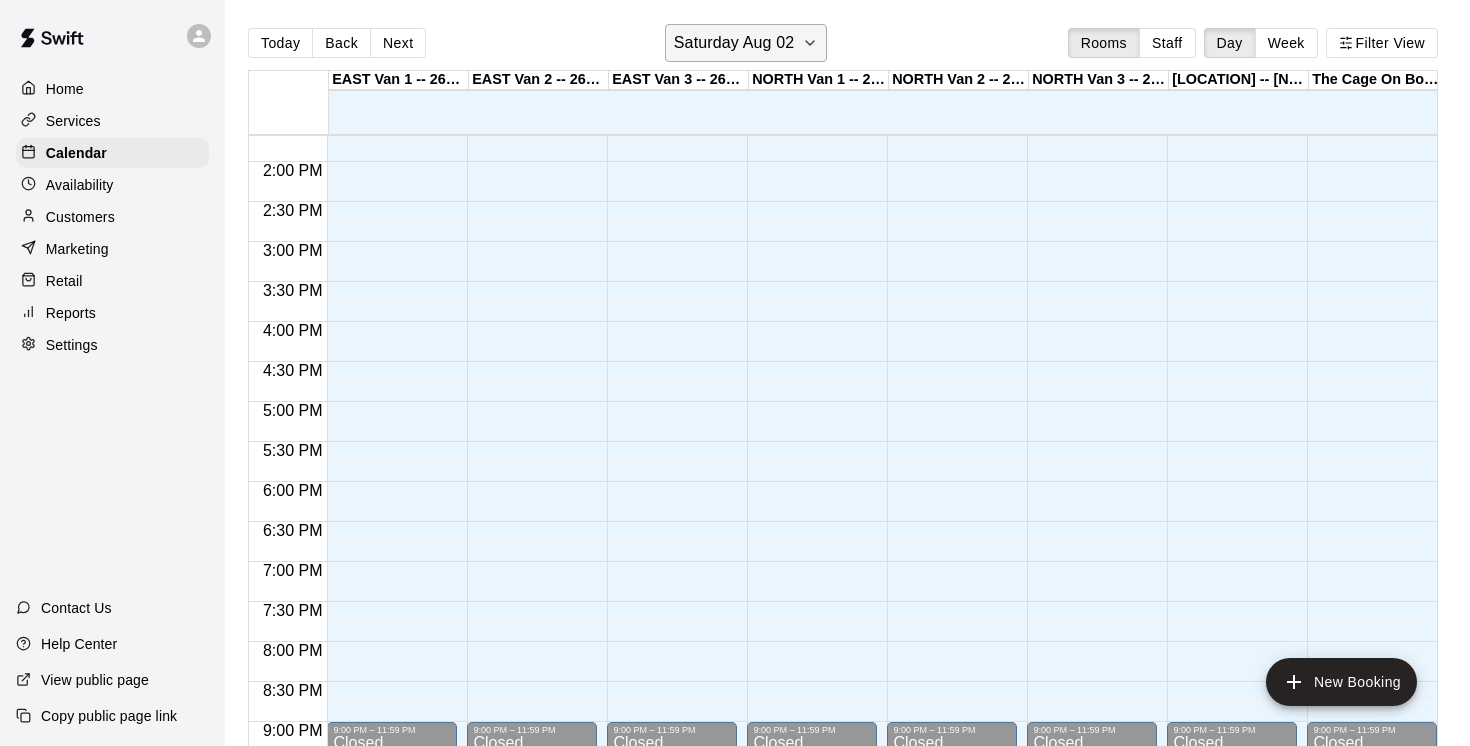 click 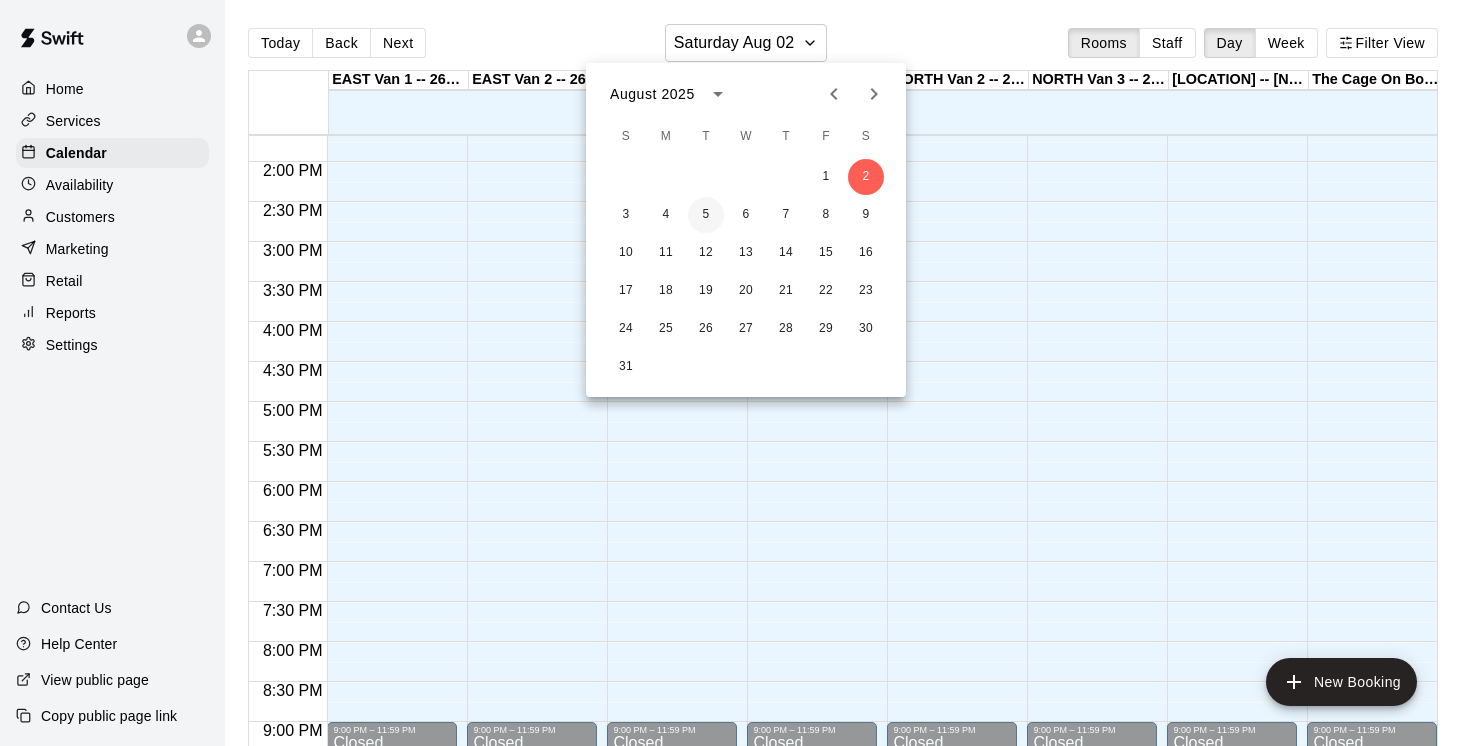 click on "5" at bounding box center (706, 215) 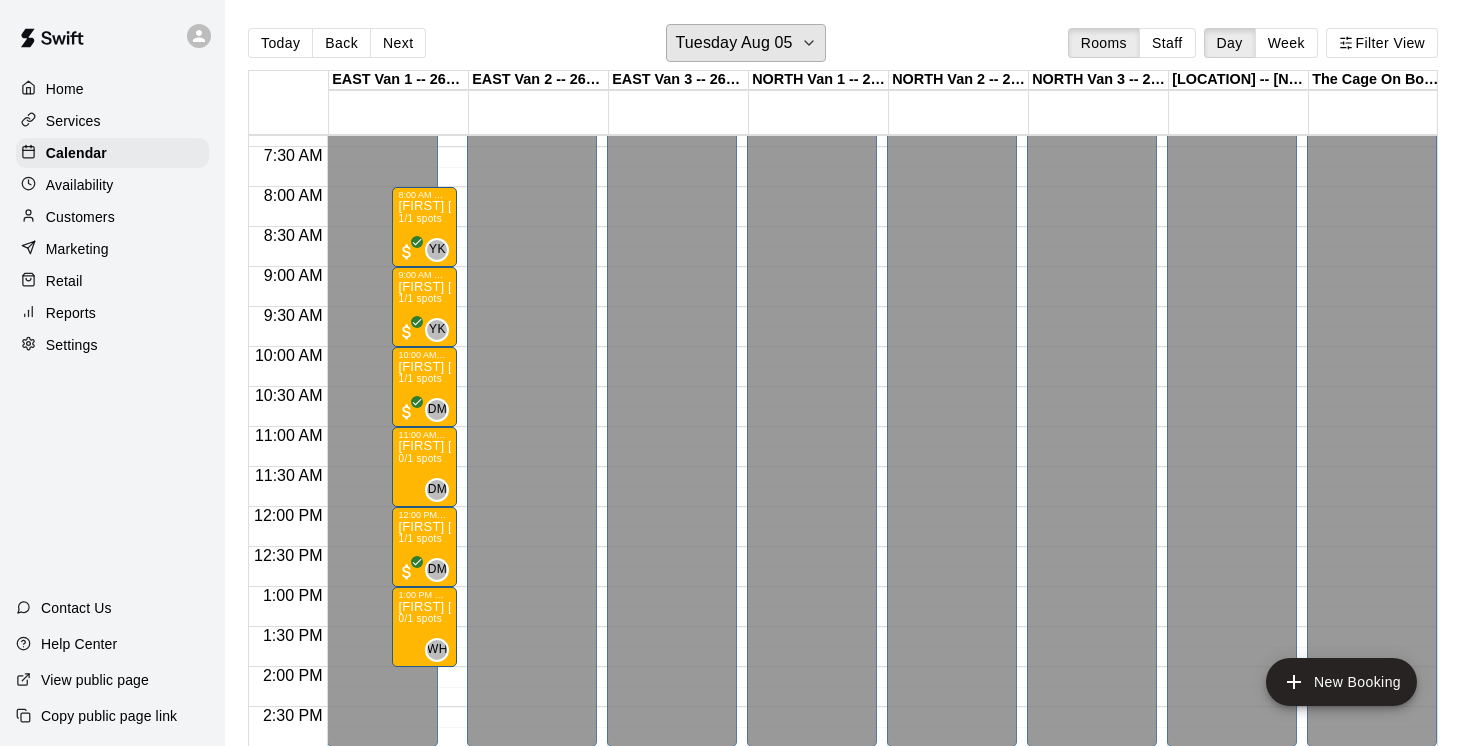 scroll, scrollTop: 577, scrollLeft: 0, axis: vertical 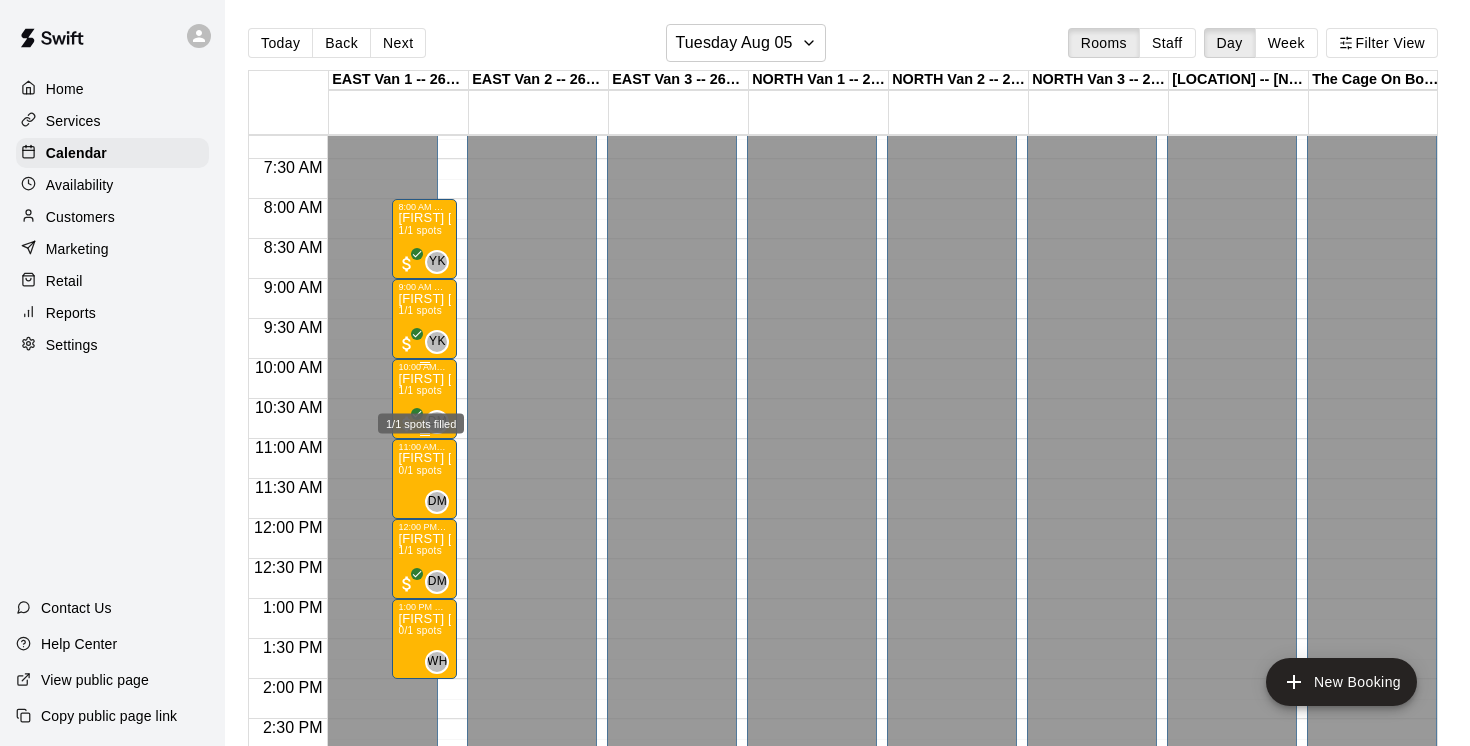 click on "1/1 spots" at bounding box center [420, 390] 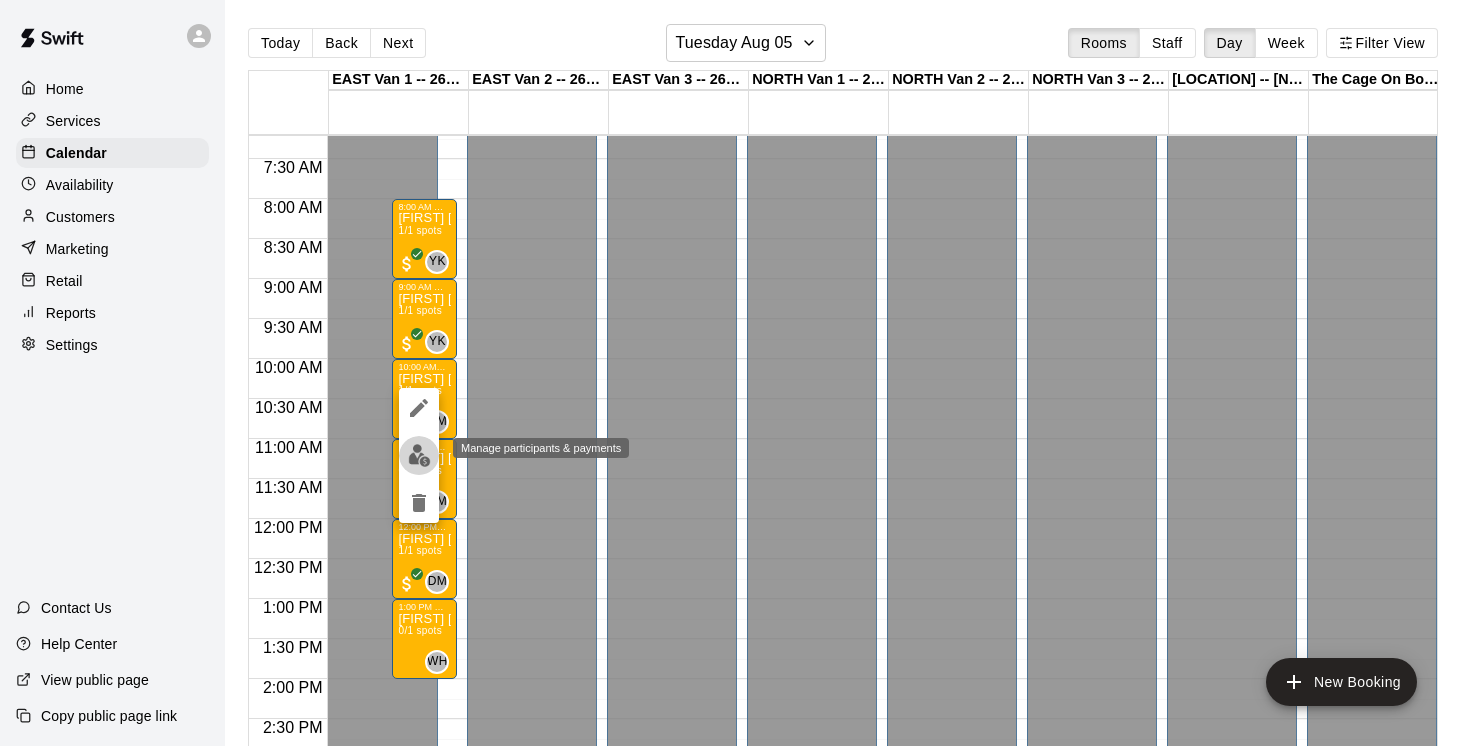 click at bounding box center (419, 455) 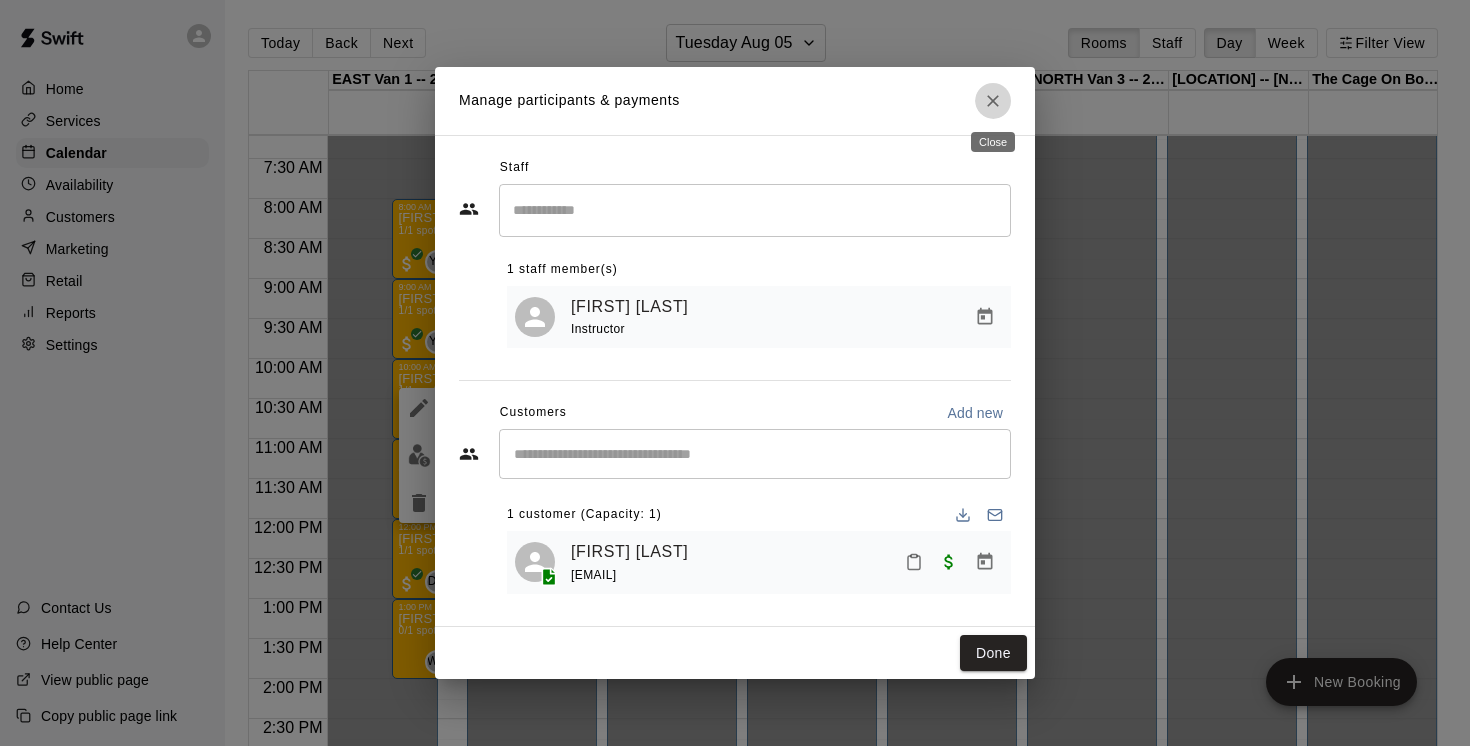 click 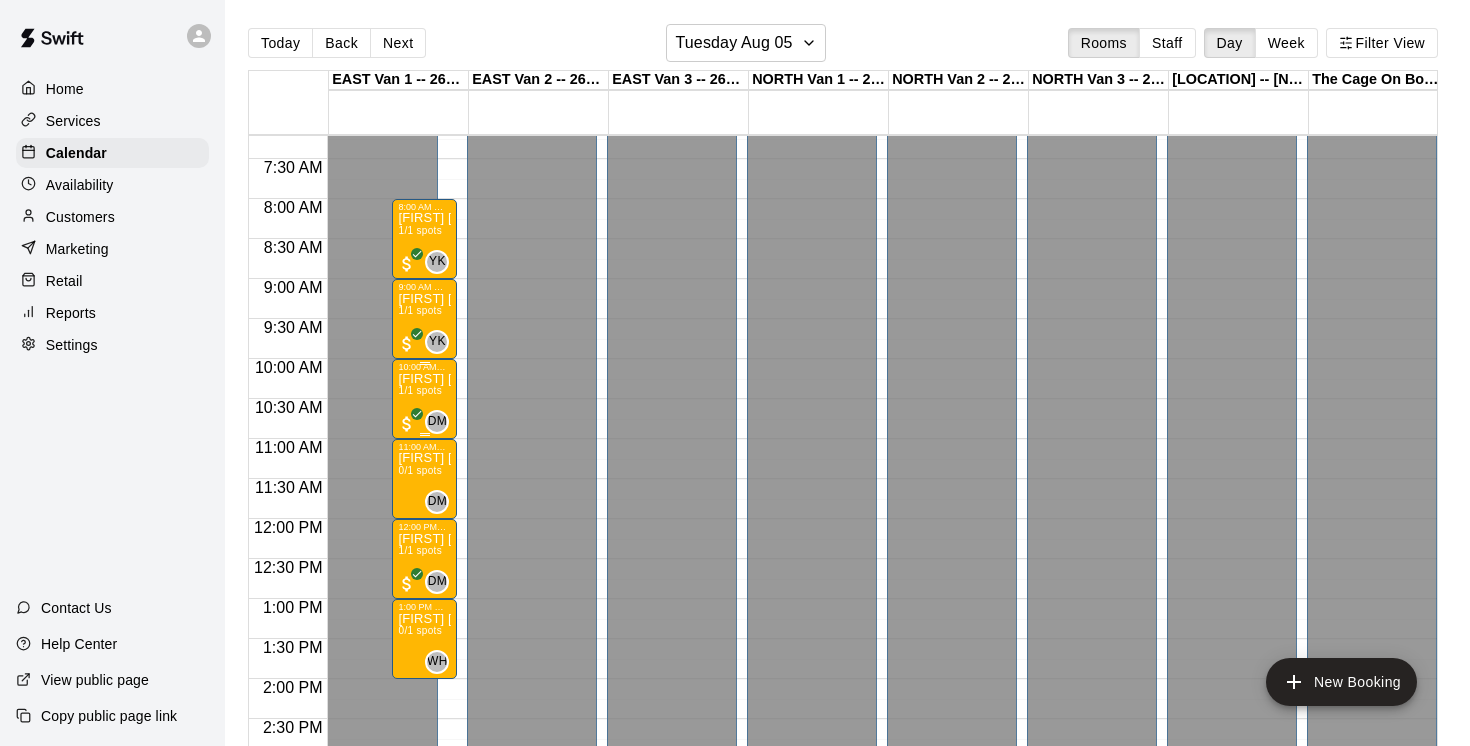click on "Shabegh Kang - July 29, Aug 5 & 14 @ EastVan 1/1 spots" at bounding box center [424, 745] 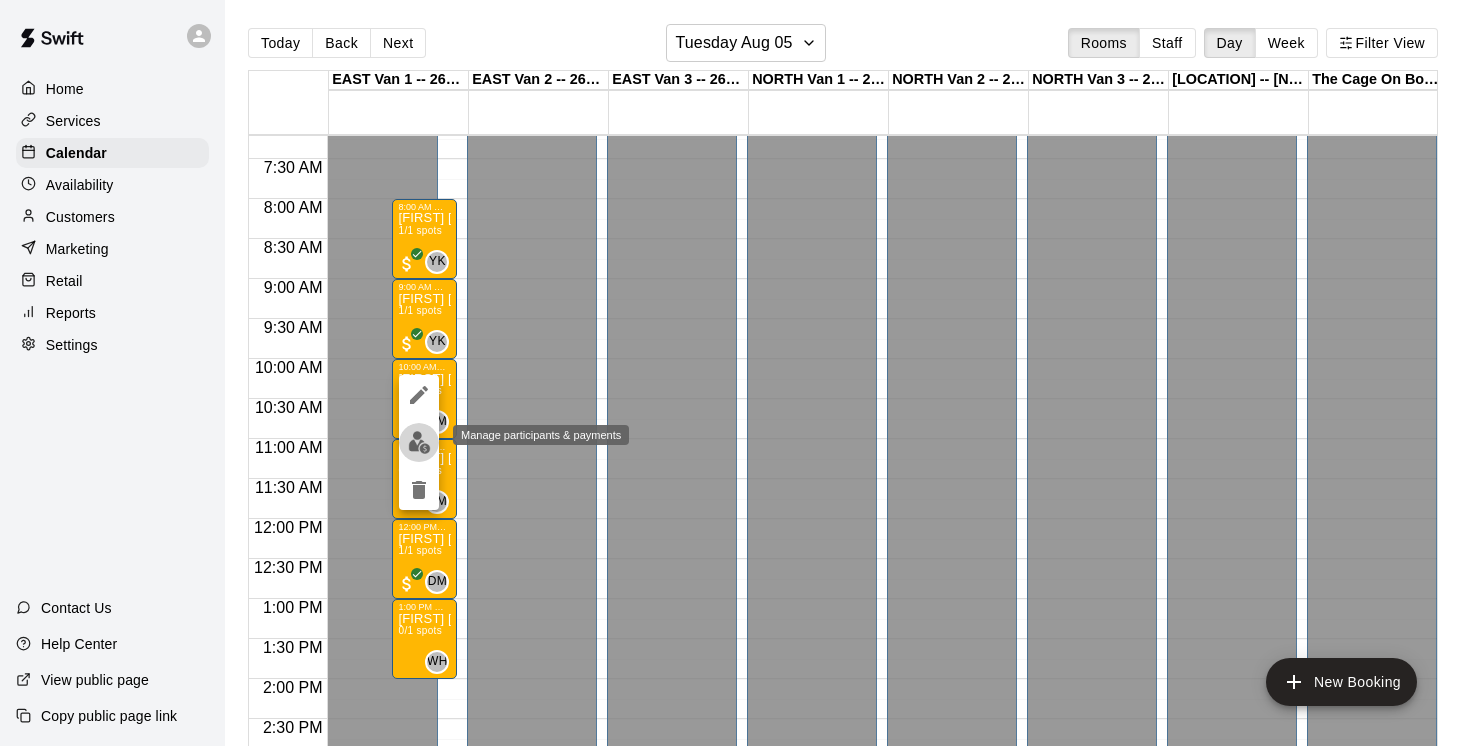 click at bounding box center [419, 442] 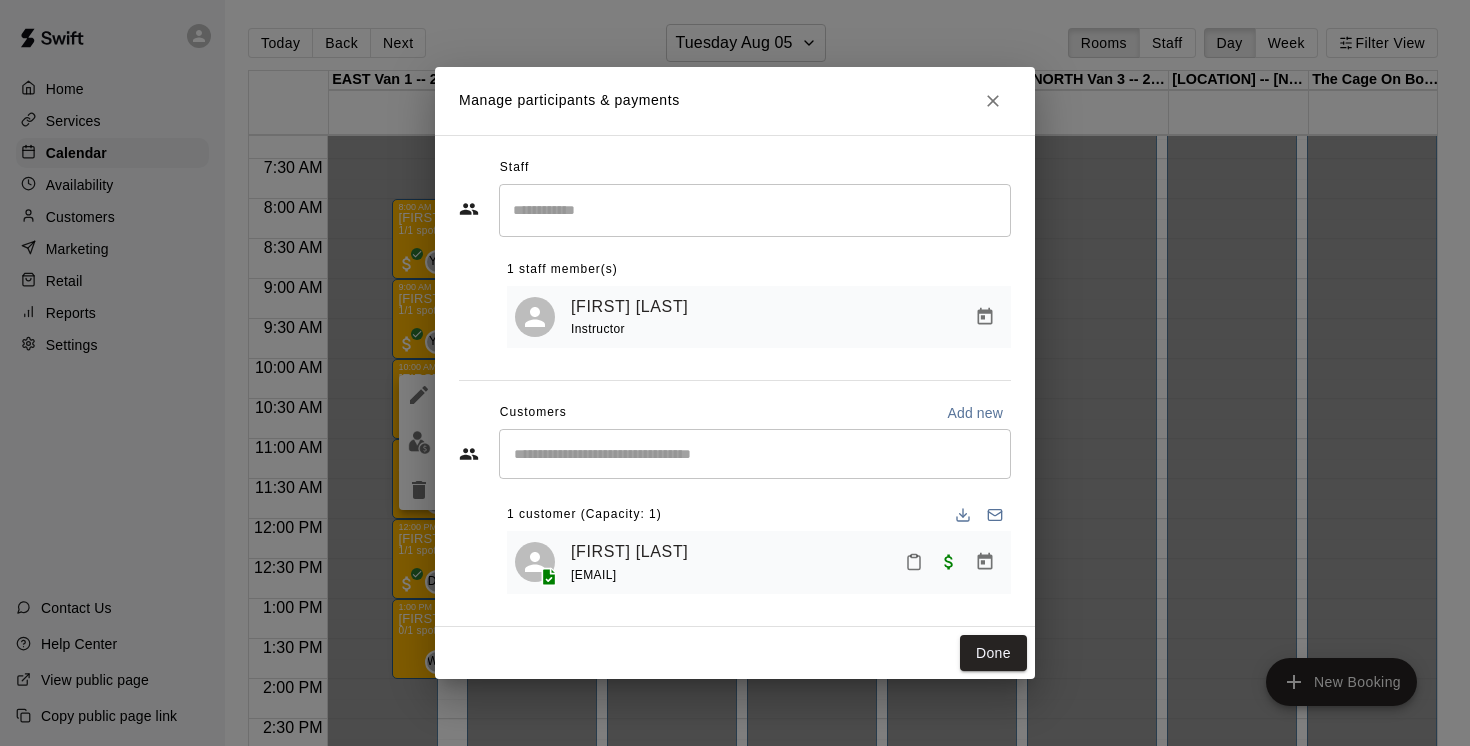 click 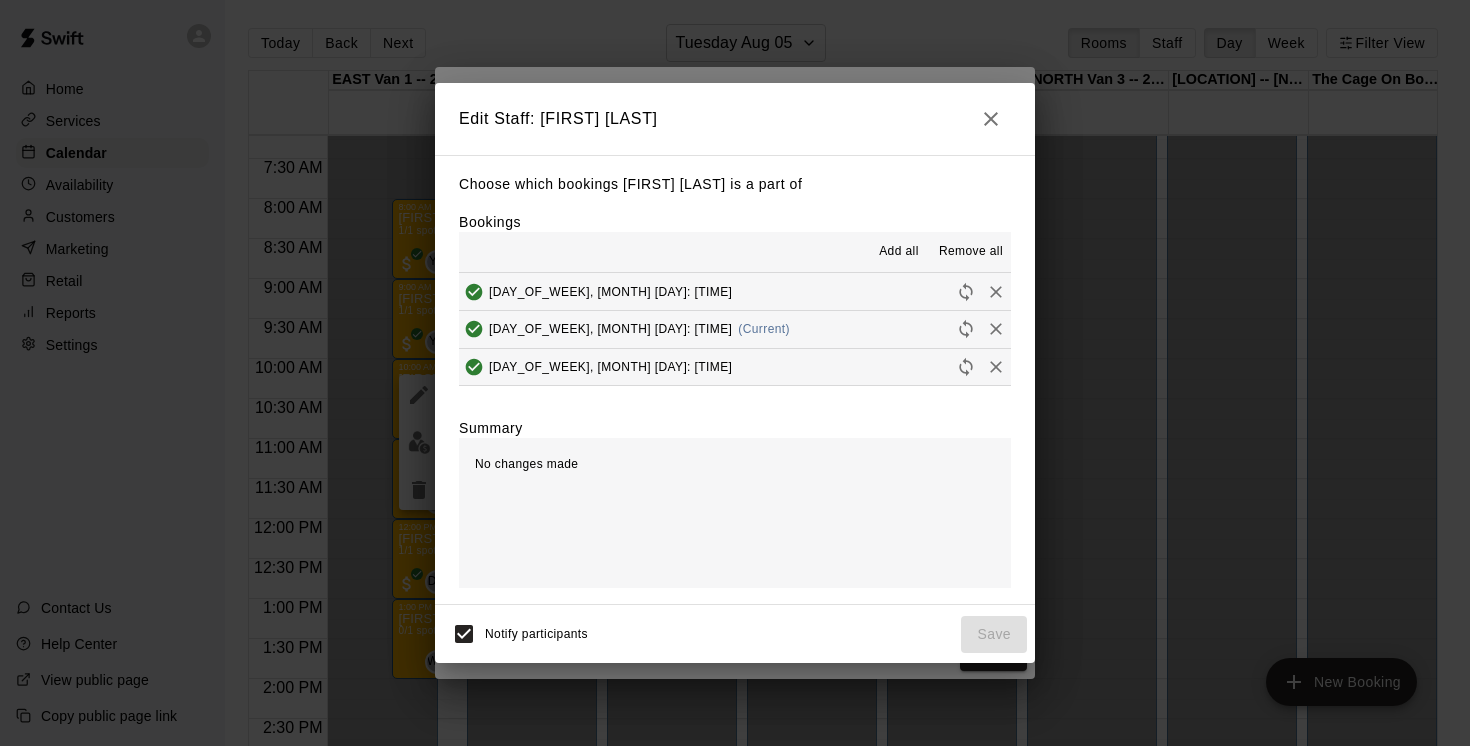 click on "(Current)" at bounding box center (764, 329) 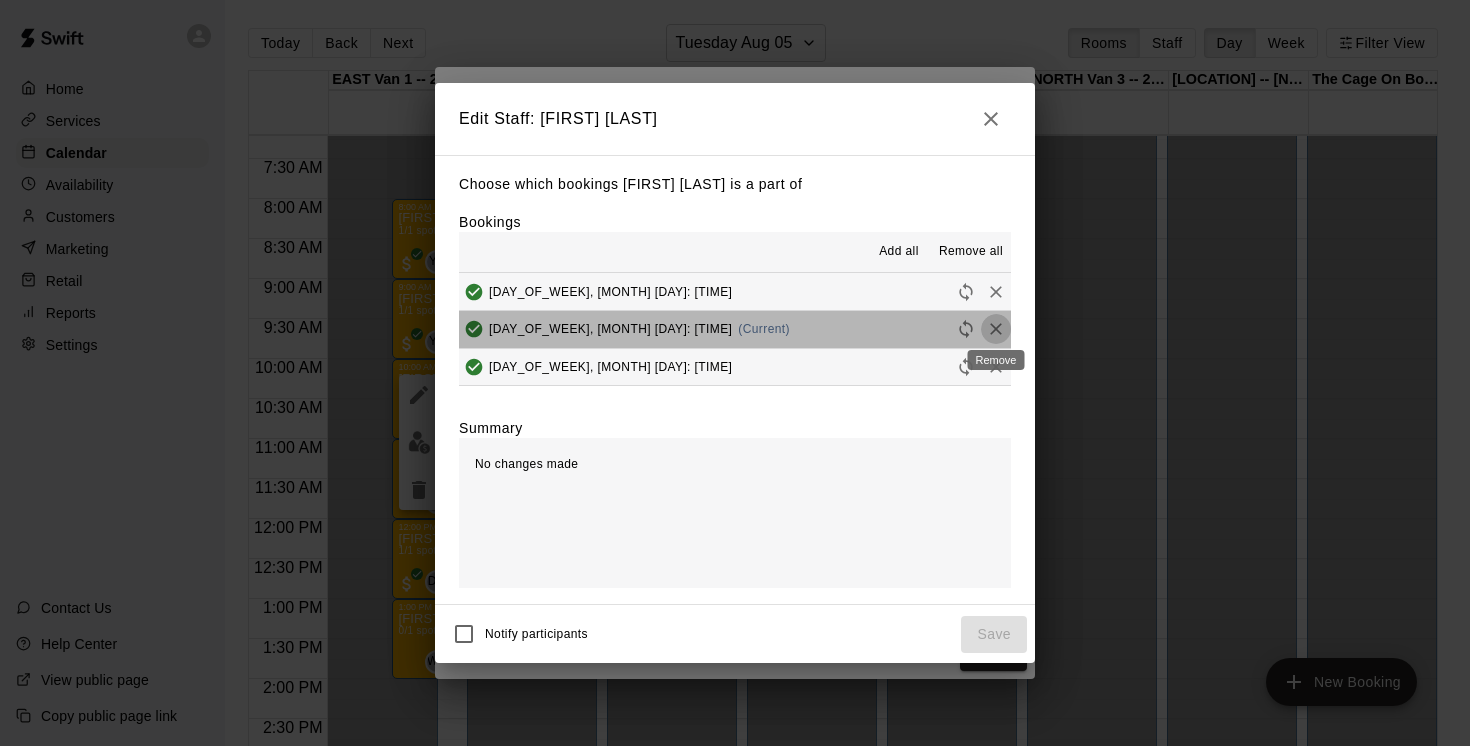 click 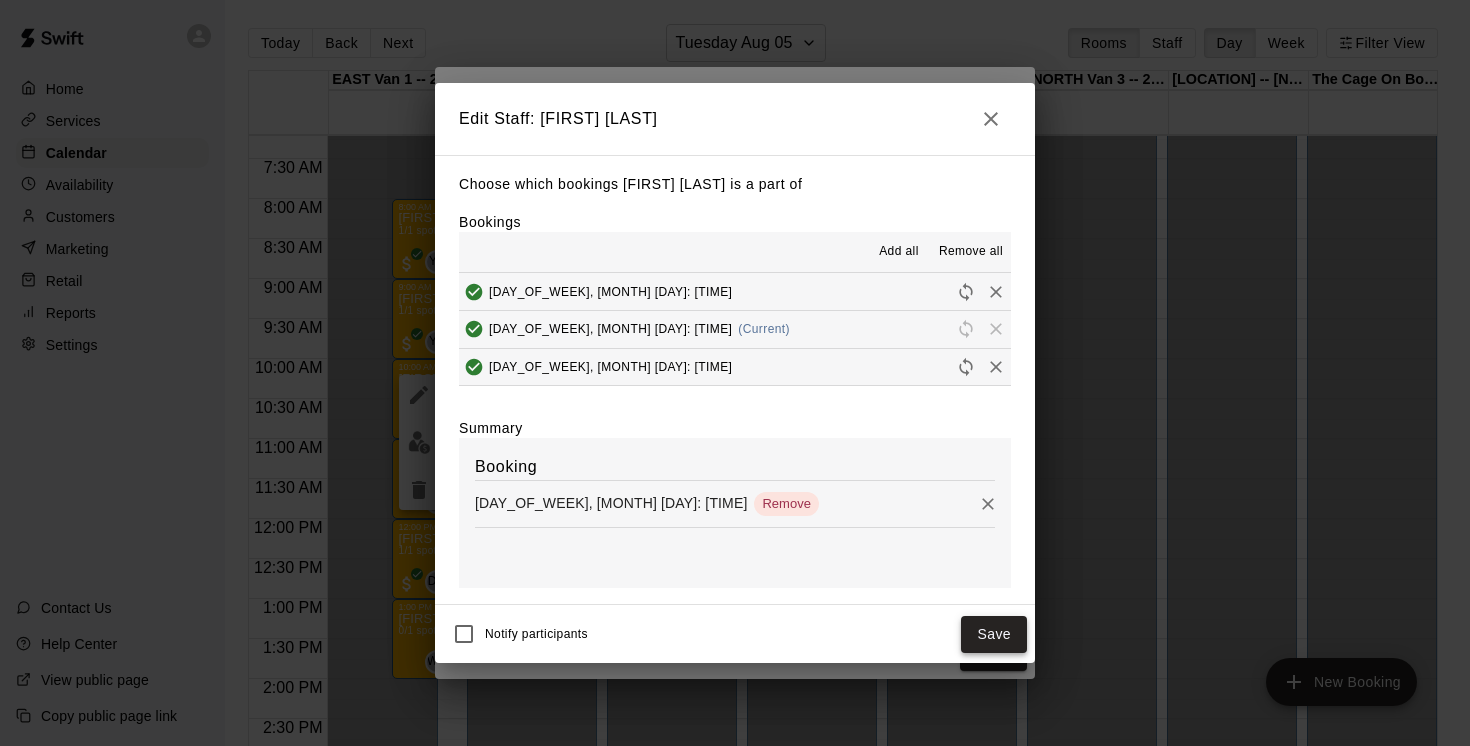 click on "Save" at bounding box center (994, 634) 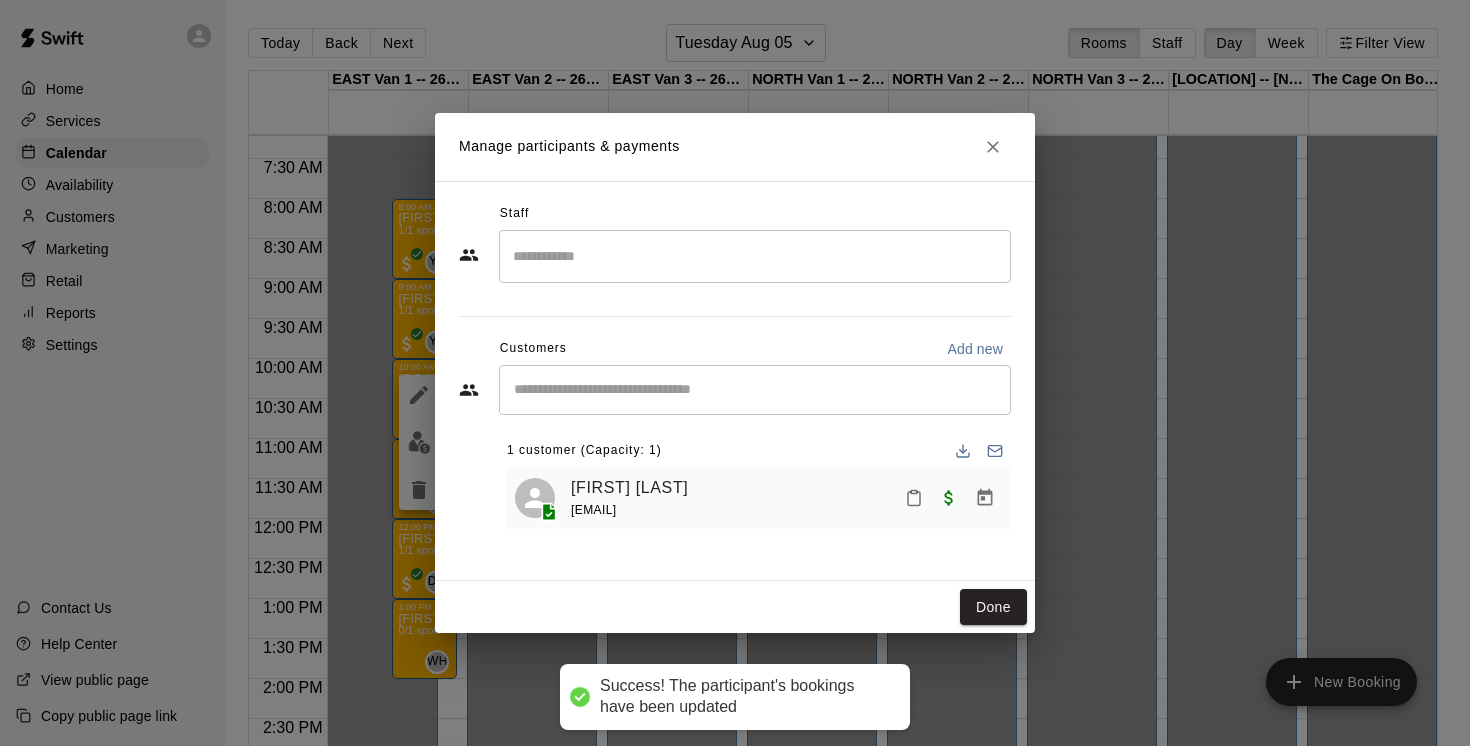 click at bounding box center [755, 256] 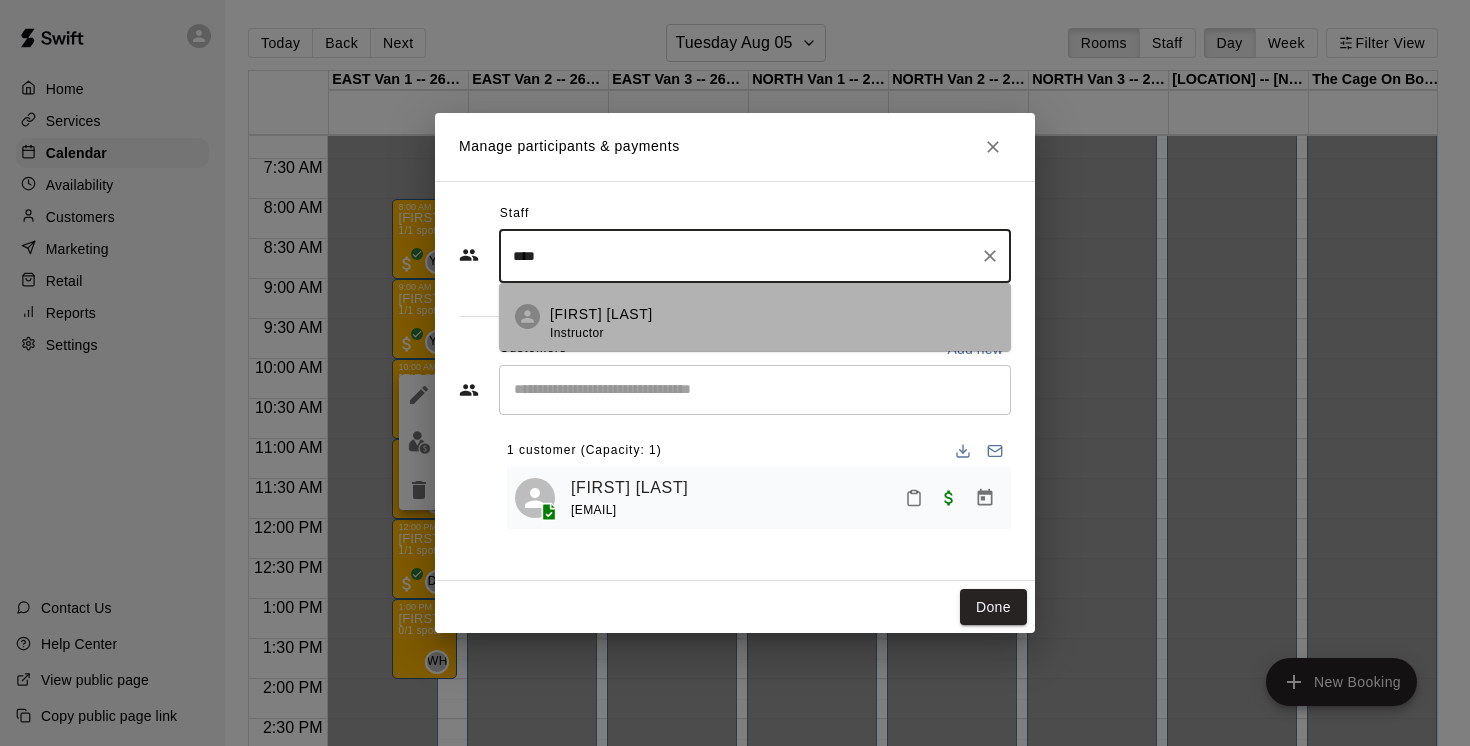 click on "Willem Heilker Instructor" at bounding box center (772, 323) 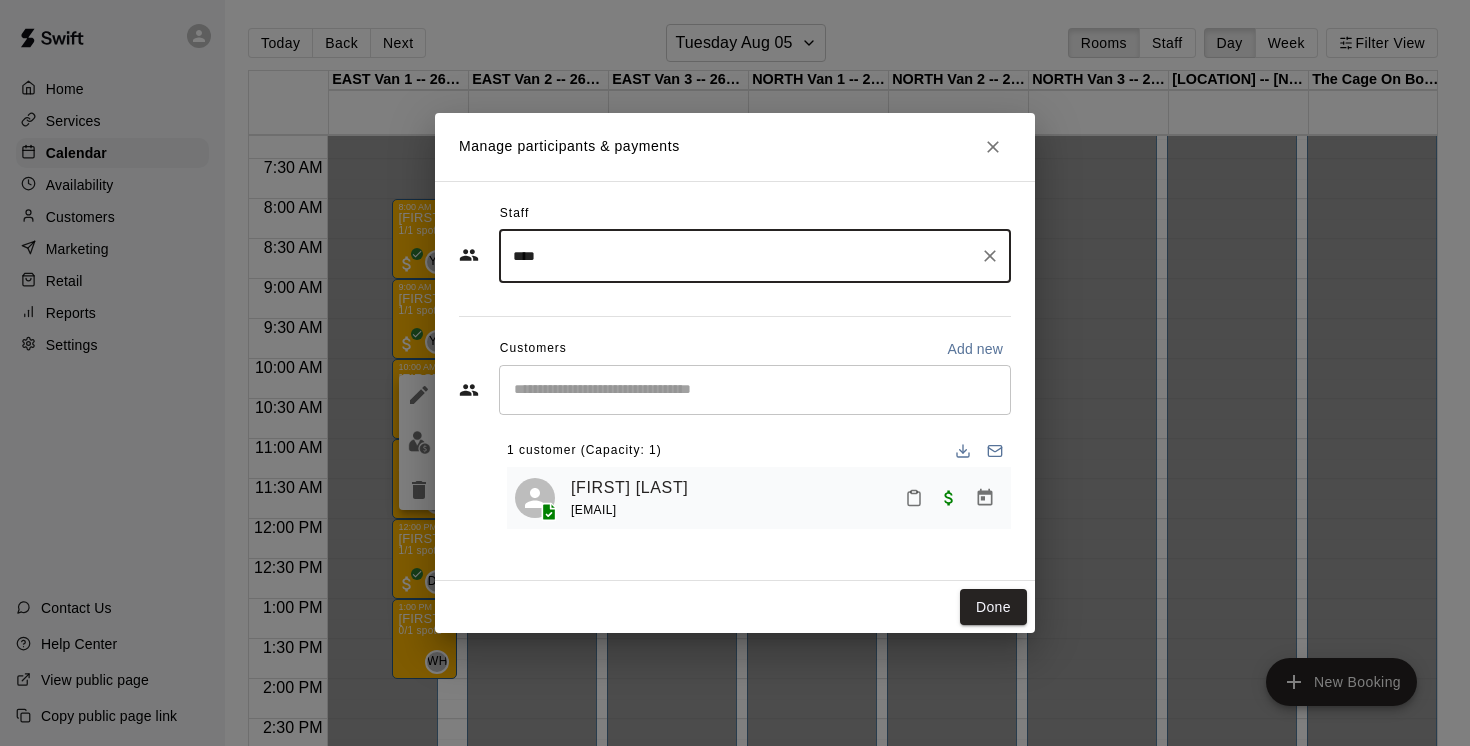 type on "****" 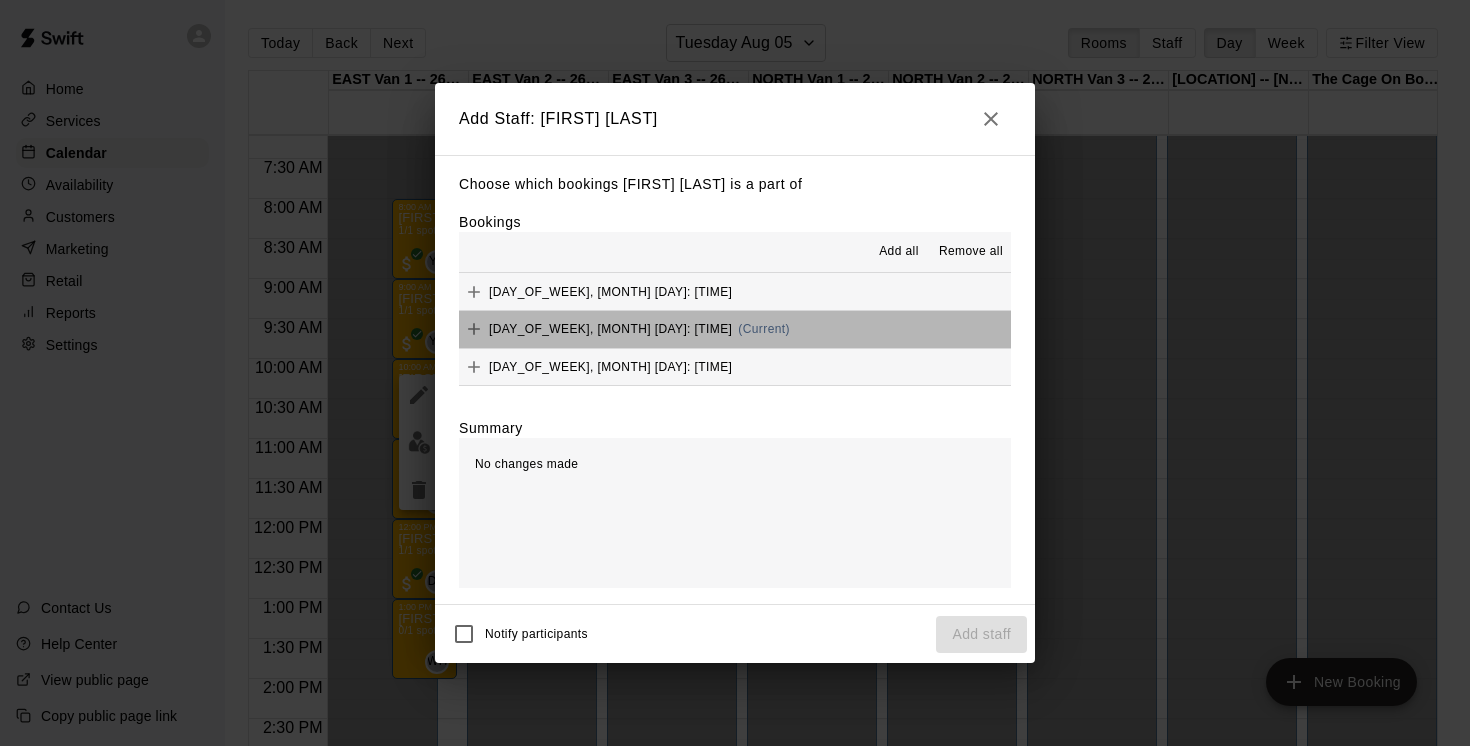 click on "Tuesday, August 05: 10:00 AM" at bounding box center [610, 329] 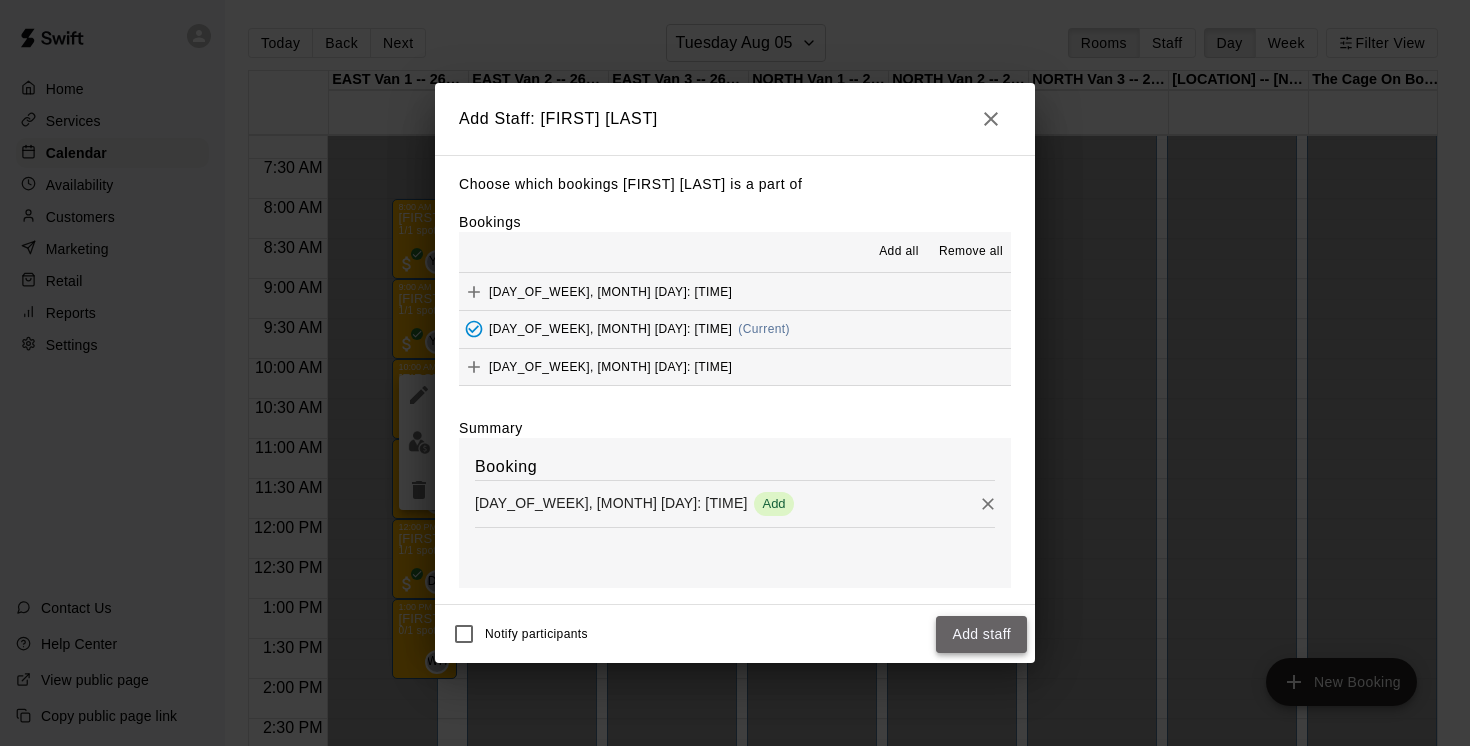 click on "Add staff" at bounding box center [981, 634] 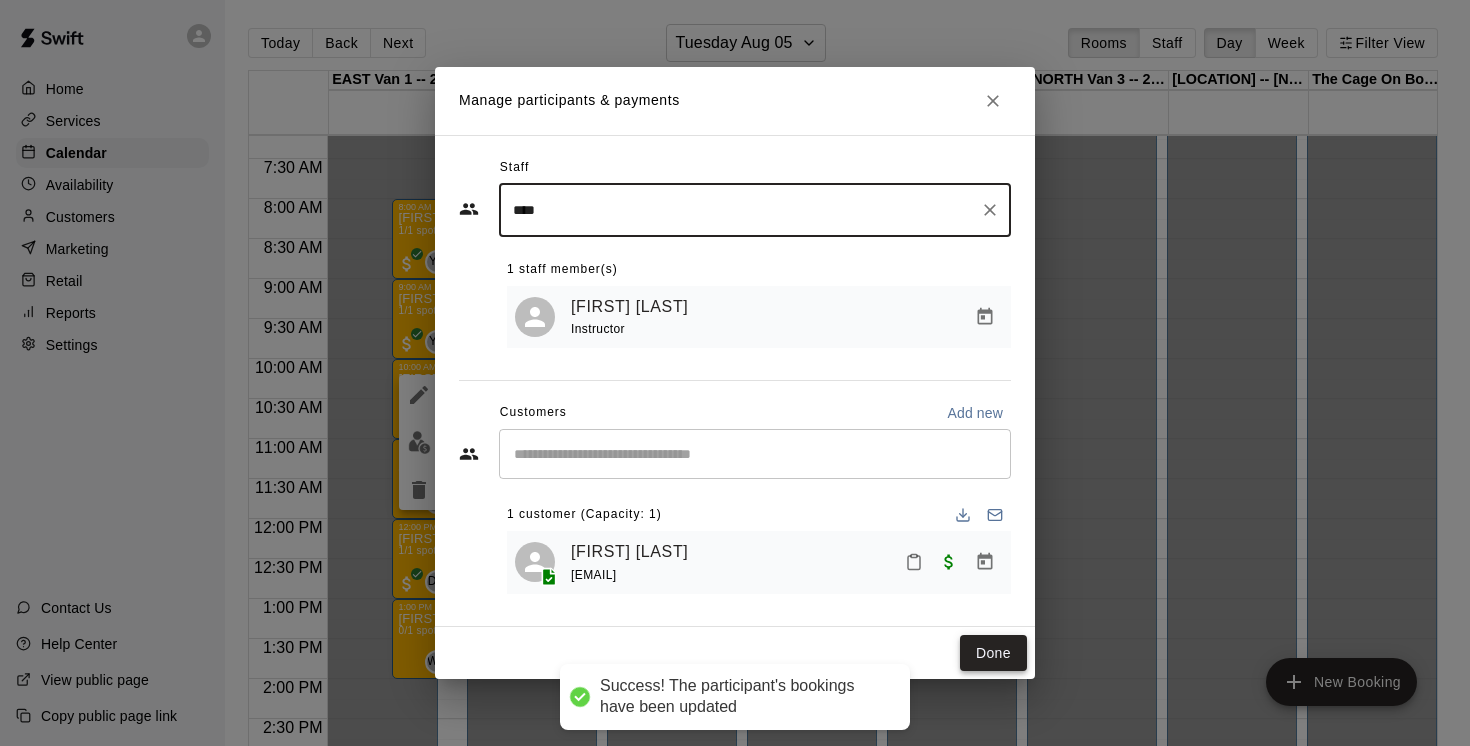 click on "Done" at bounding box center [993, 653] 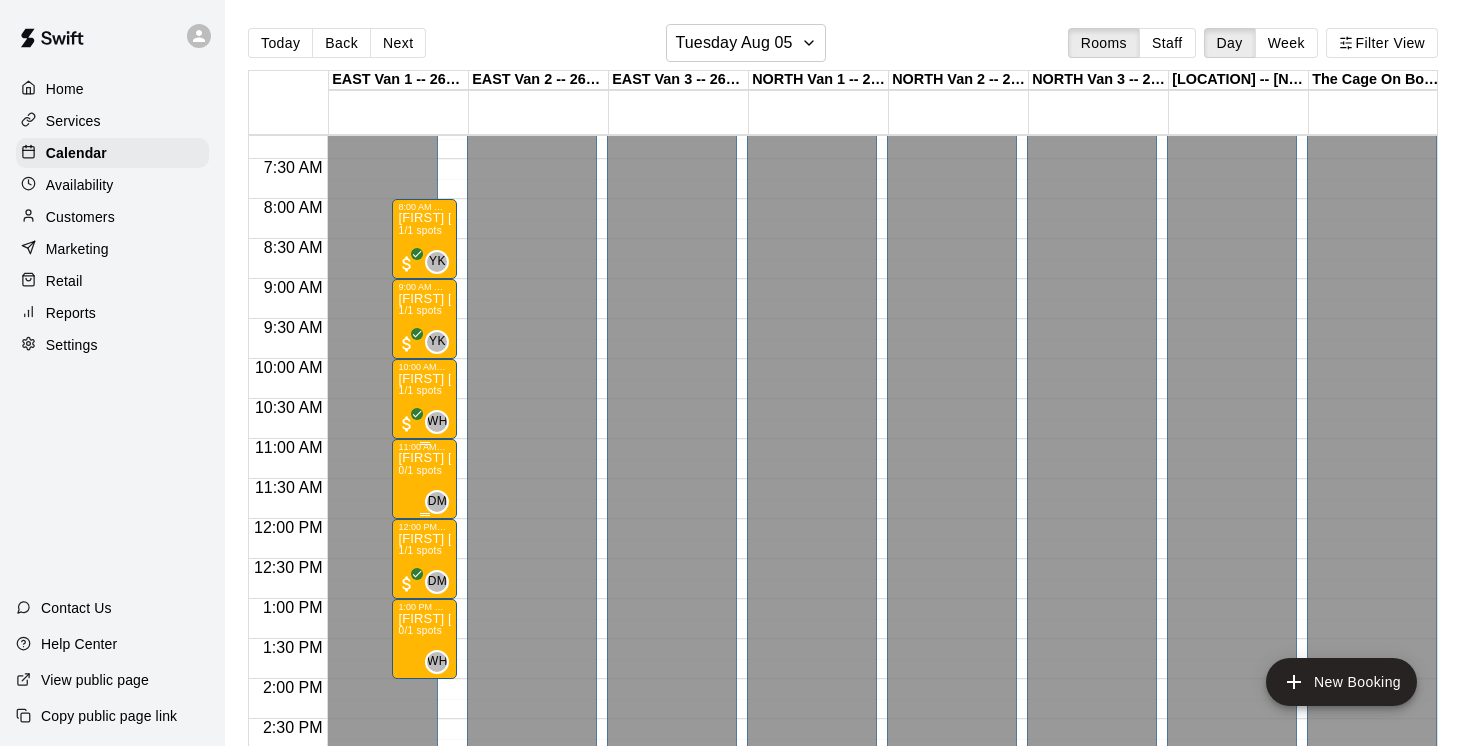 click on "Nathan Phillips - Tuesday, August 5 @ East Van 0/1 spots" at bounding box center (424, 825) 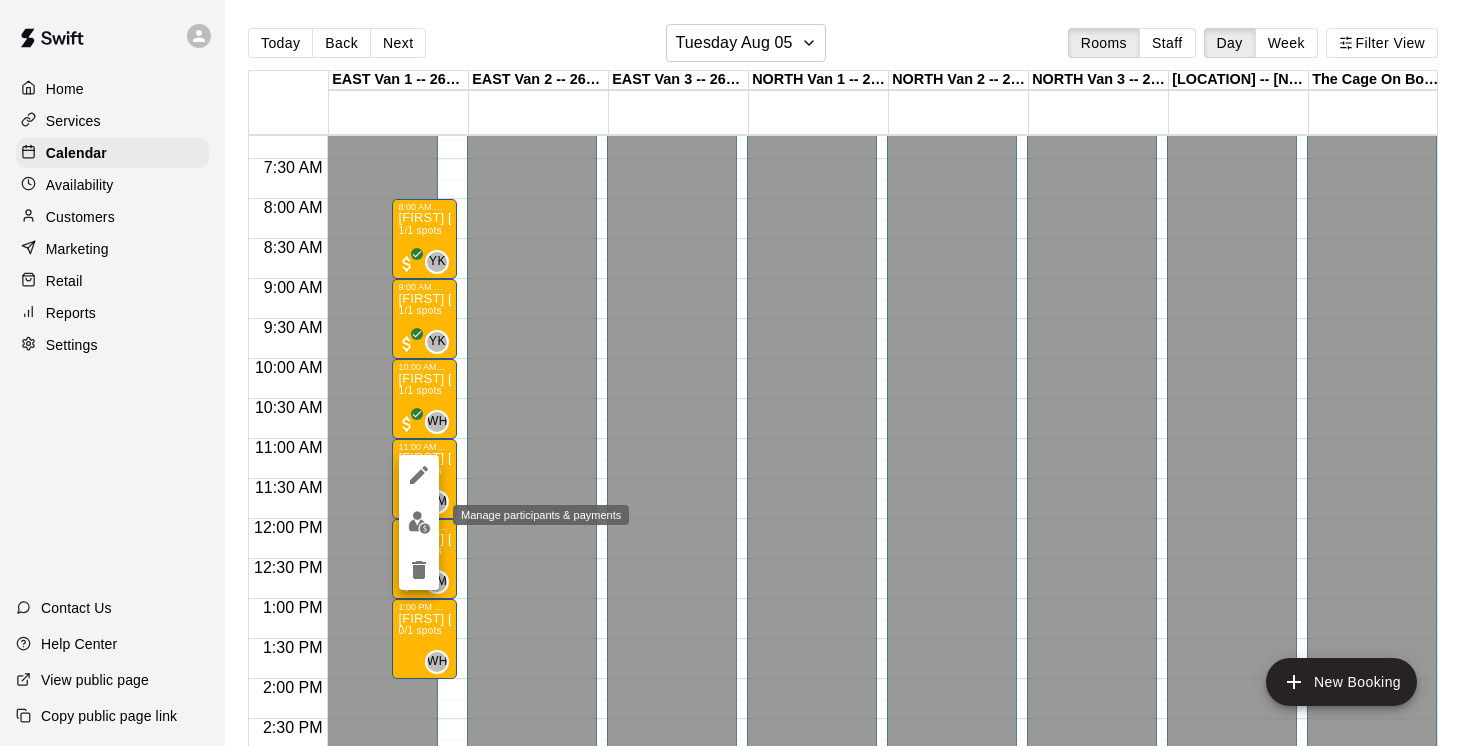 click at bounding box center [419, 522] 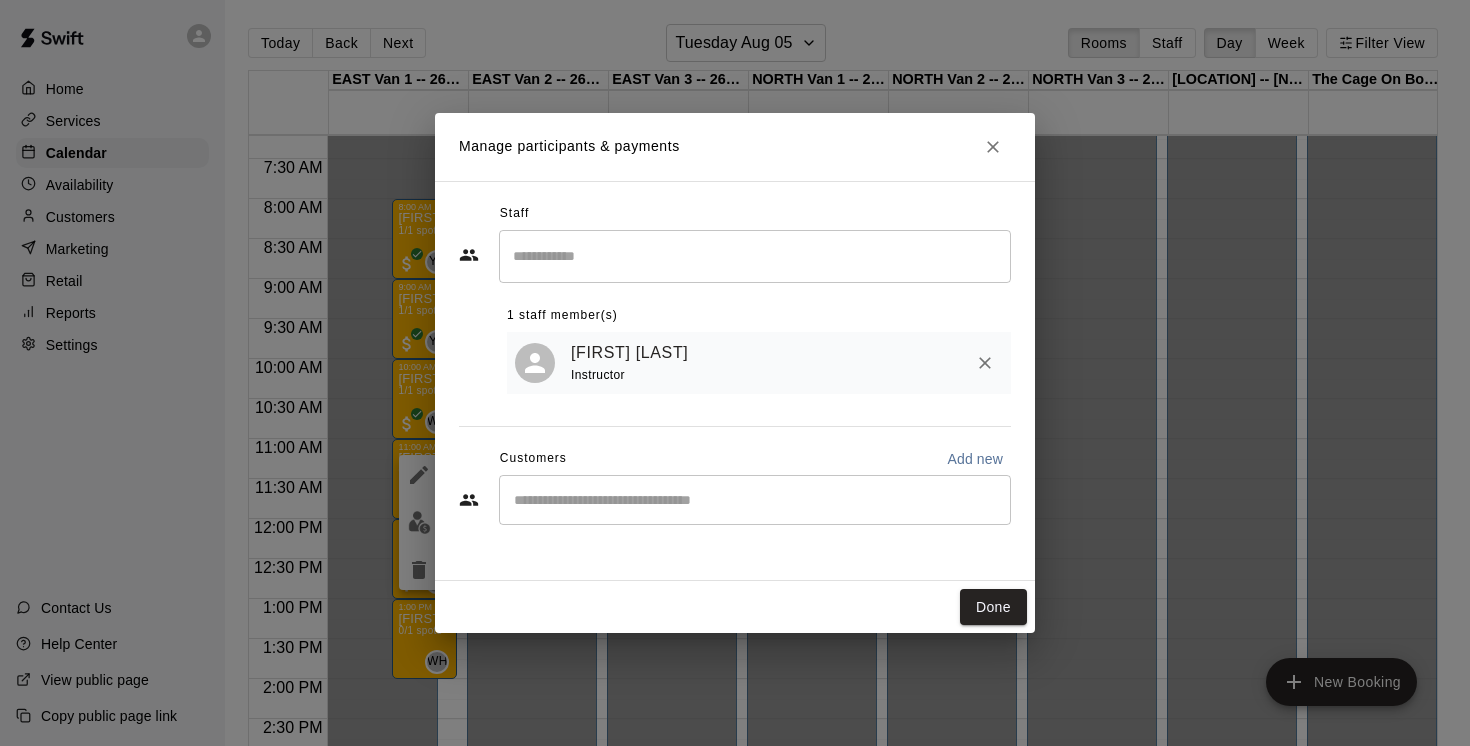 click 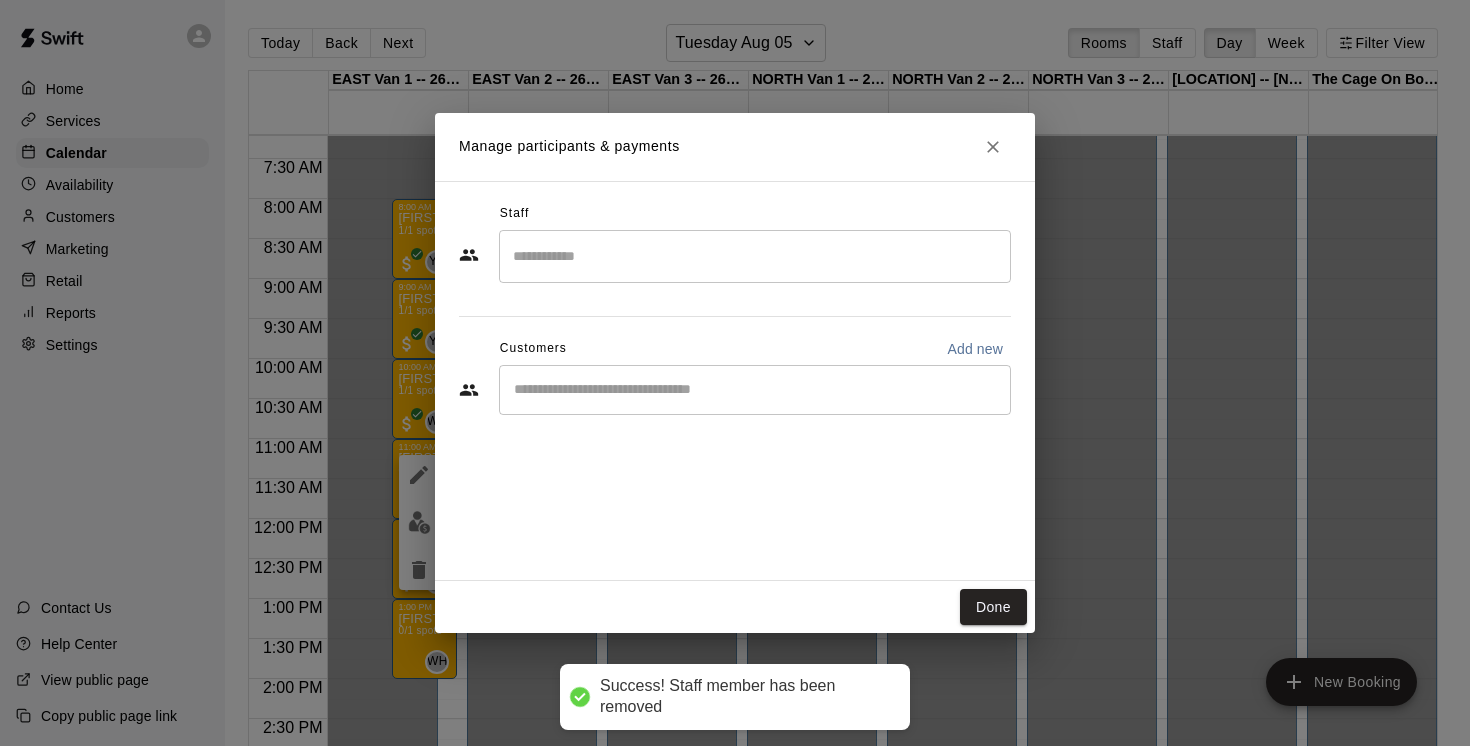 click at bounding box center (755, 256) 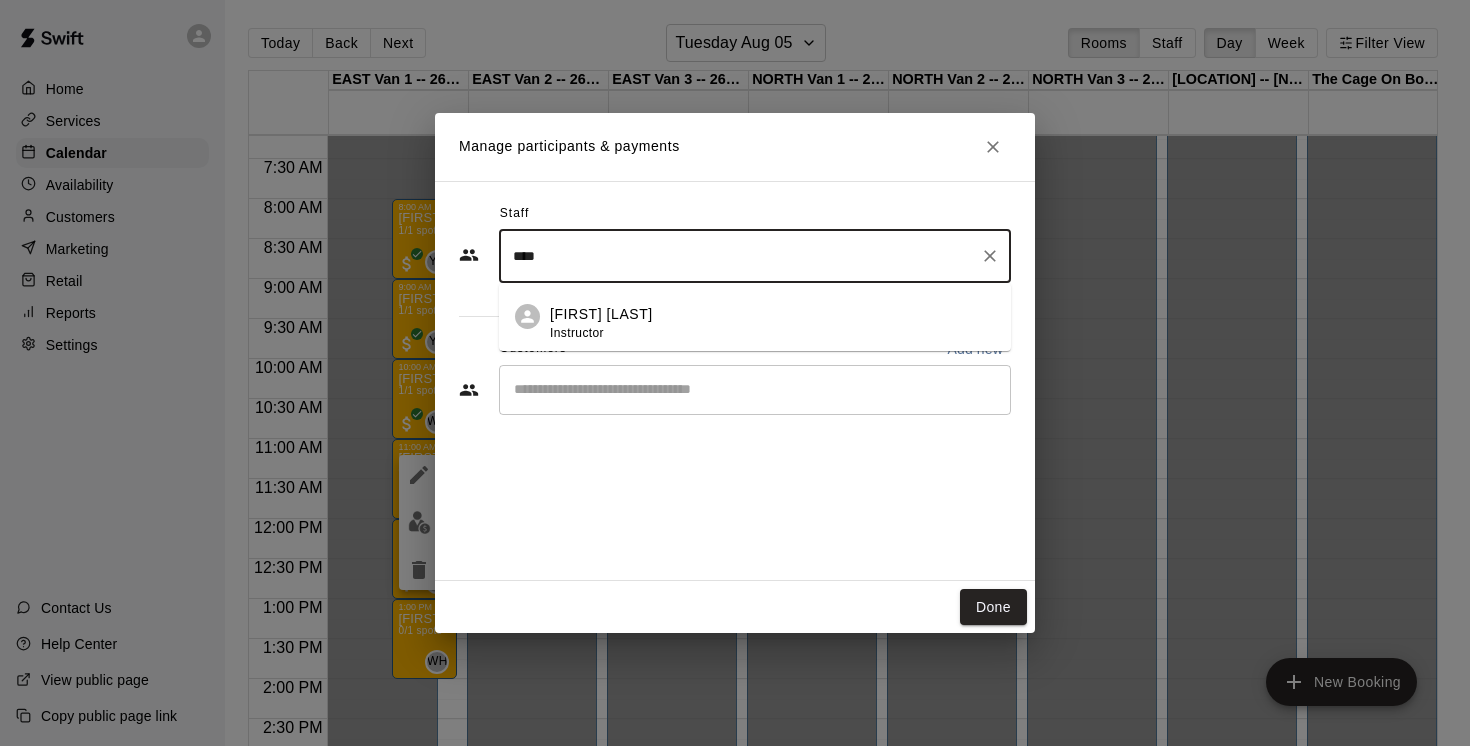click on "Willem Heilker Instructor" at bounding box center [772, 323] 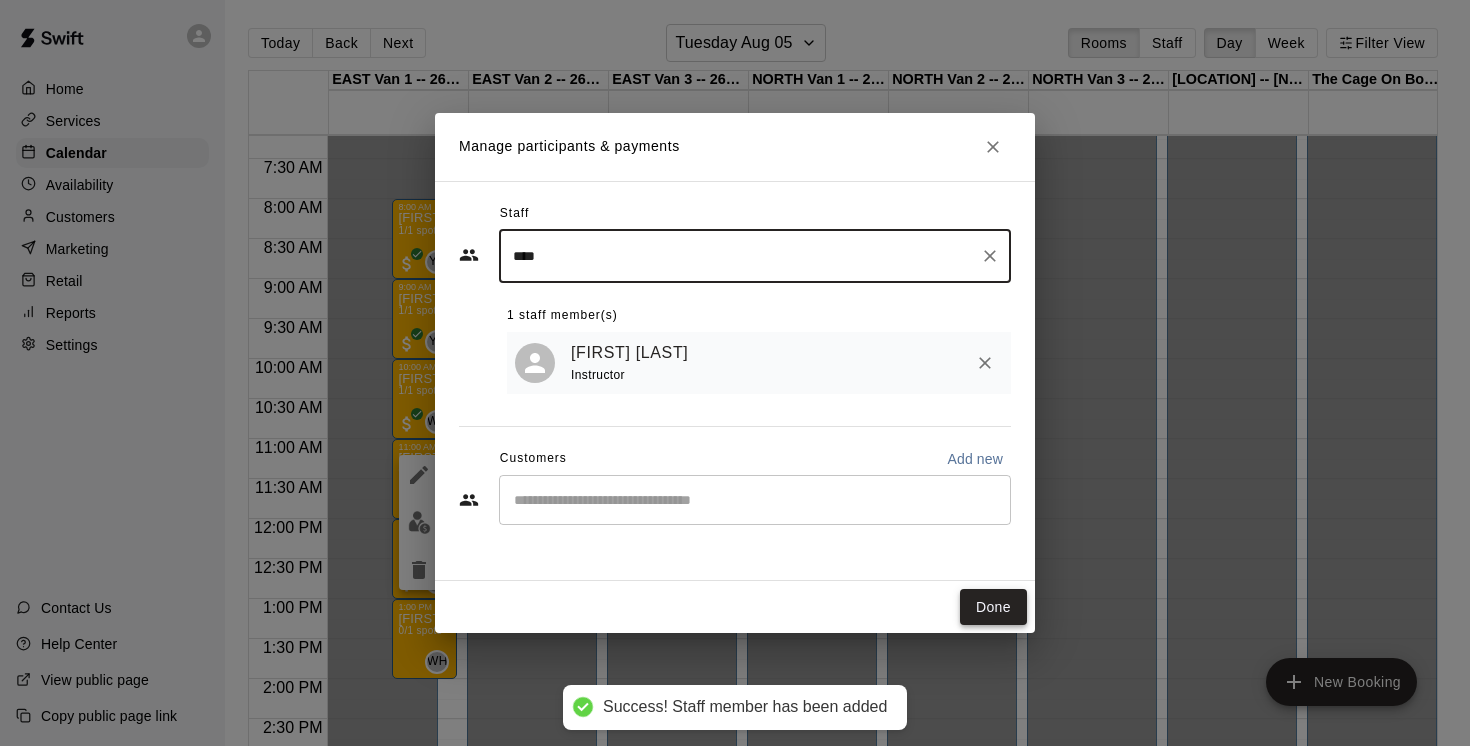 type on "****" 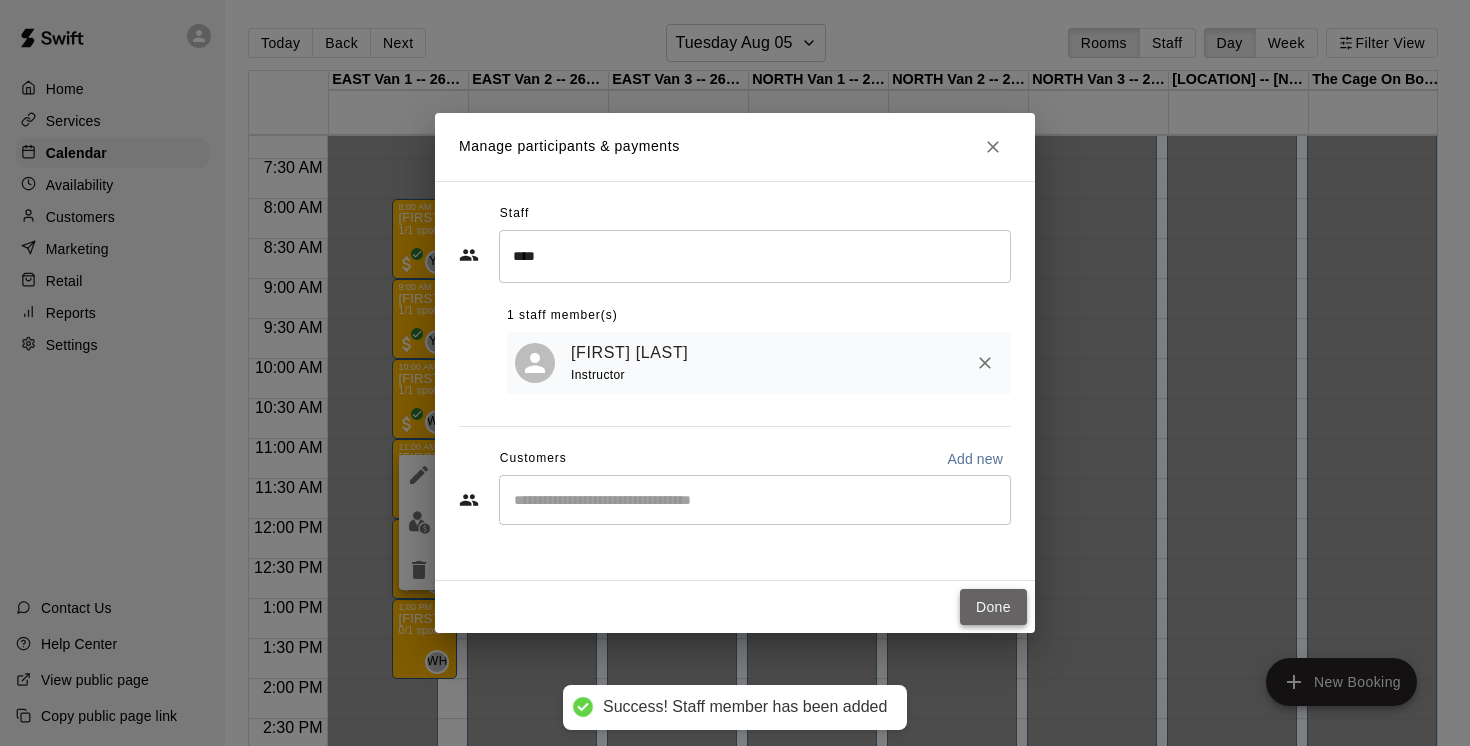 click on "Done" at bounding box center [993, 607] 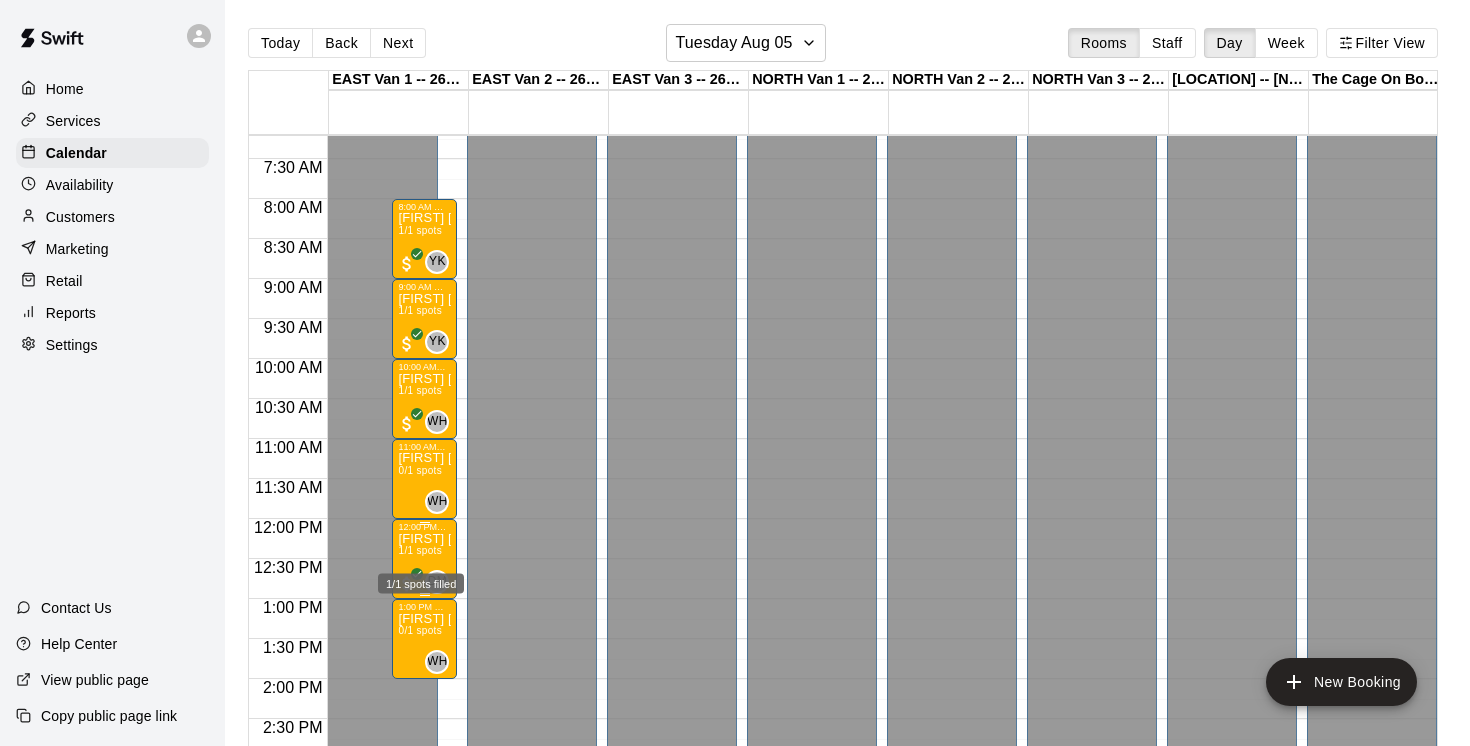 click on "1/1 spots" at bounding box center (420, 550) 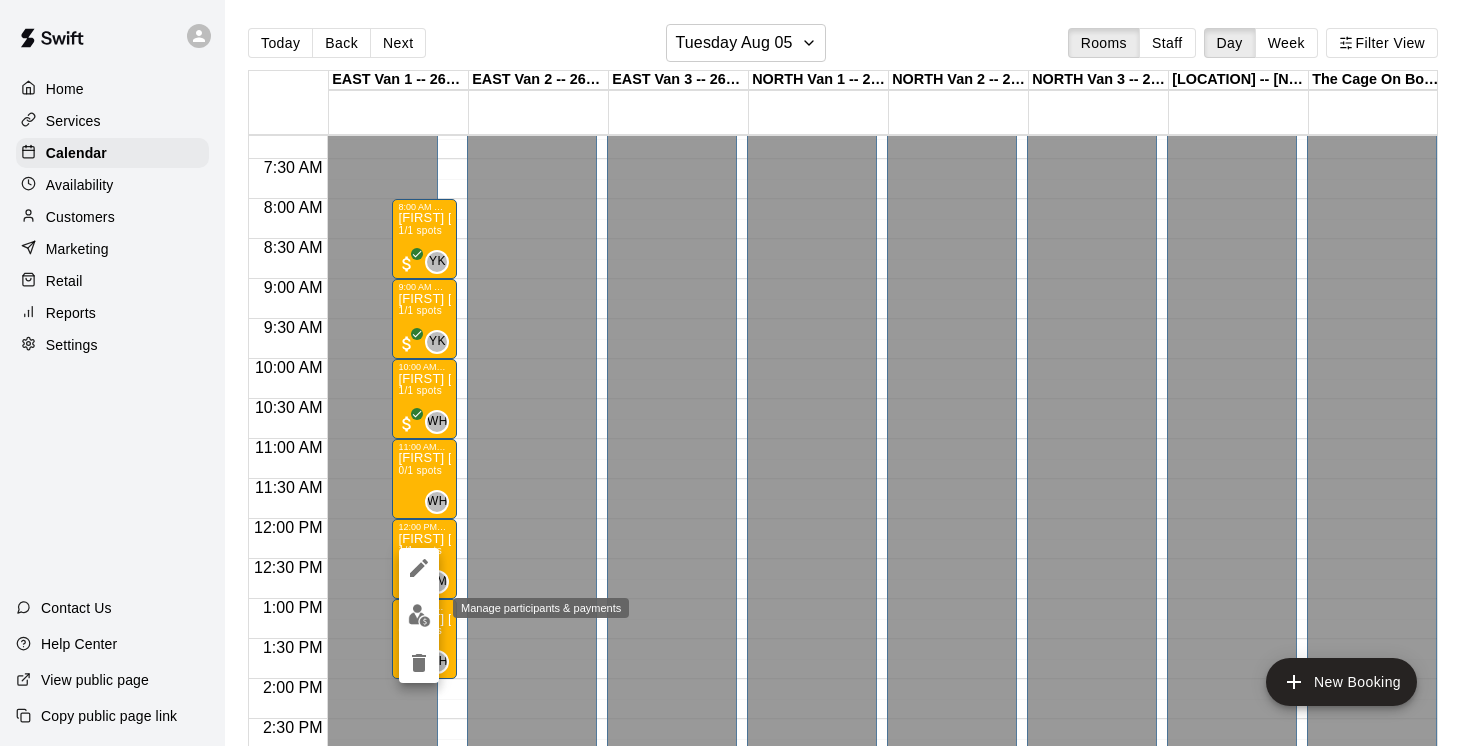 click at bounding box center (419, 615) 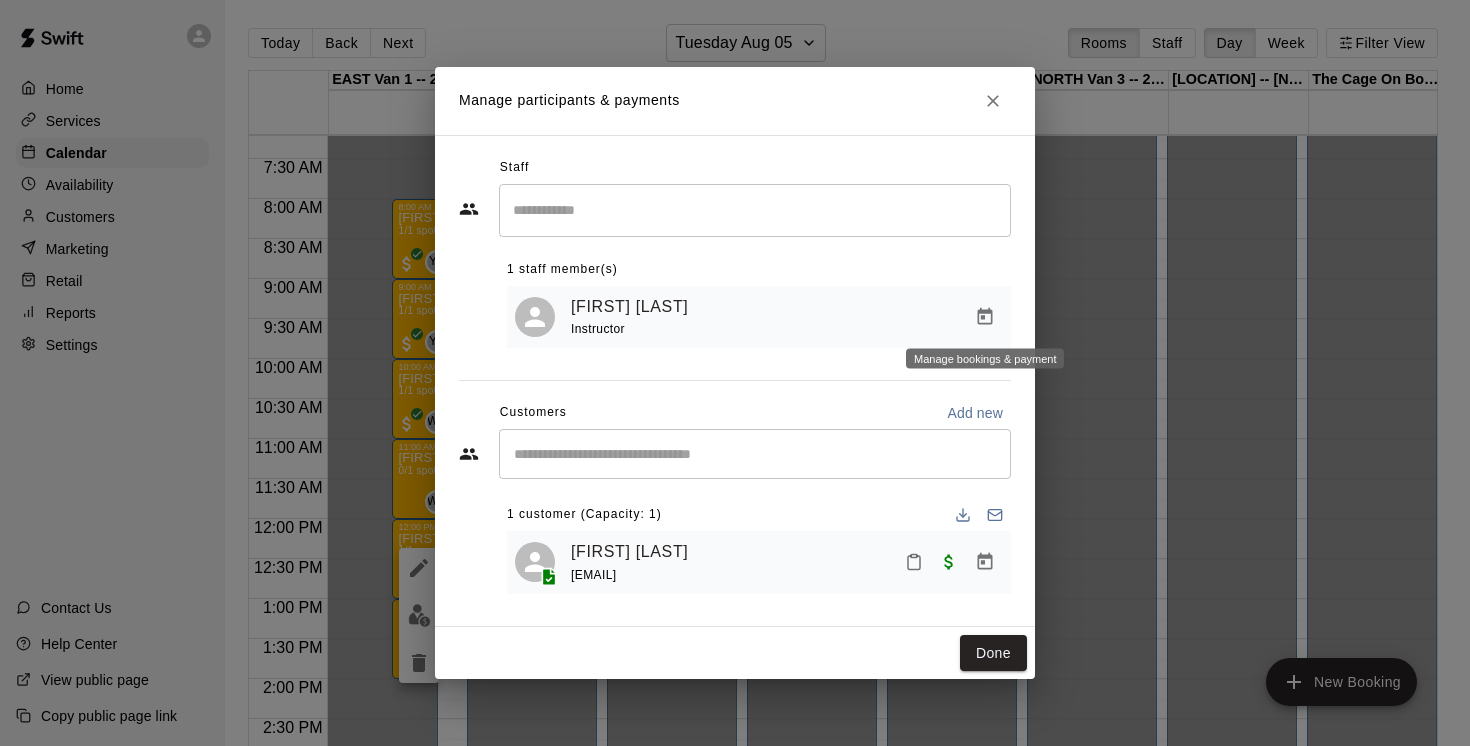 click 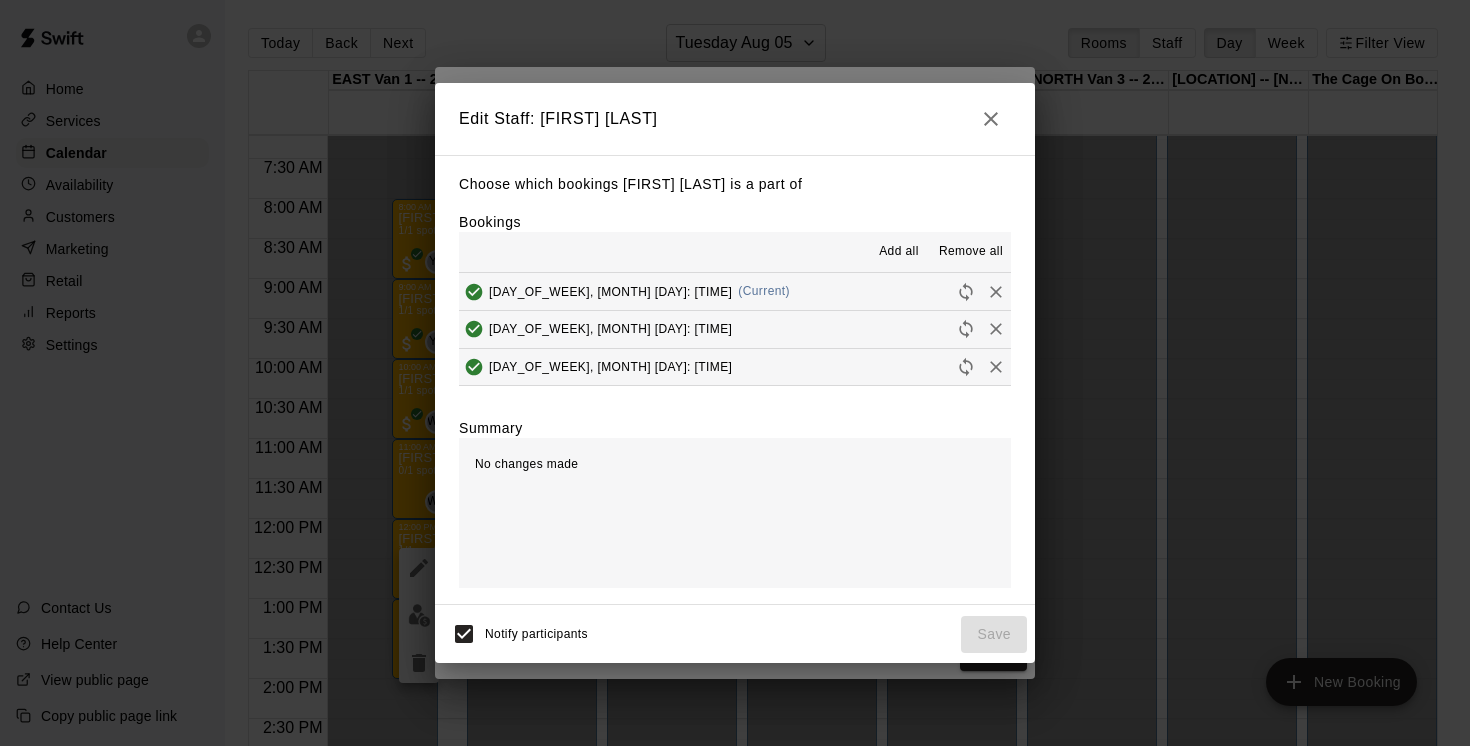 click on "Tuesday, August 05: 12:00 PM (Current)" at bounding box center (735, 291) 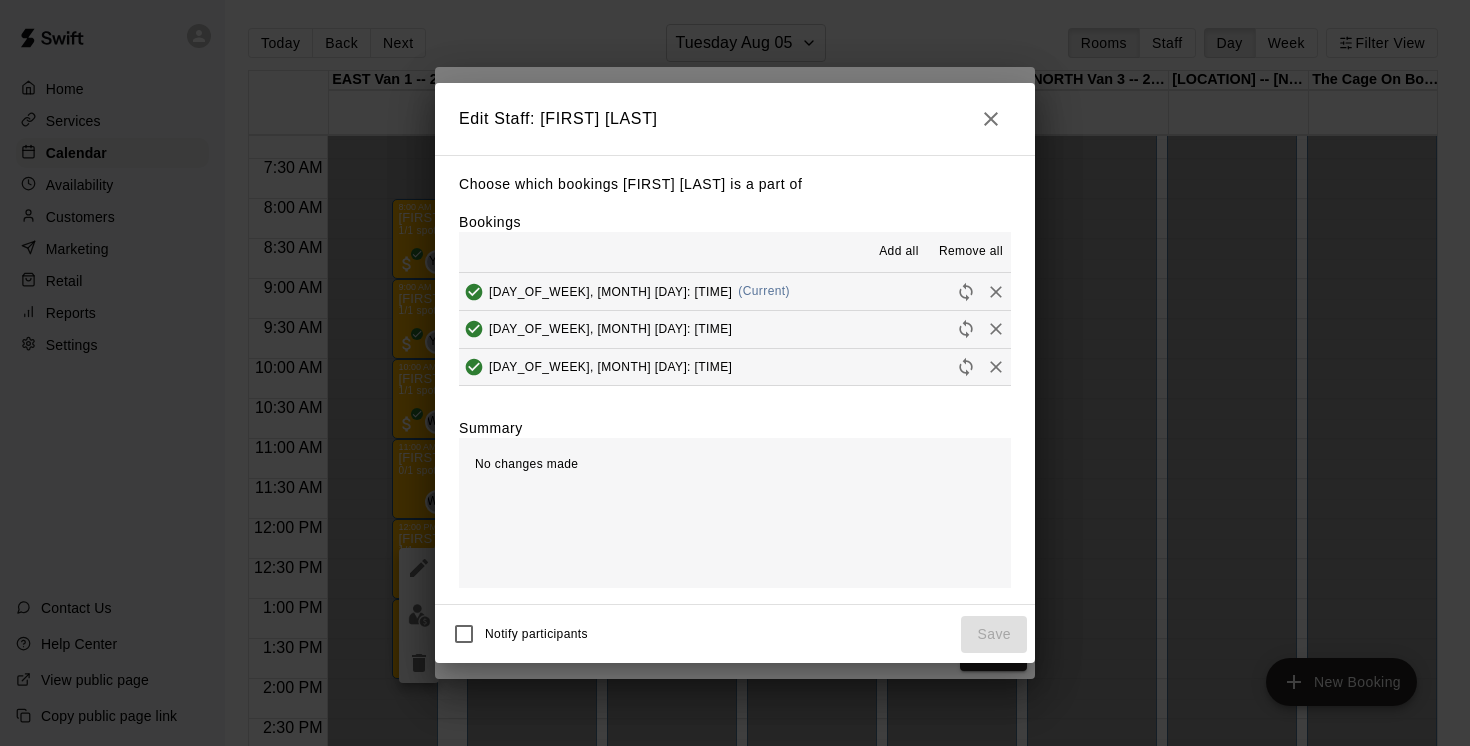click on "Tuesday, August 05: 12:00 PM (Current)" at bounding box center (735, 291) 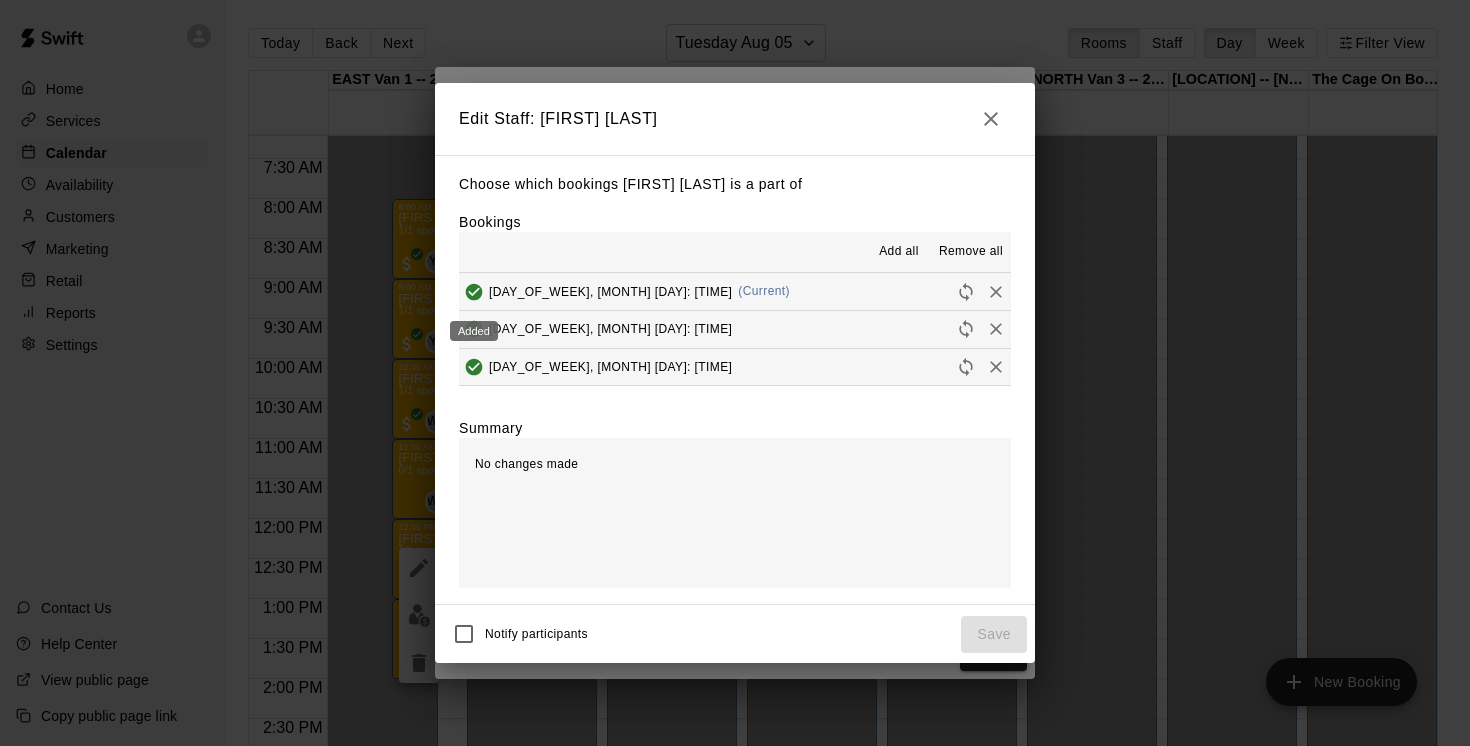 click 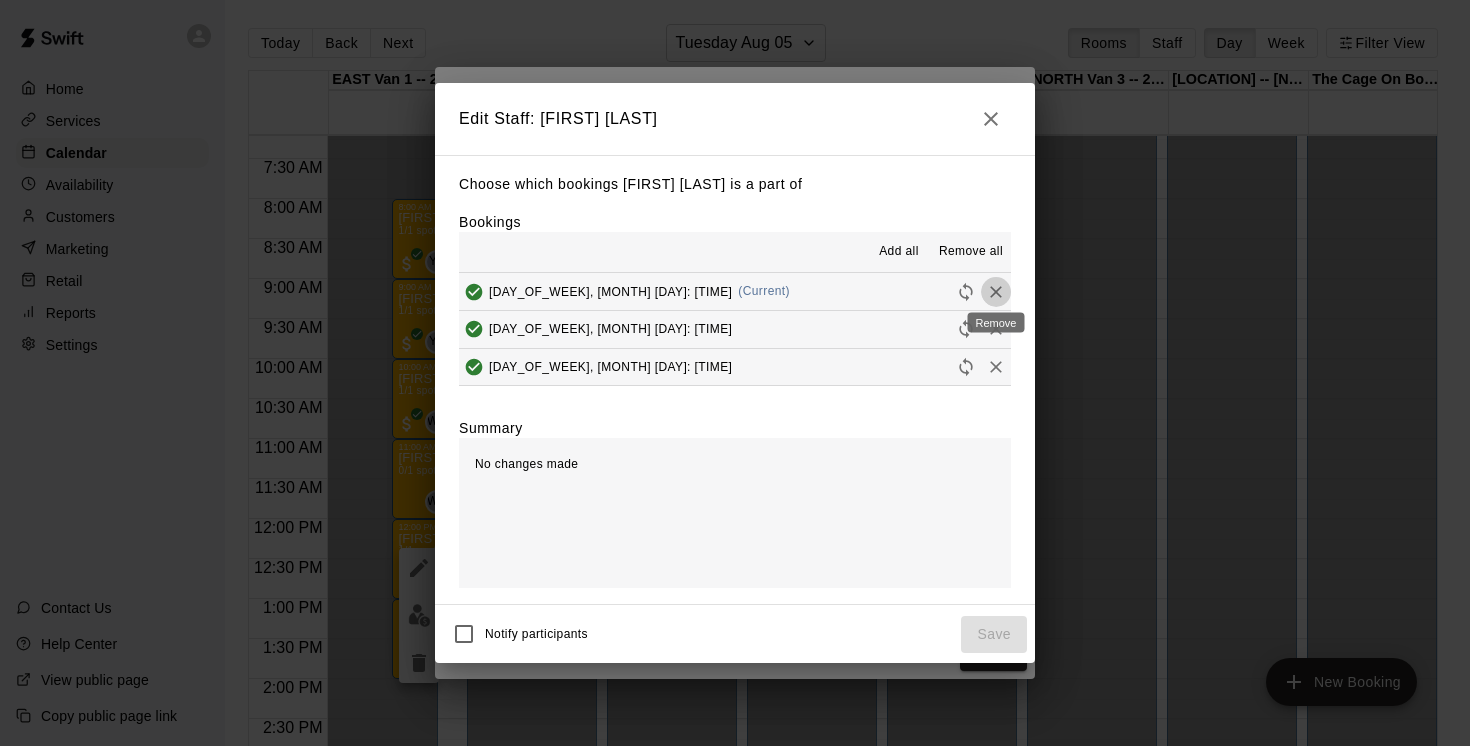 click 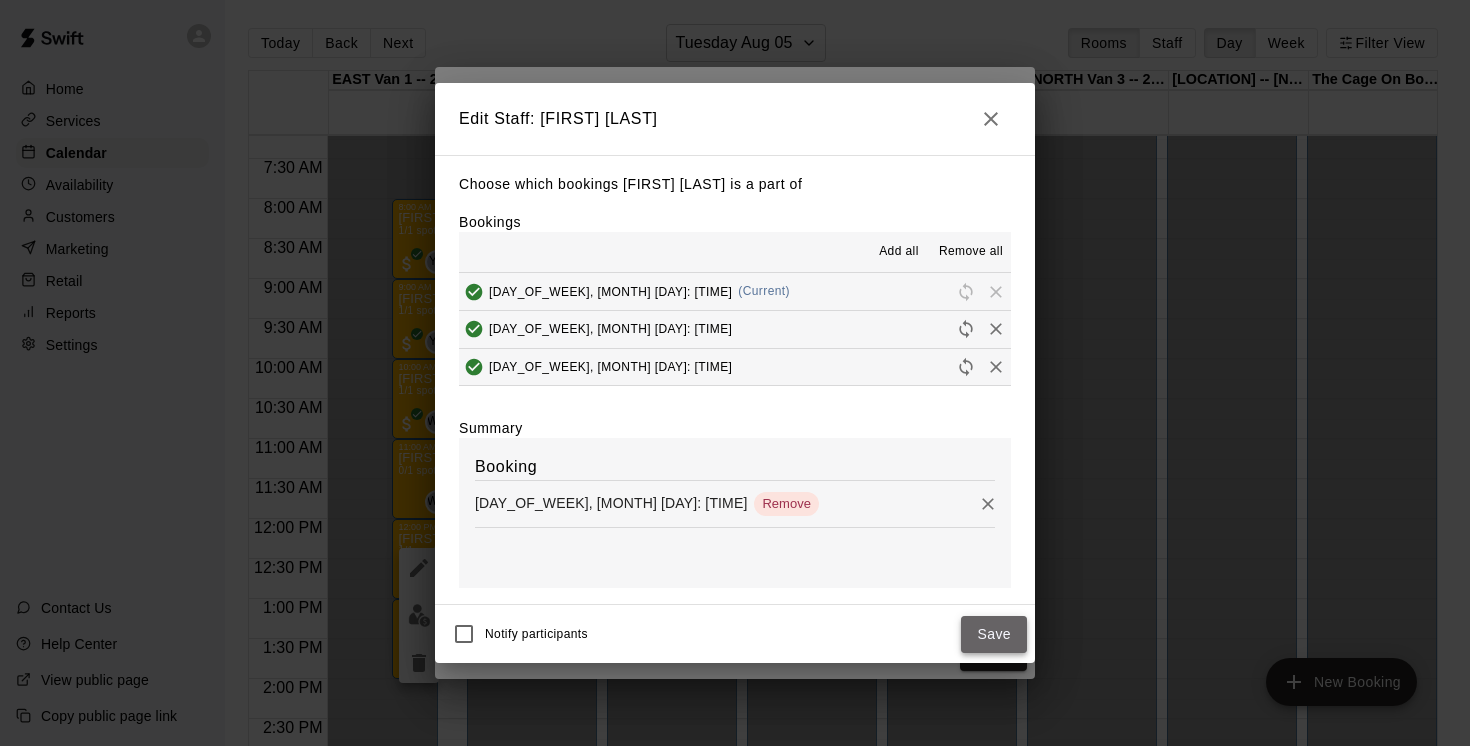 click on "Save" at bounding box center [994, 634] 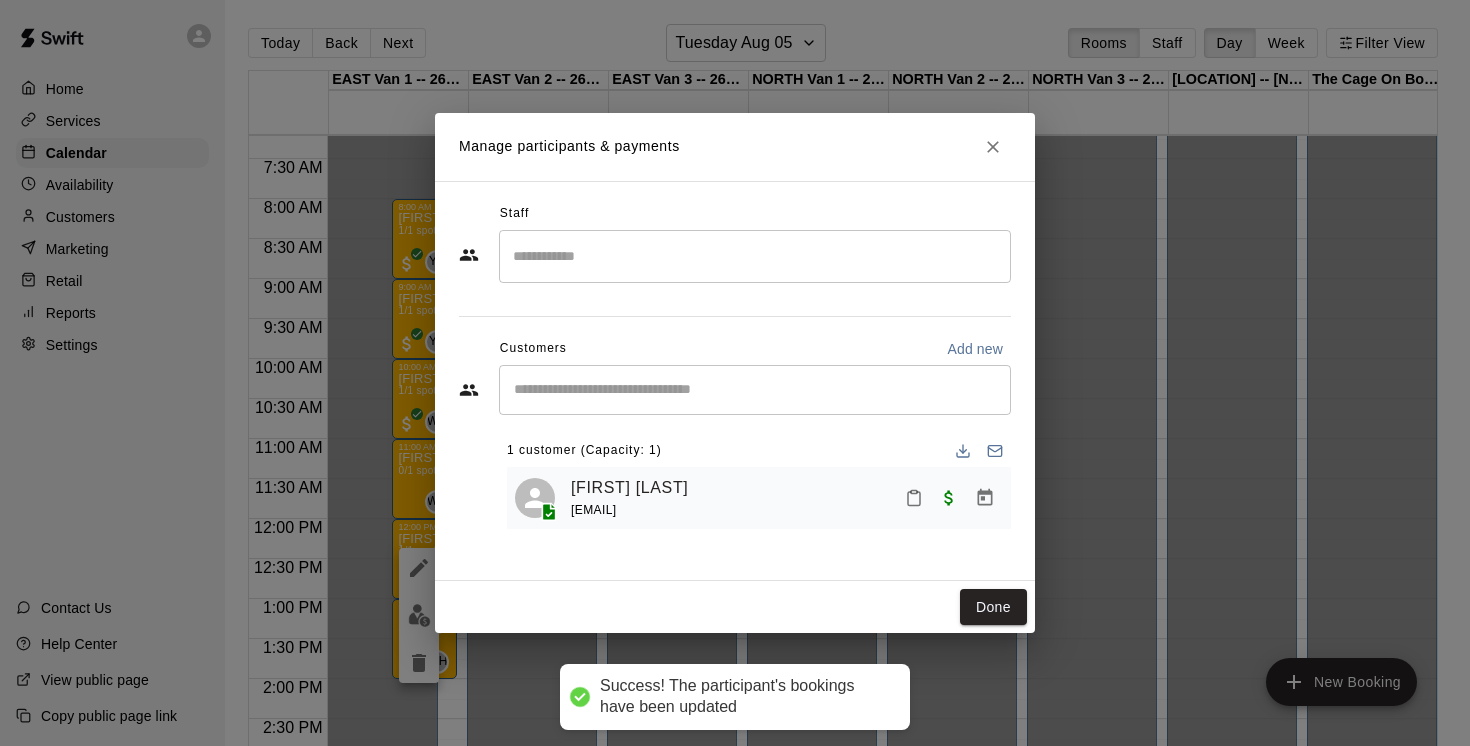 click at bounding box center [755, 256] 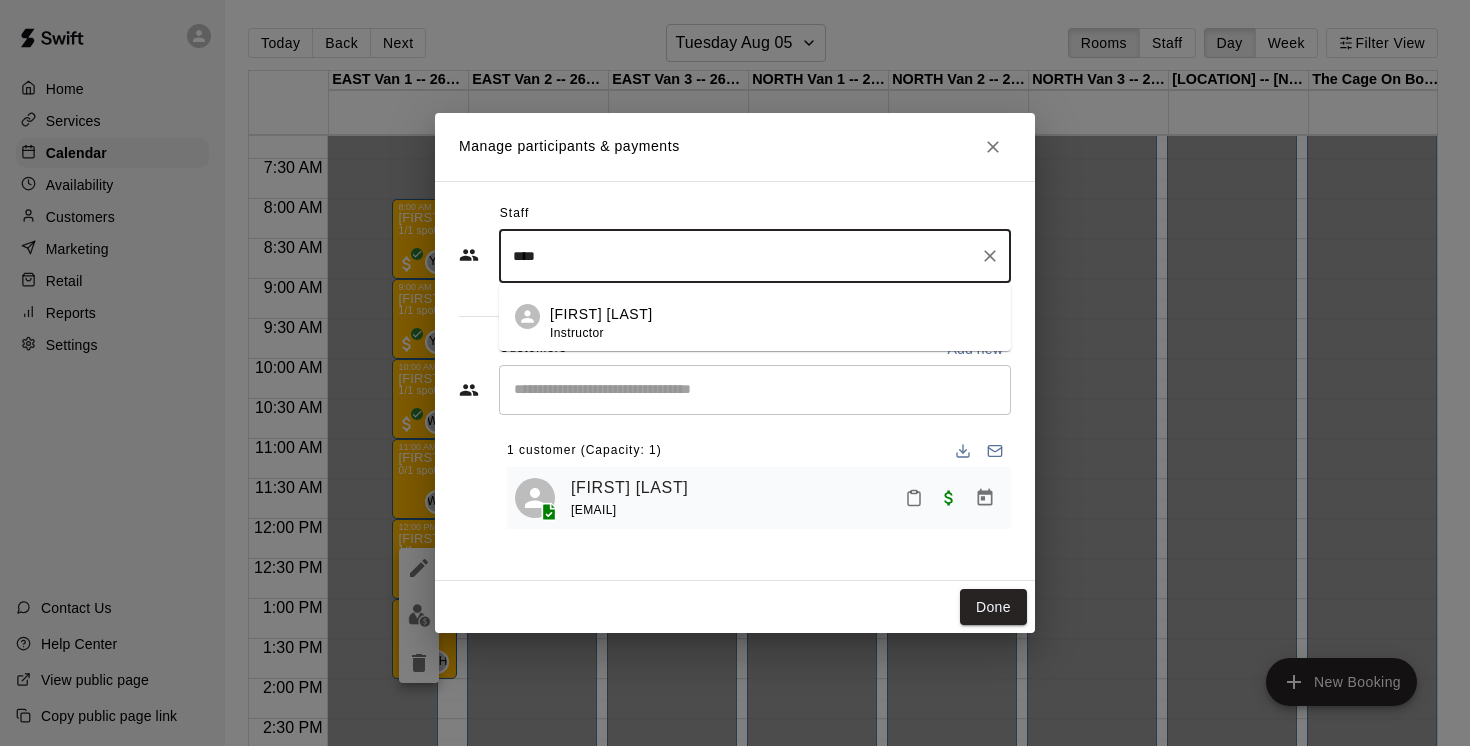 click on "Willem Heilker Instructor" at bounding box center [772, 323] 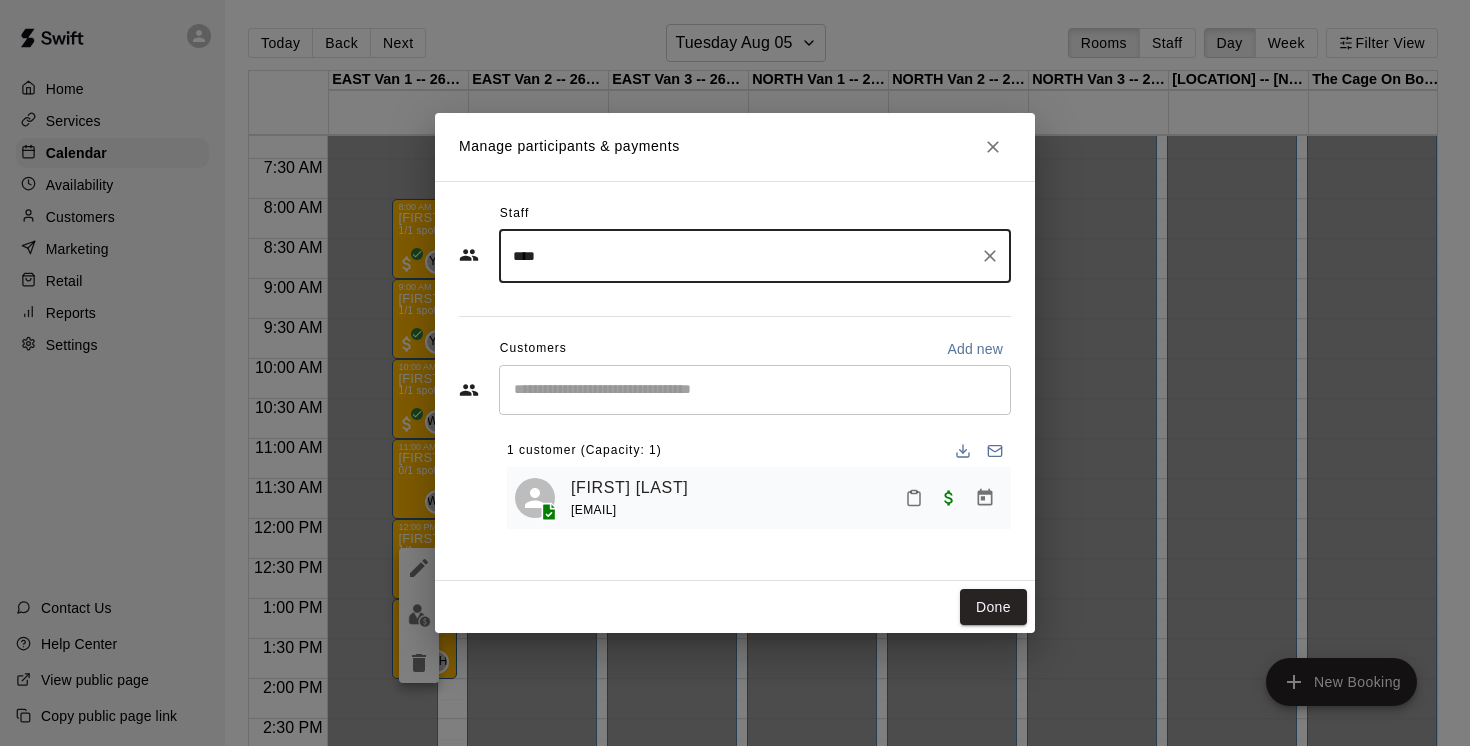 type on "****" 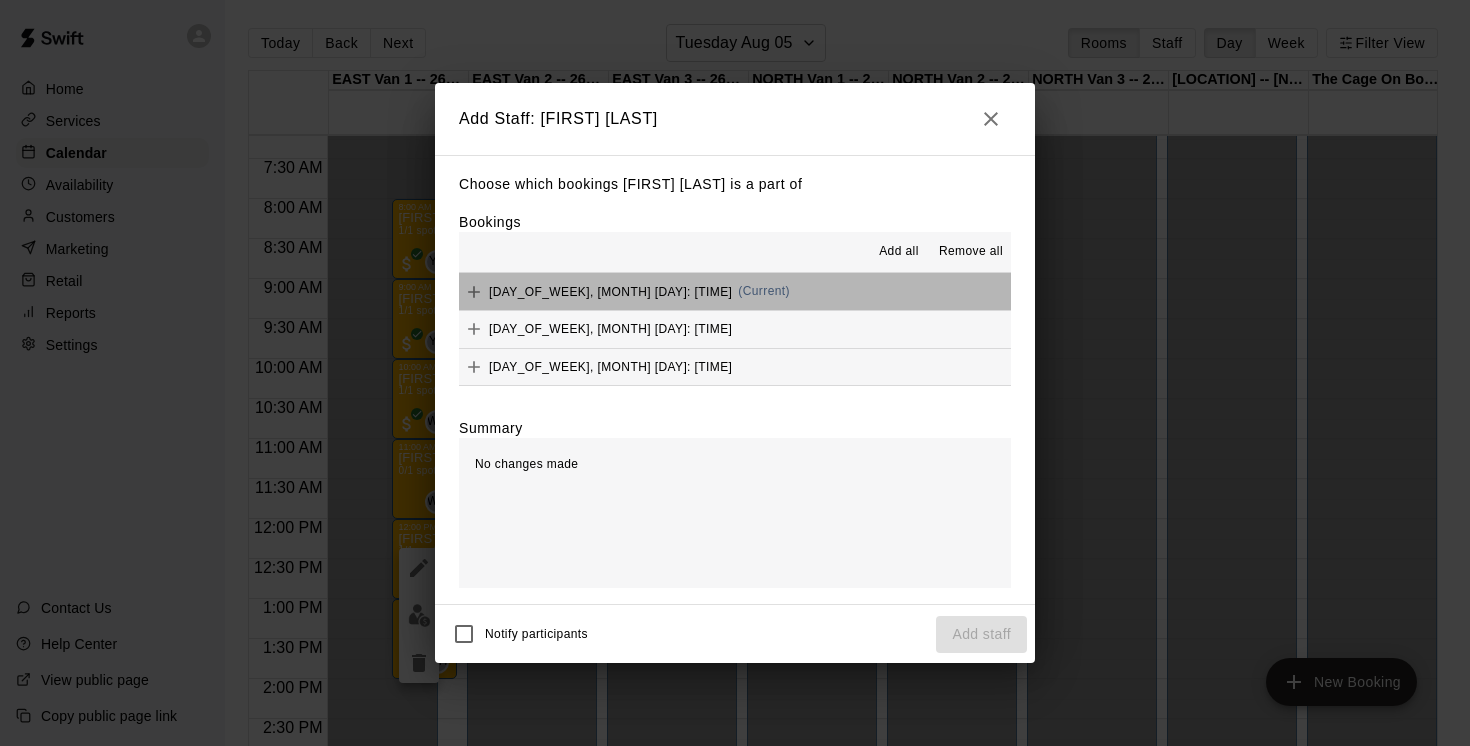 click on "Tuesday, August 05: 12:00 PM (Current)" at bounding box center (735, 291) 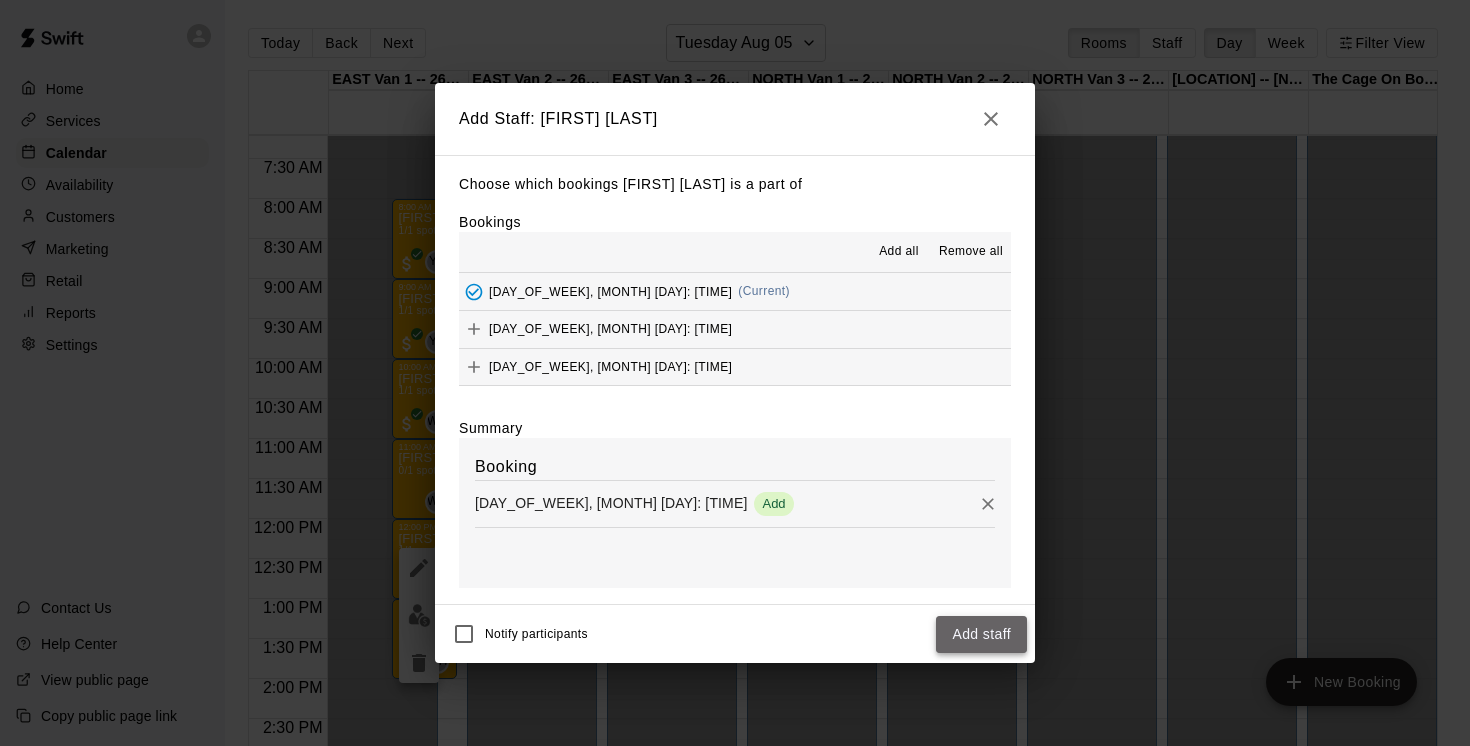 click on "Add staff" at bounding box center [981, 634] 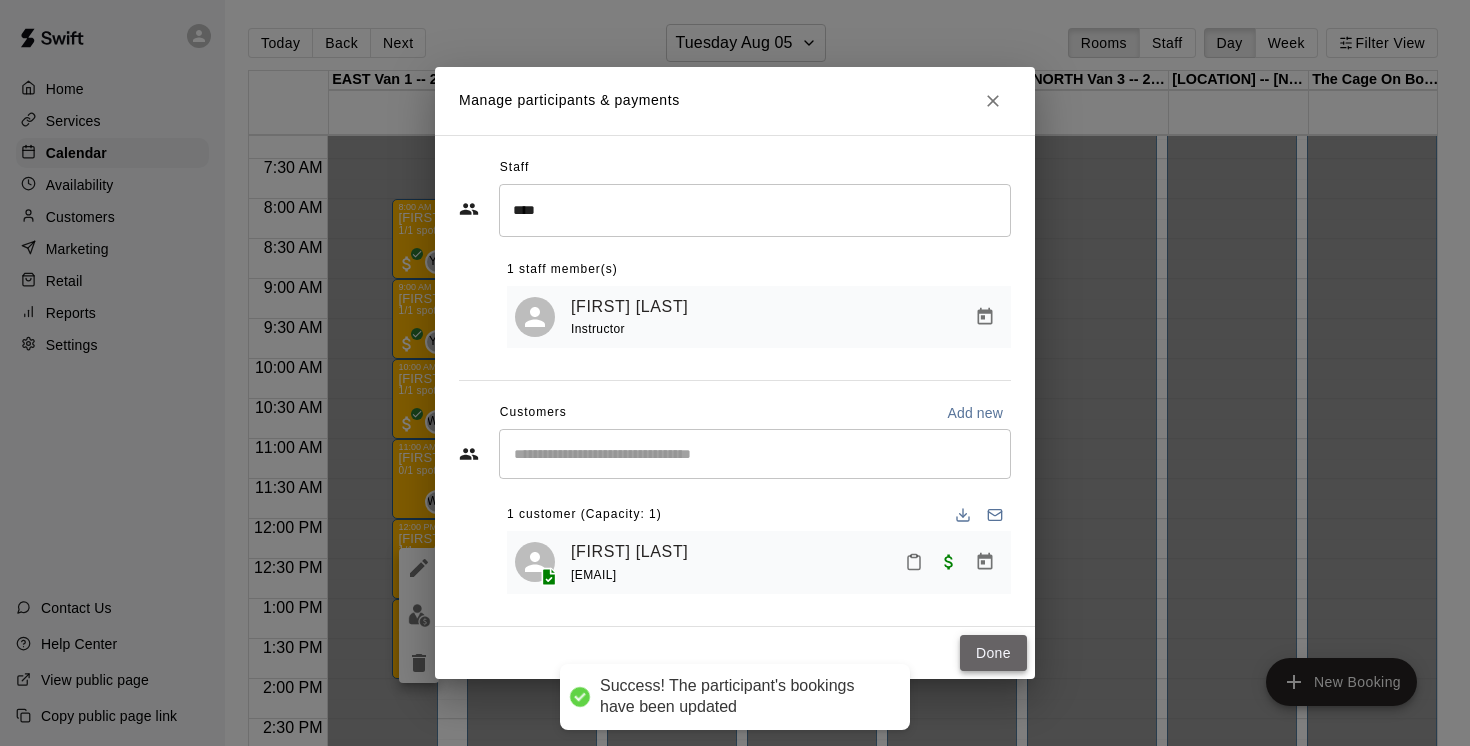 click on "Done" at bounding box center [993, 653] 